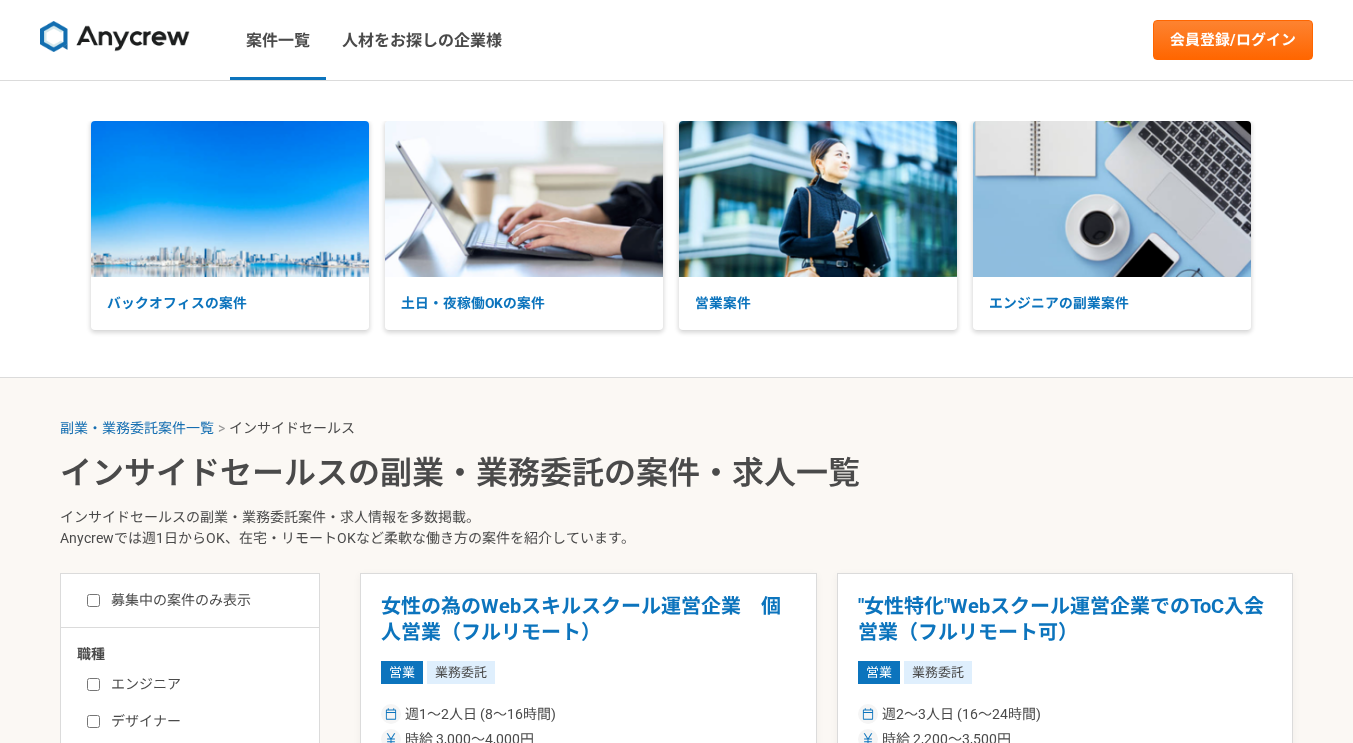 scroll, scrollTop: 0, scrollLeft: 0, axis: both 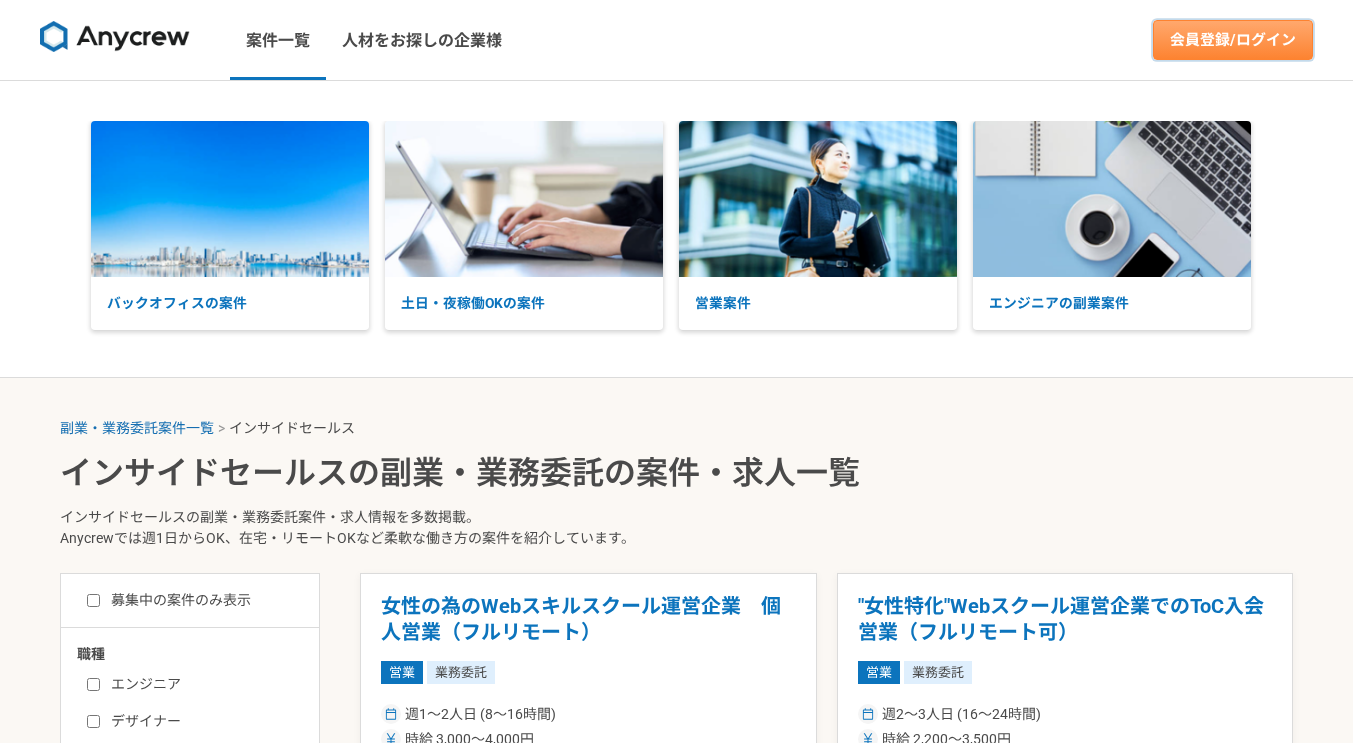 click on "会員登録/ログイン" at bounding box center (1233, 40) 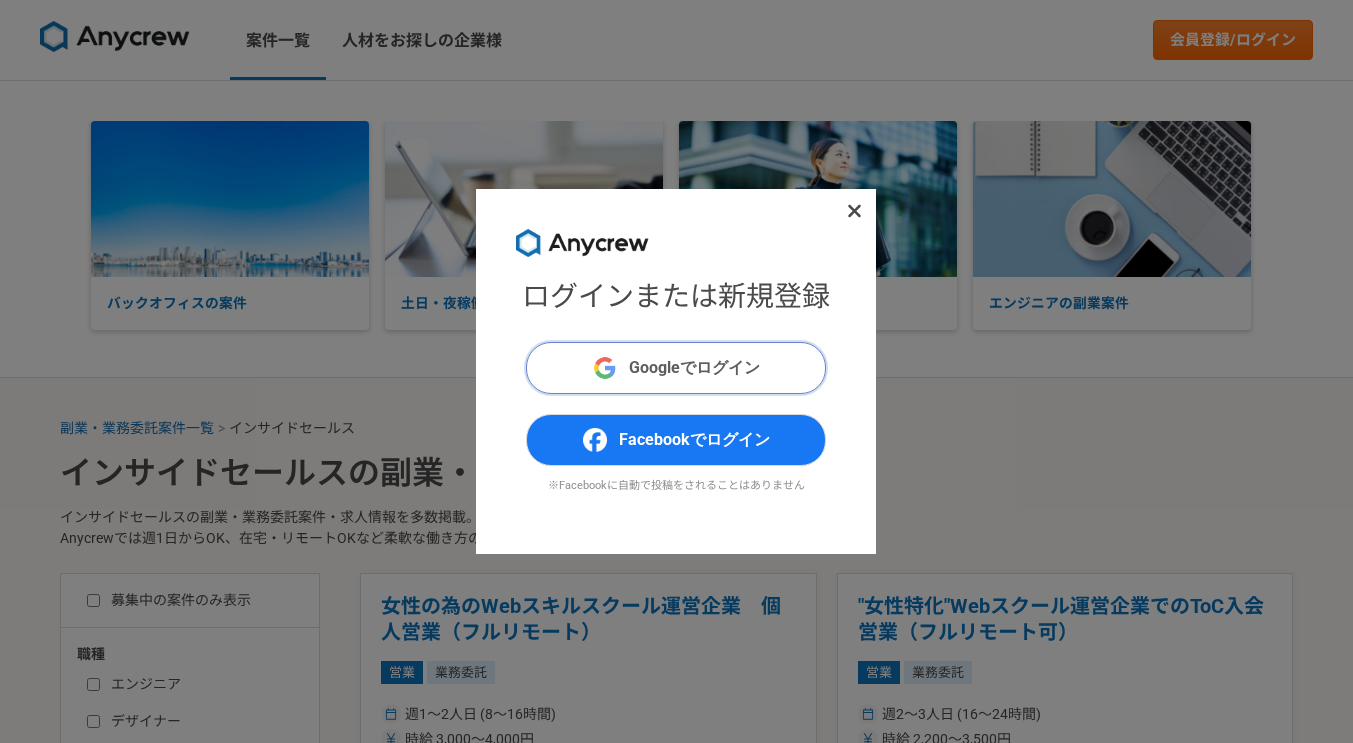 click on "Googleでログイン" at bounding box center (694, 368) 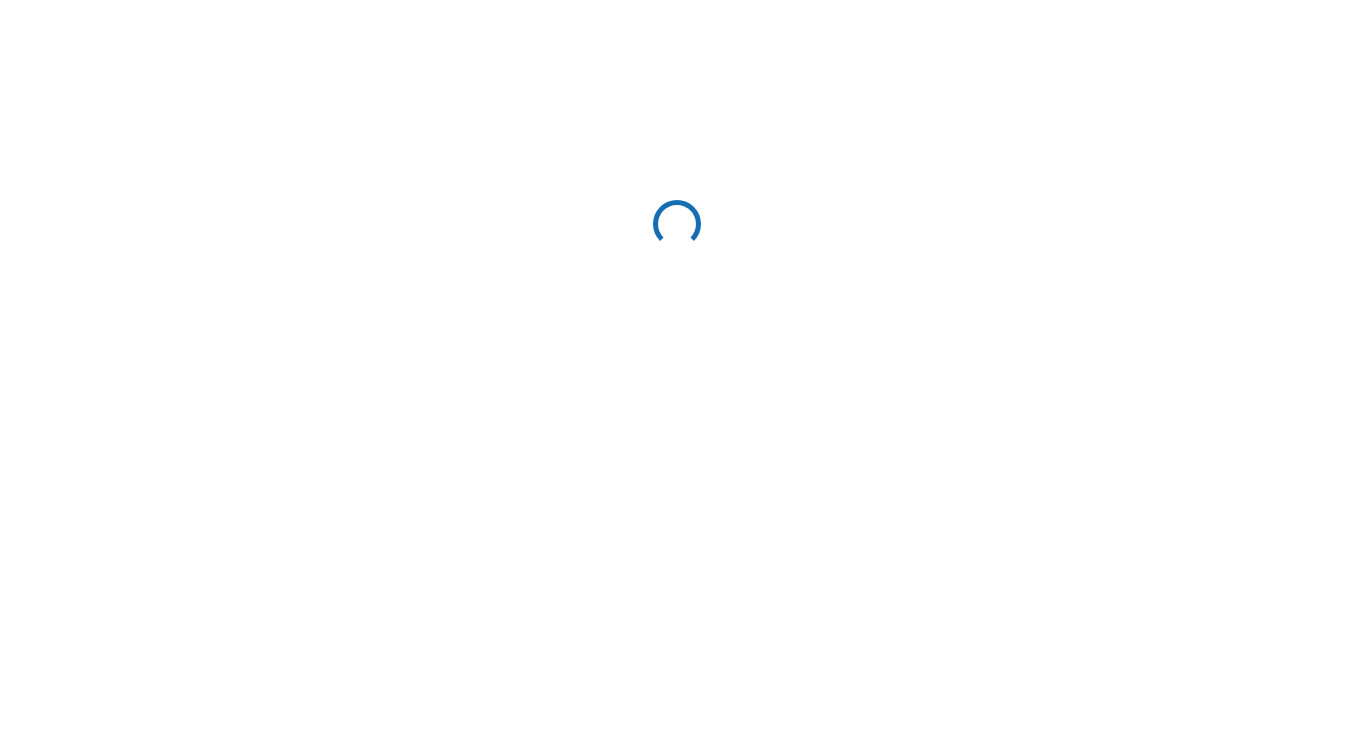 scroll, scrollTop: 0, scrollLeft: 0, axis: both 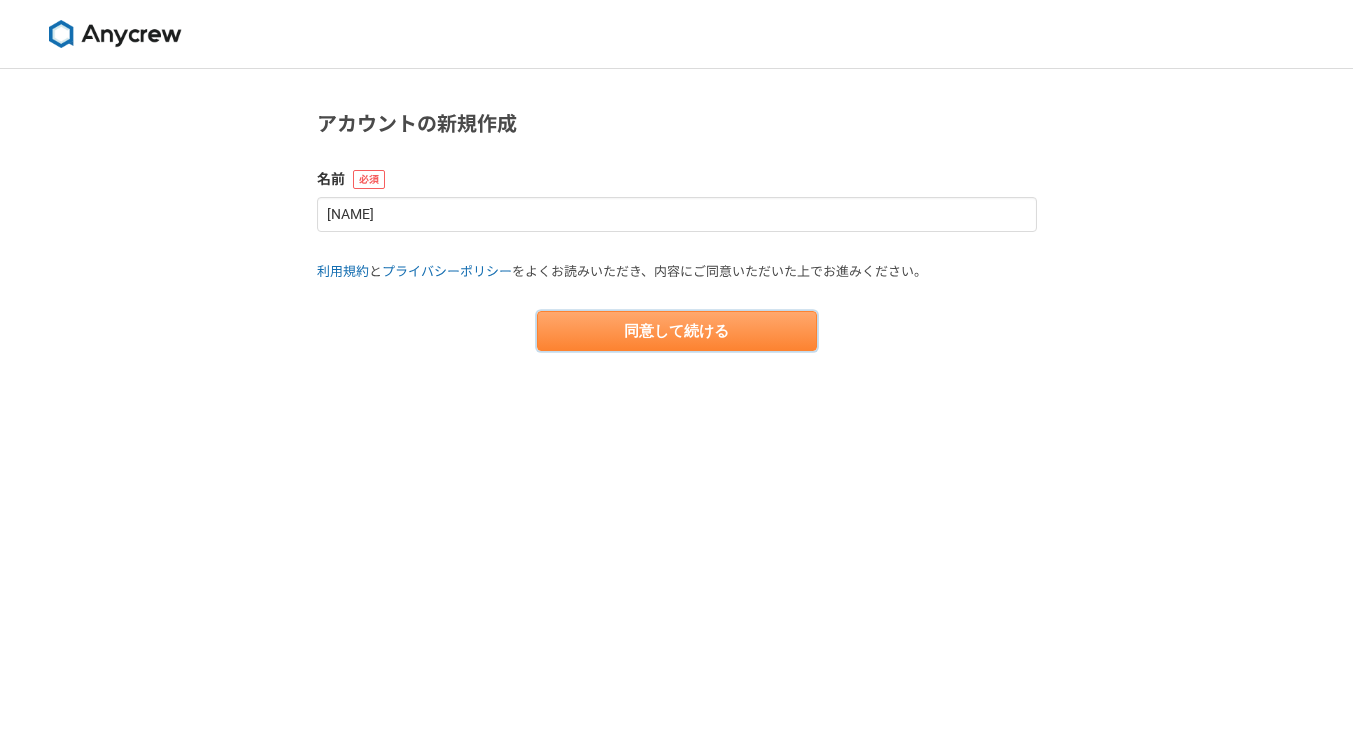 click on "同意して続ける" at bounding box center (677, 331) 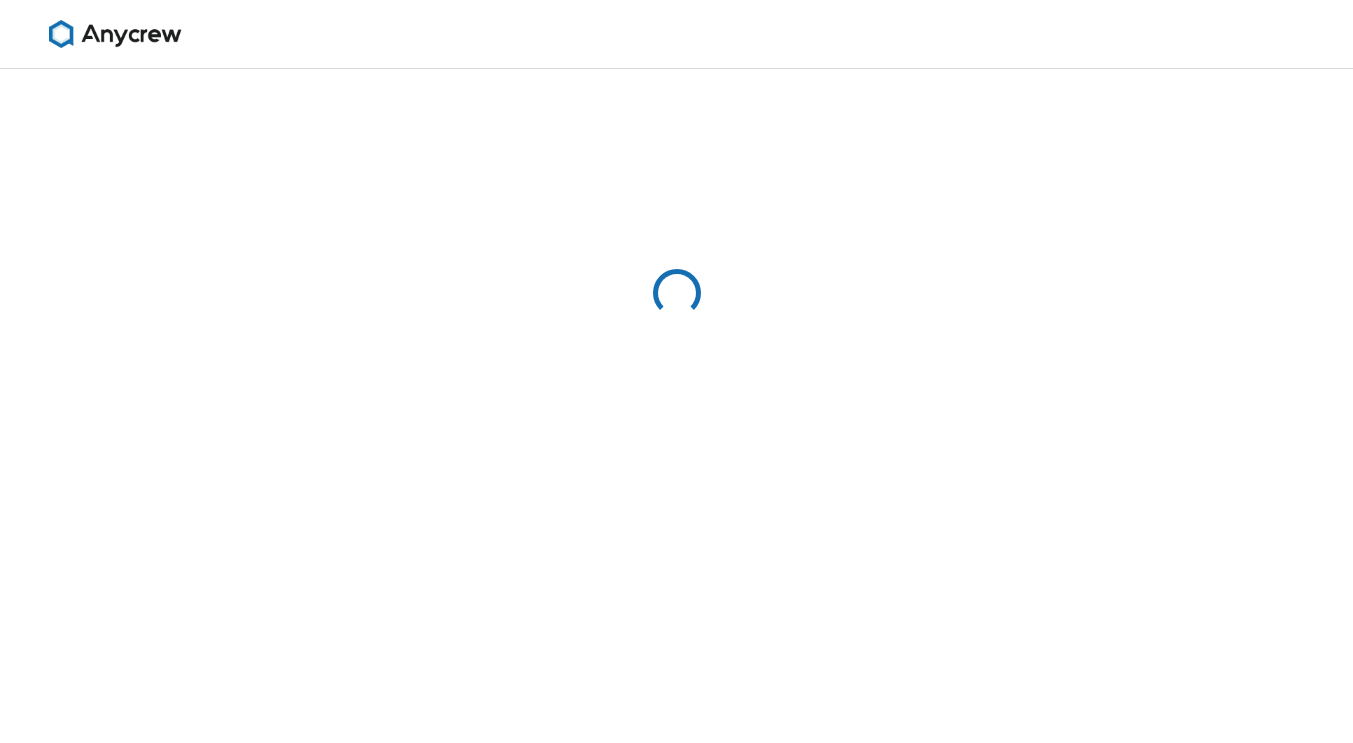 select on "13" 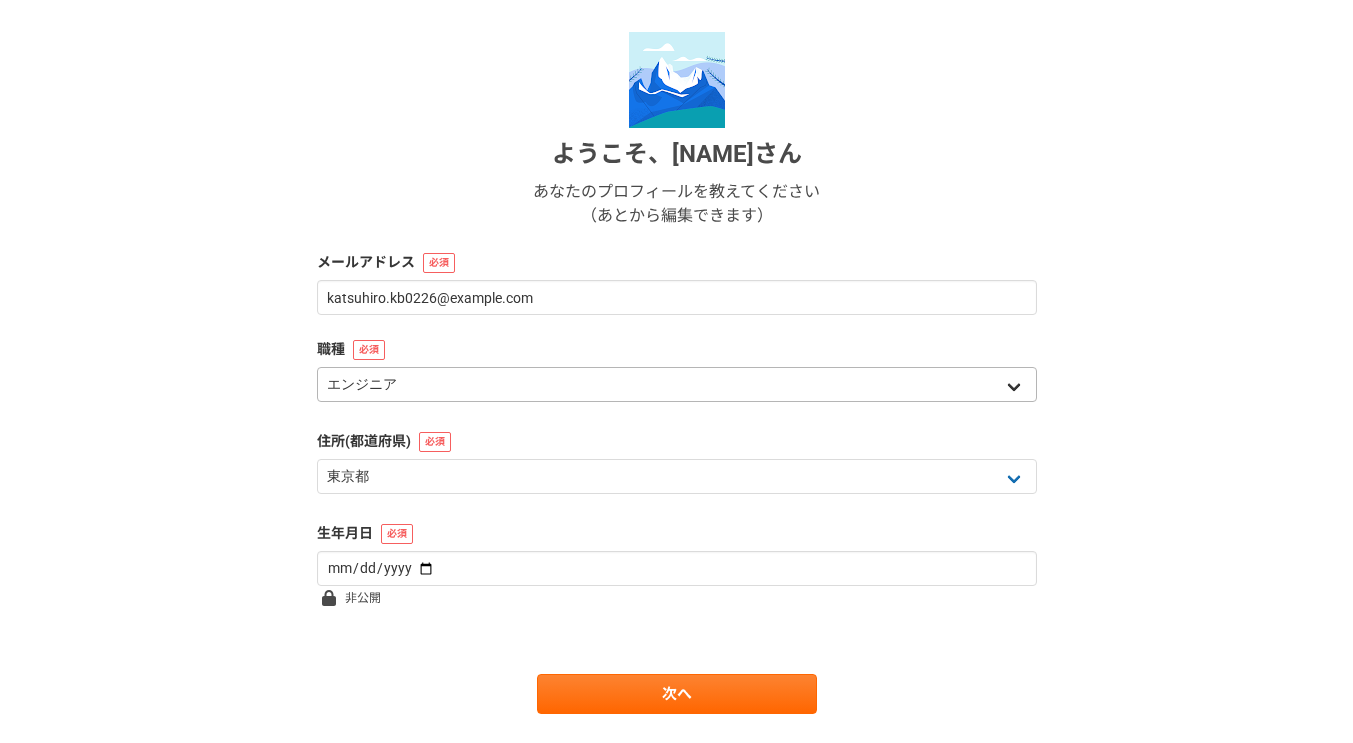 scroll, scrollTop: 254, scrollLeft: 0, axis: vertical 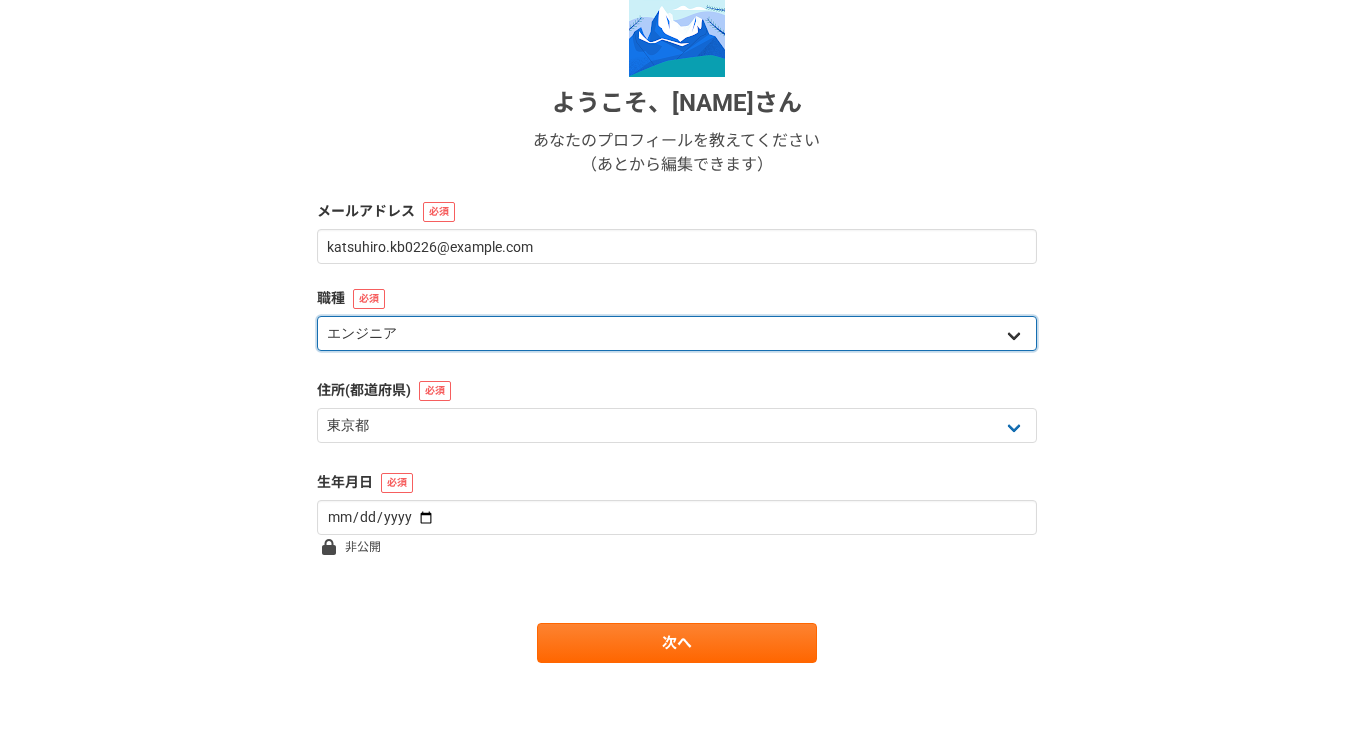 click on "エンジニア デザイナー ライター 営業 マーケティング 企画・事業開発 バックオフィス その他" at bounding box center [677, 333] 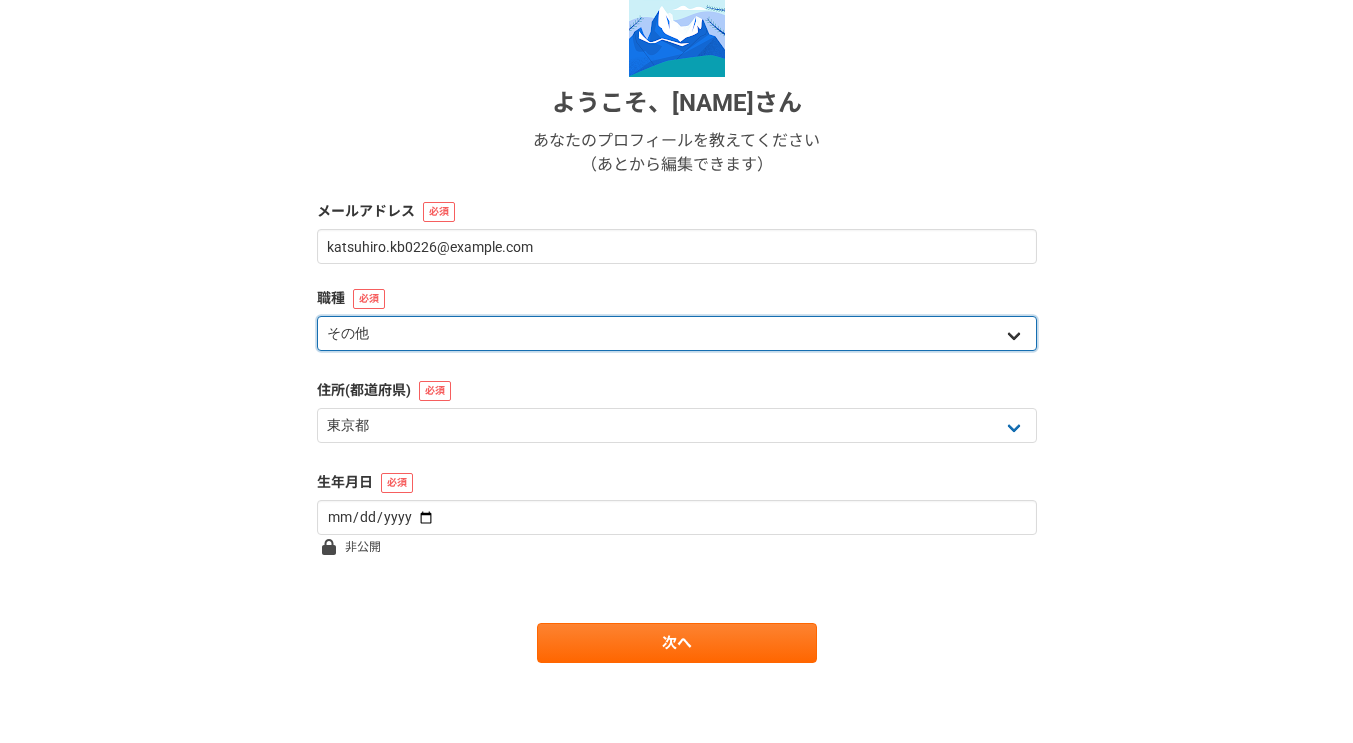 click on "エンジニア デザイナー ライター 営業 マーケティング 企画・事業開発 バックオフィス その他" at bounding box center [677, 333] 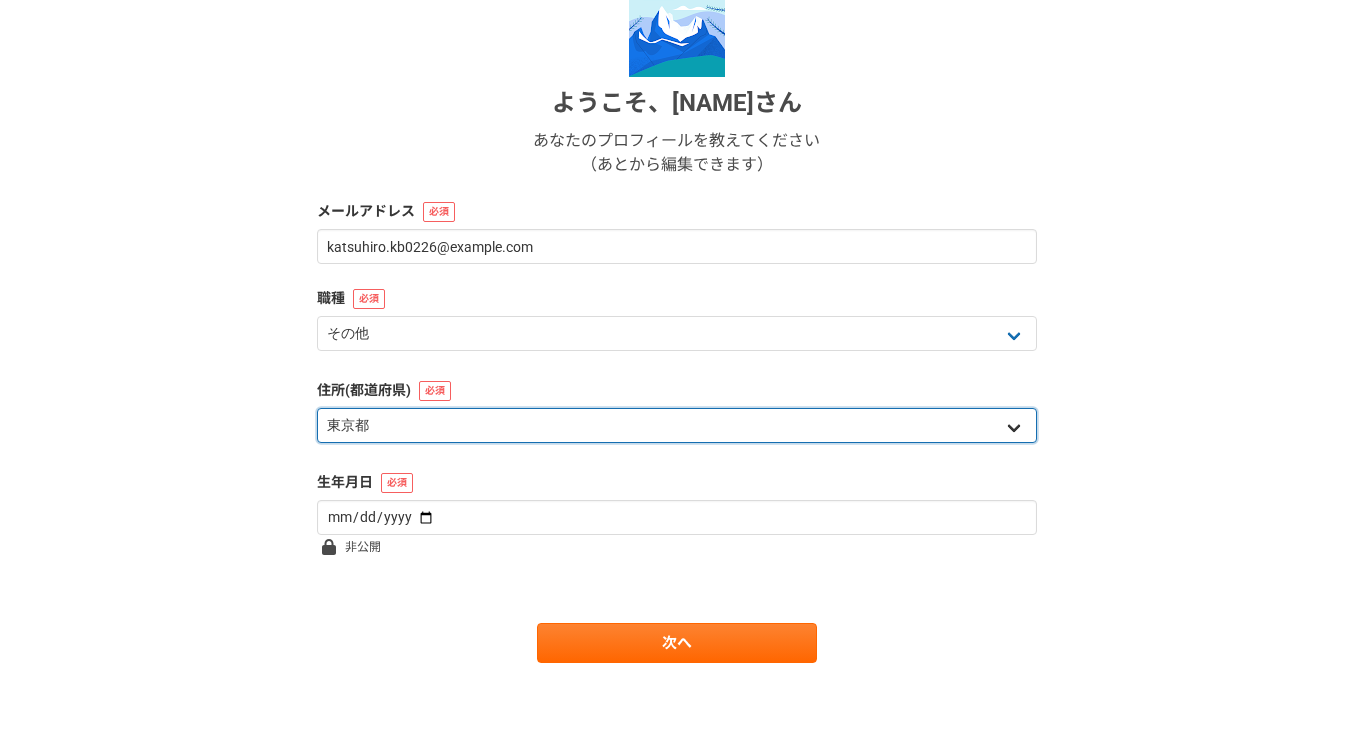 click on "北海道 青森県 岩手県 宮城県 秋田県 山形県 福島県 茨城県 栃木県 群馬県 埼玉県 千葉県 東京都 神奈川県 新潟県 富山県 石川県 福井県 山梨県 長野県 岐阜県 静岡県 愛知県 三重県 滋賀県 京都府 大阪府 兵庫県 奈良県 和歌山県 鳥取県 島根県 岡山県 広島県 山口県 徳島県 香川県 愛媛県 高知県 福岡県 佐賀県 長崎県 熊本県 大分県 宮崎県 鹿児島県 沖縄県 海外" at bounding box center [677, 425] 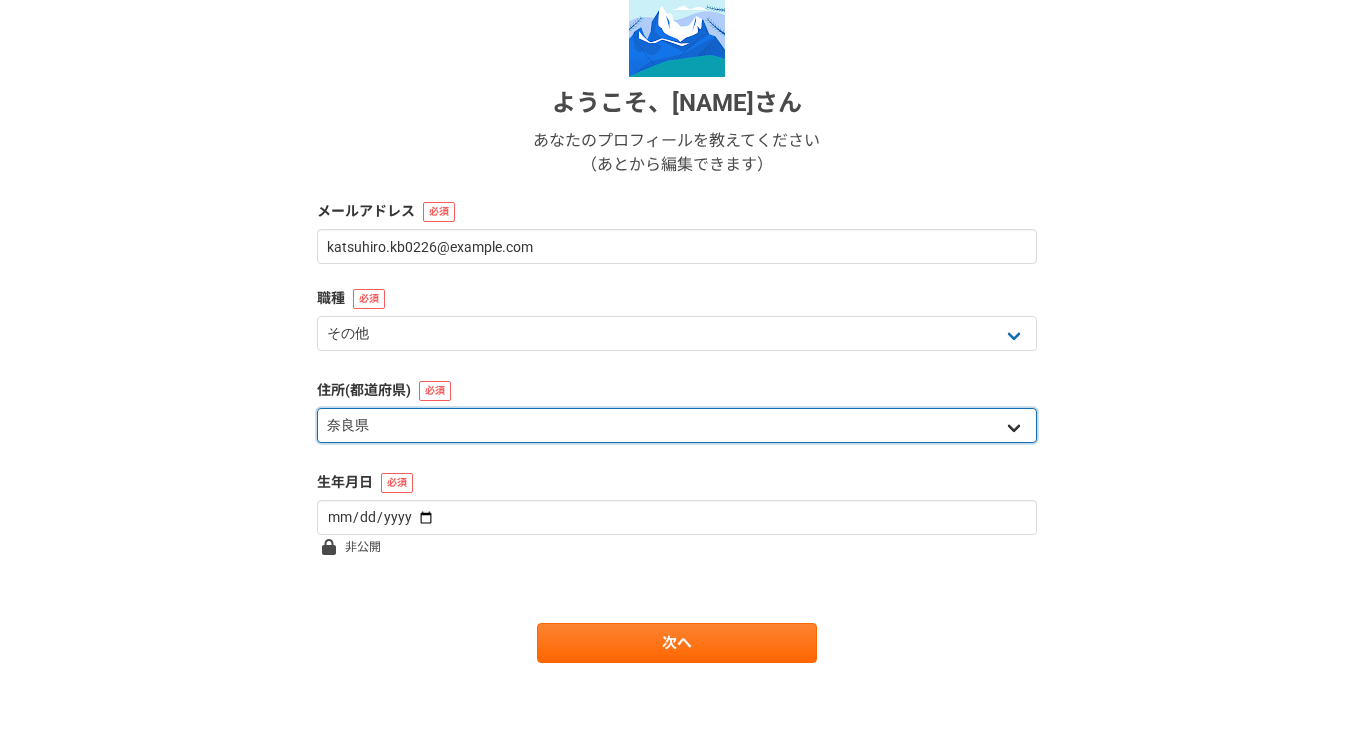 click on "北海道 青森県 岩手県 宮城県 秋田県 山形県 福島県 茨城県 栃木県 群馬県 埼玉県 千葉県 東京都 神奈川県 新潟県 富山県 石川県 福井県 山梨県 長野県 岐阜県 静岡県 愛知県 三重県 滋賀県 京都府 大阪府 兵庫県 奈良県 和歌山県 鳥取県 島根県 岡山県 広島県 山口県 徳島県 香川県 愛媛県 高知県 福岡県 佐賀県 長崎県 熊本県 大分県 宮崎県 鹿児島県 沖縄県 海外" at bounding box center (677, 425) 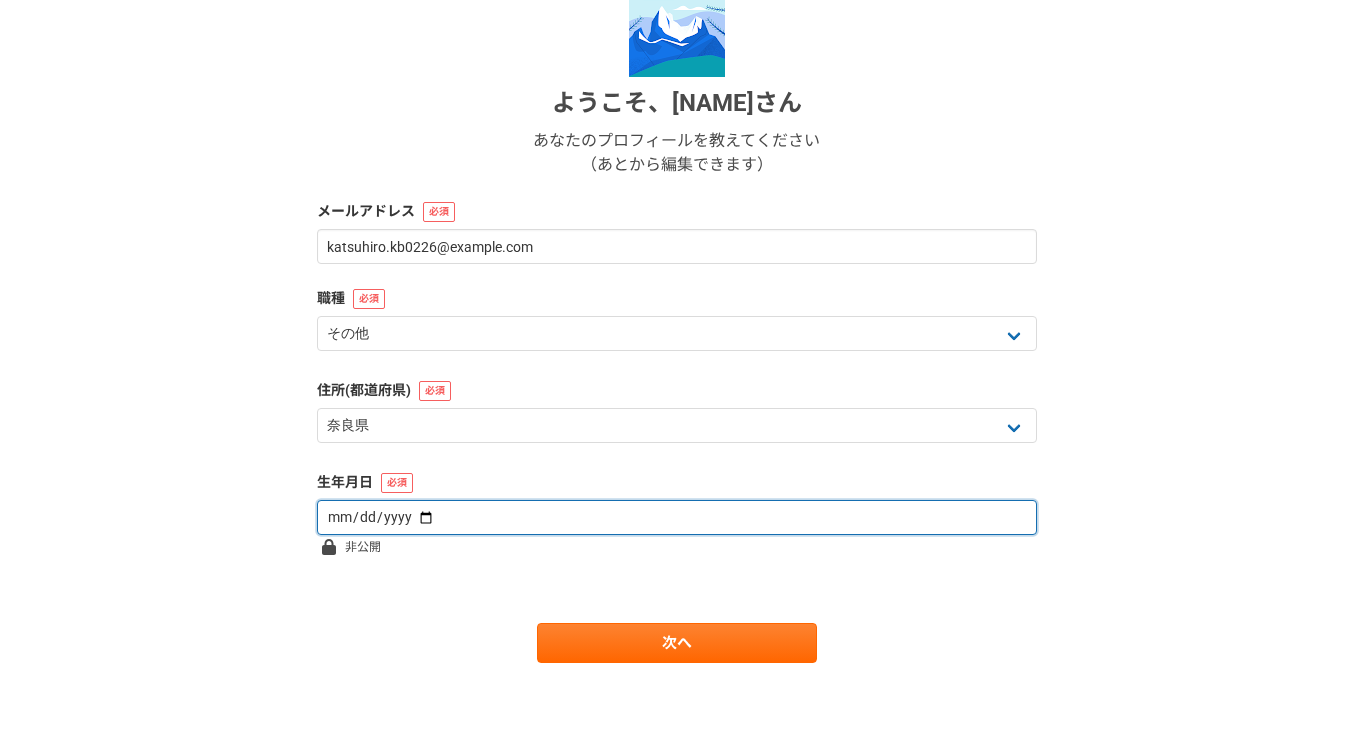 click at bounding box center [677, 517] 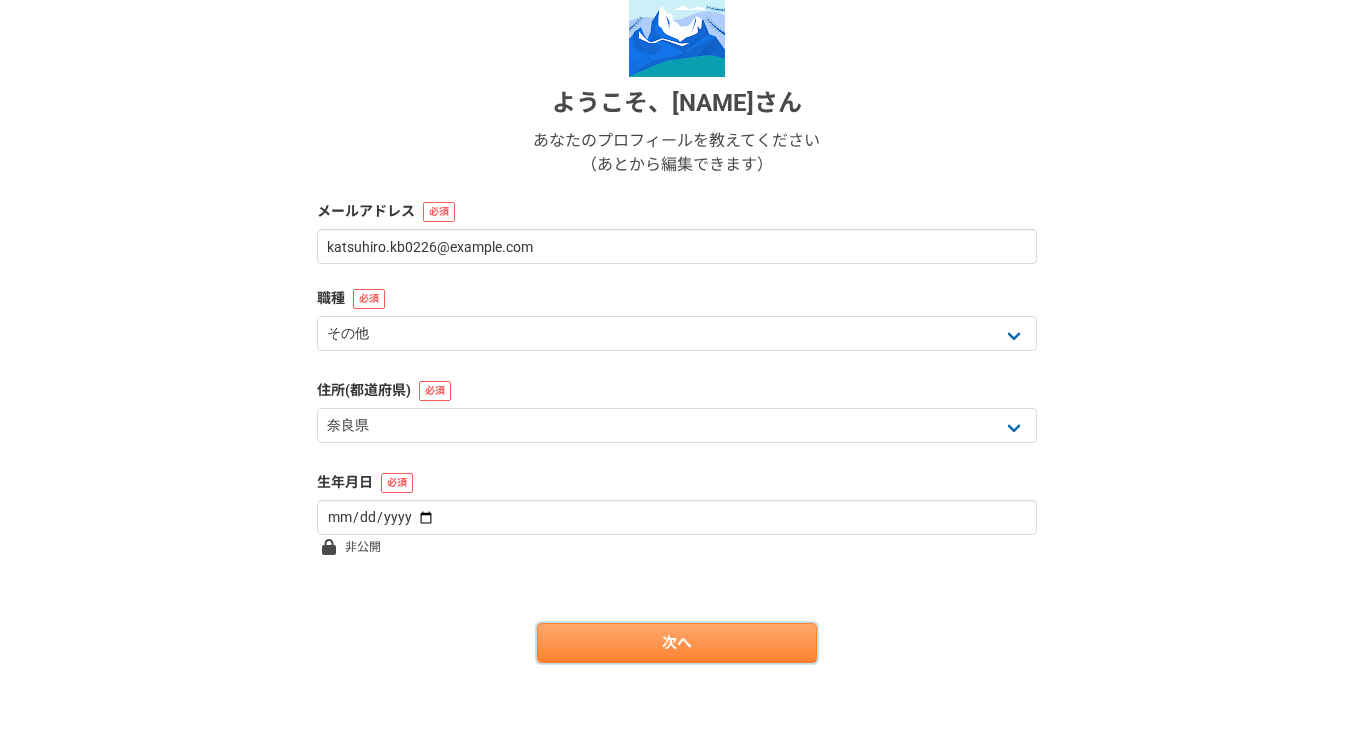 click on "次へ" at bounding box center (677, 643) 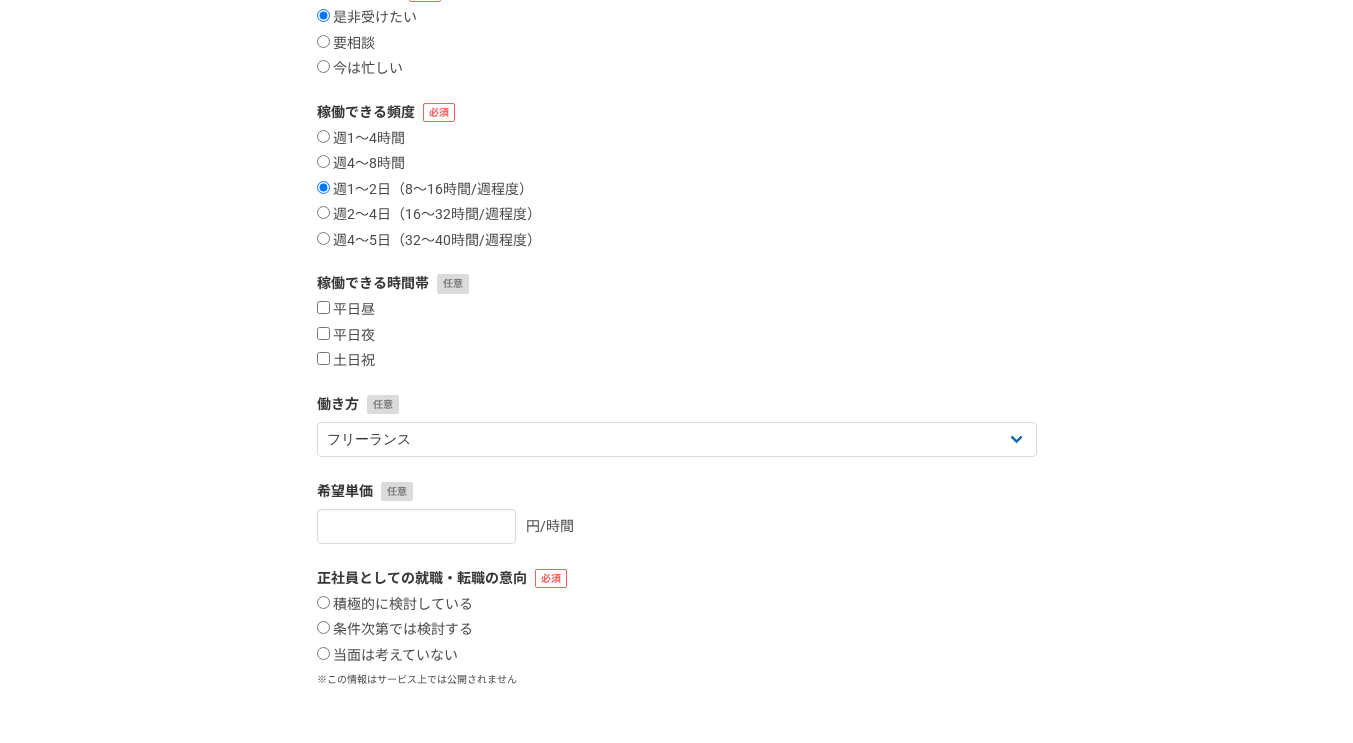 scroll, scrollTop: 0, scrollLeft: 0, axis: both 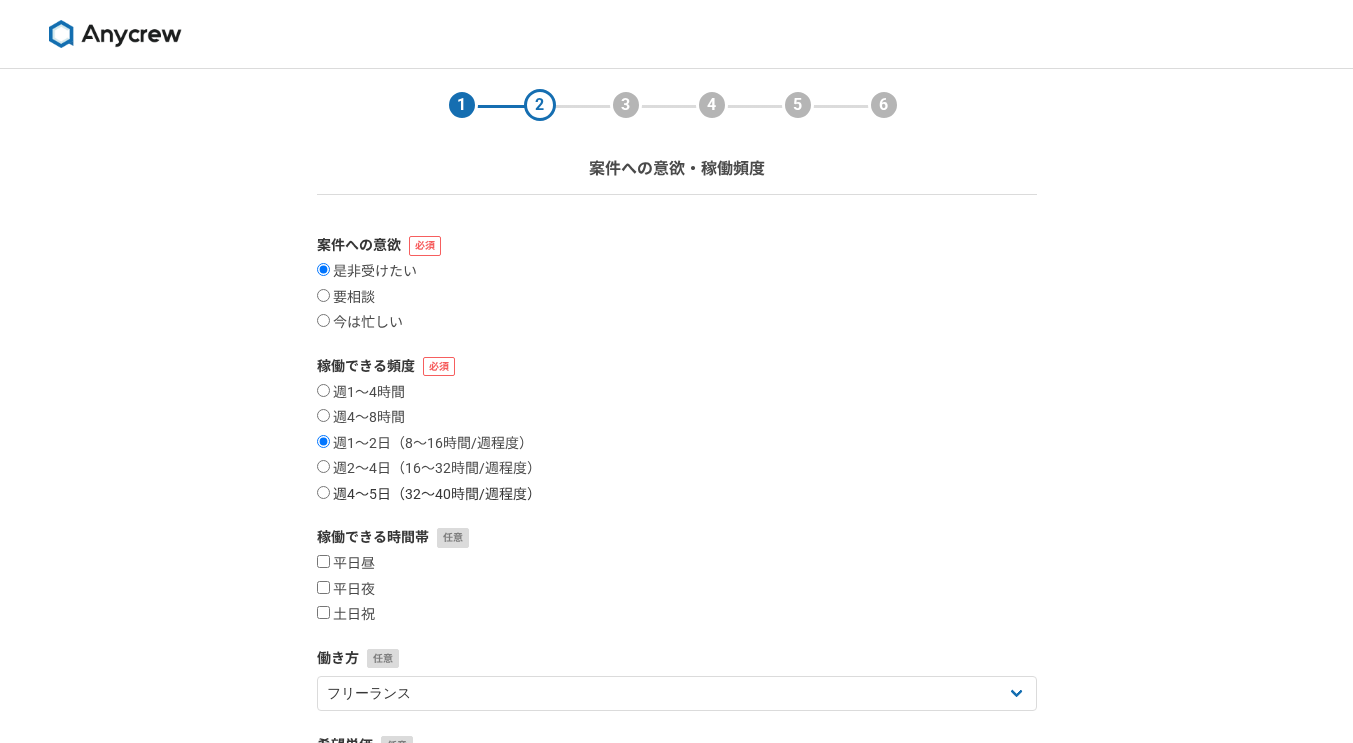 click on "週4〜5日（32〜40時間/週程度）" at bounding box center (323, 492) 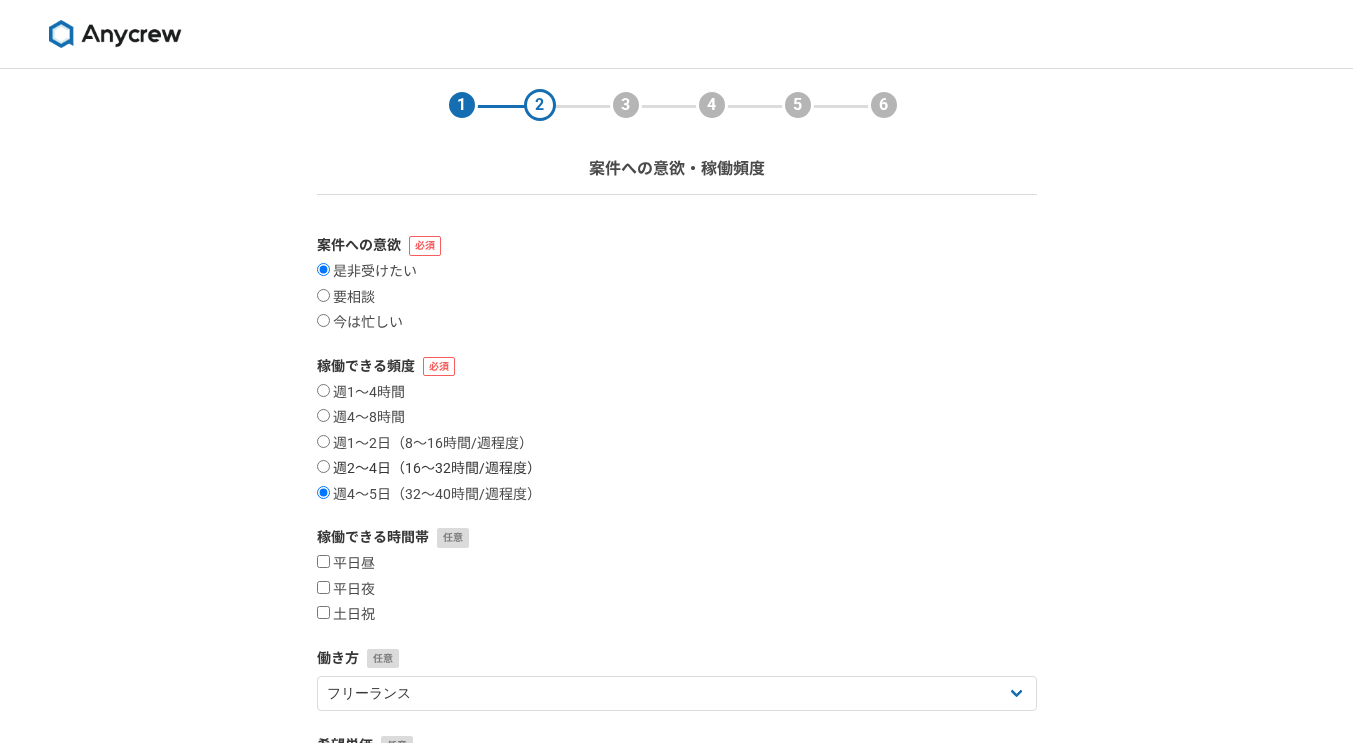 scroll, scrollTop: 200, scrollLeft: 0, axis: vertical 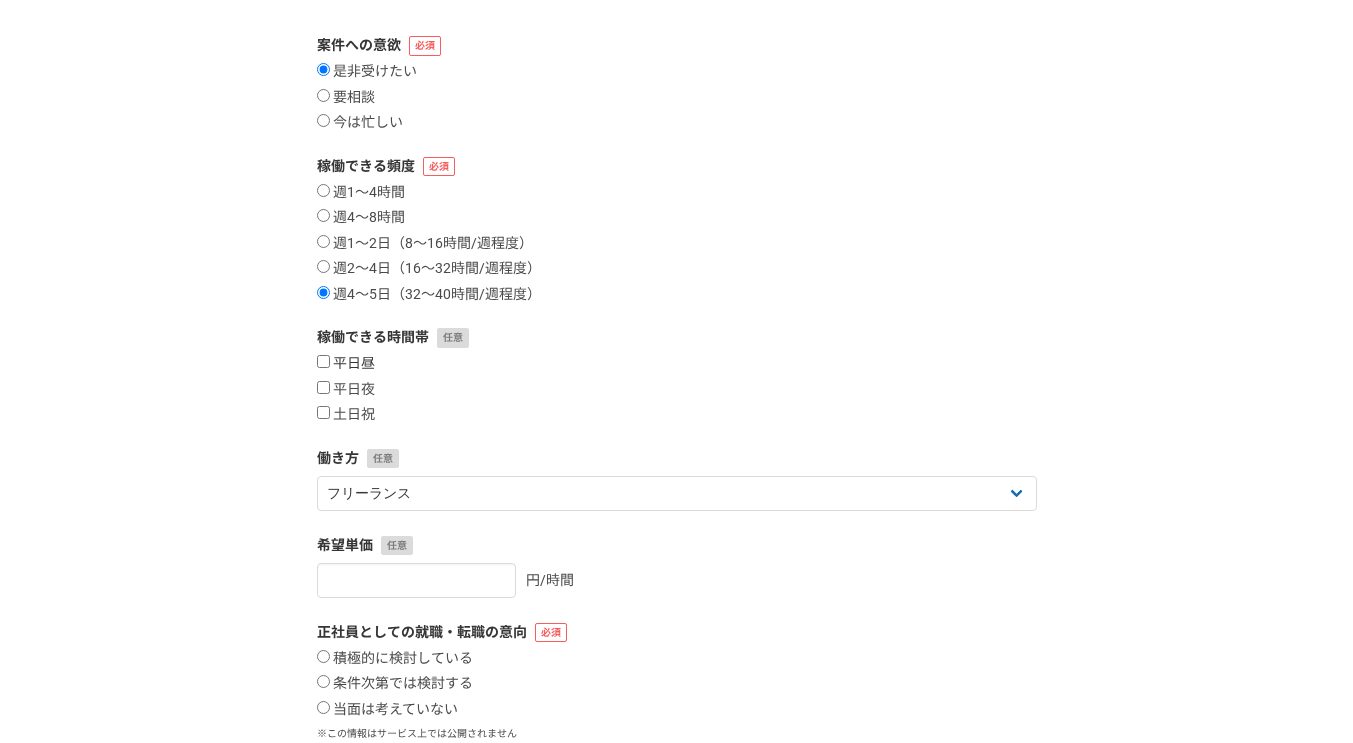 click on "平日昼" at bounding box center [346, 364] 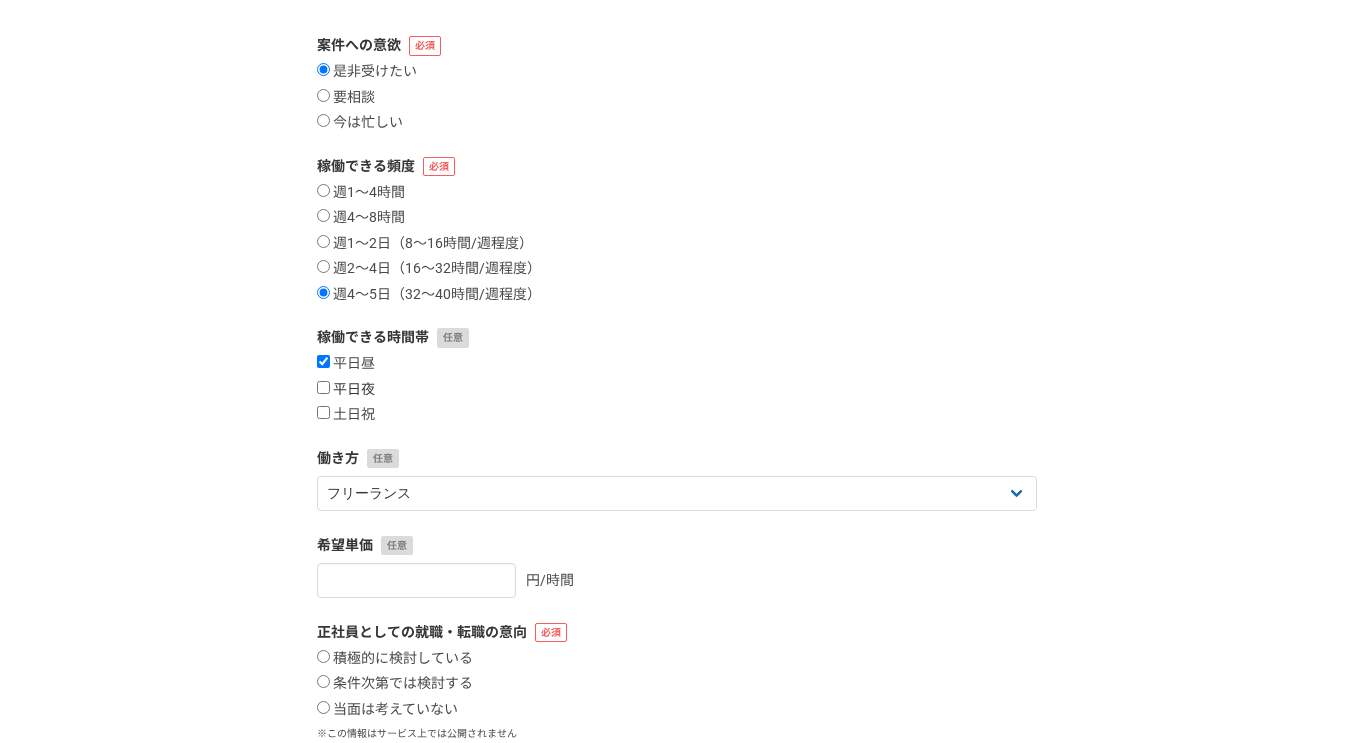 click on "平日夜" at bounding box center (323, 387) 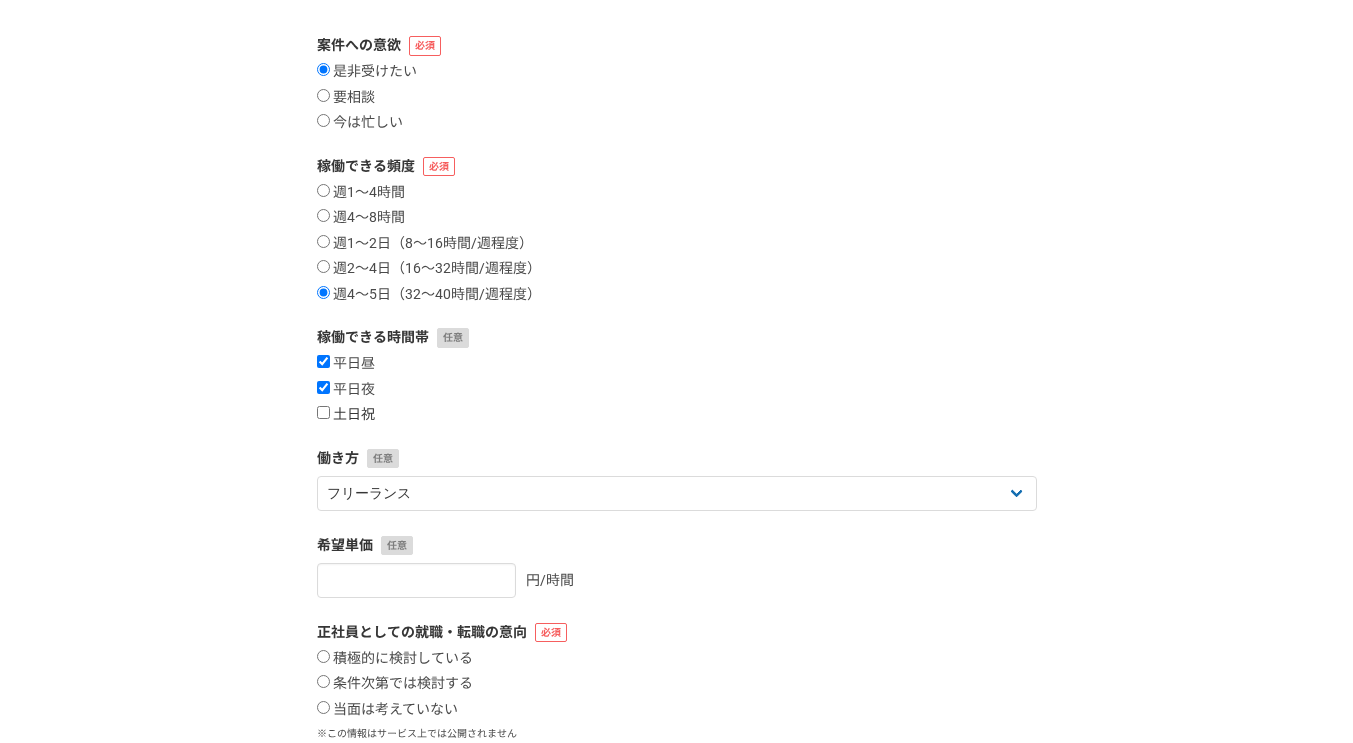 click on "土日祝" at bounding box center (323, 412) 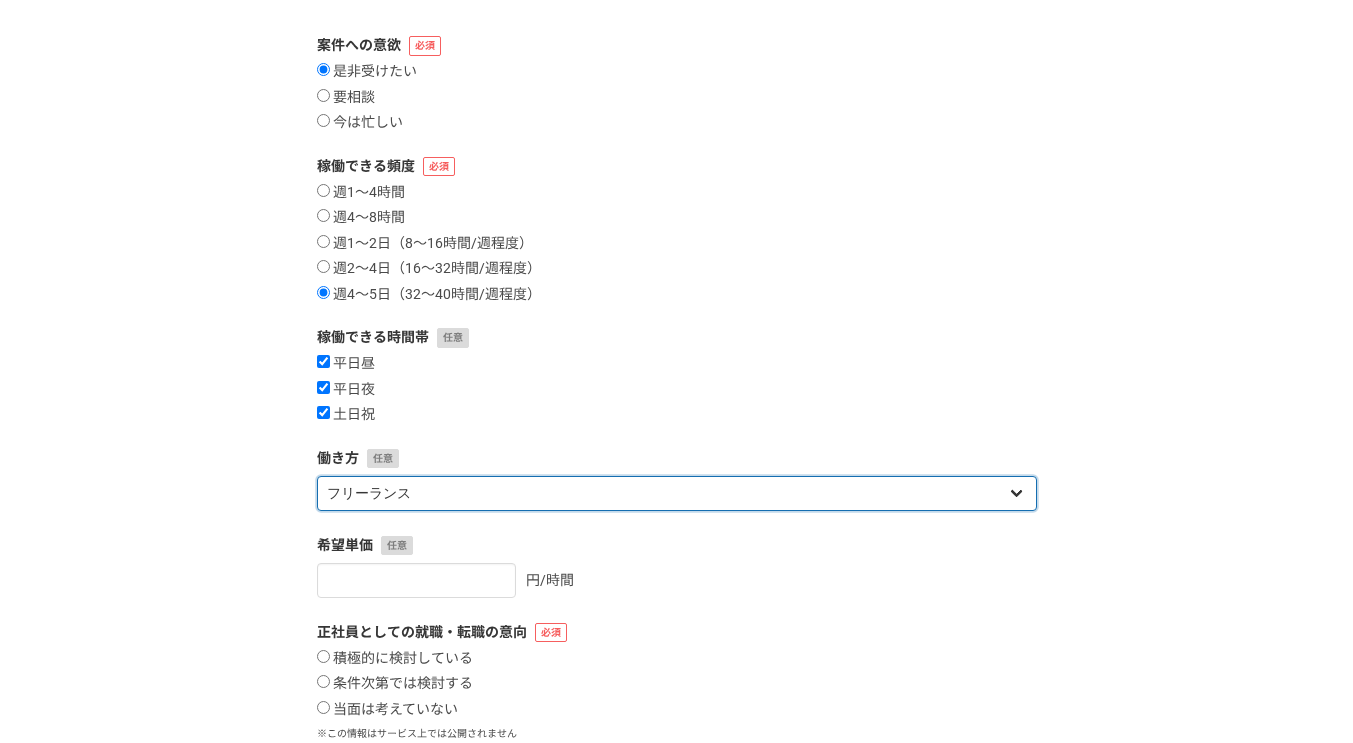 click on "フリーランス 副業 その他" at bounding box center [677, 493] 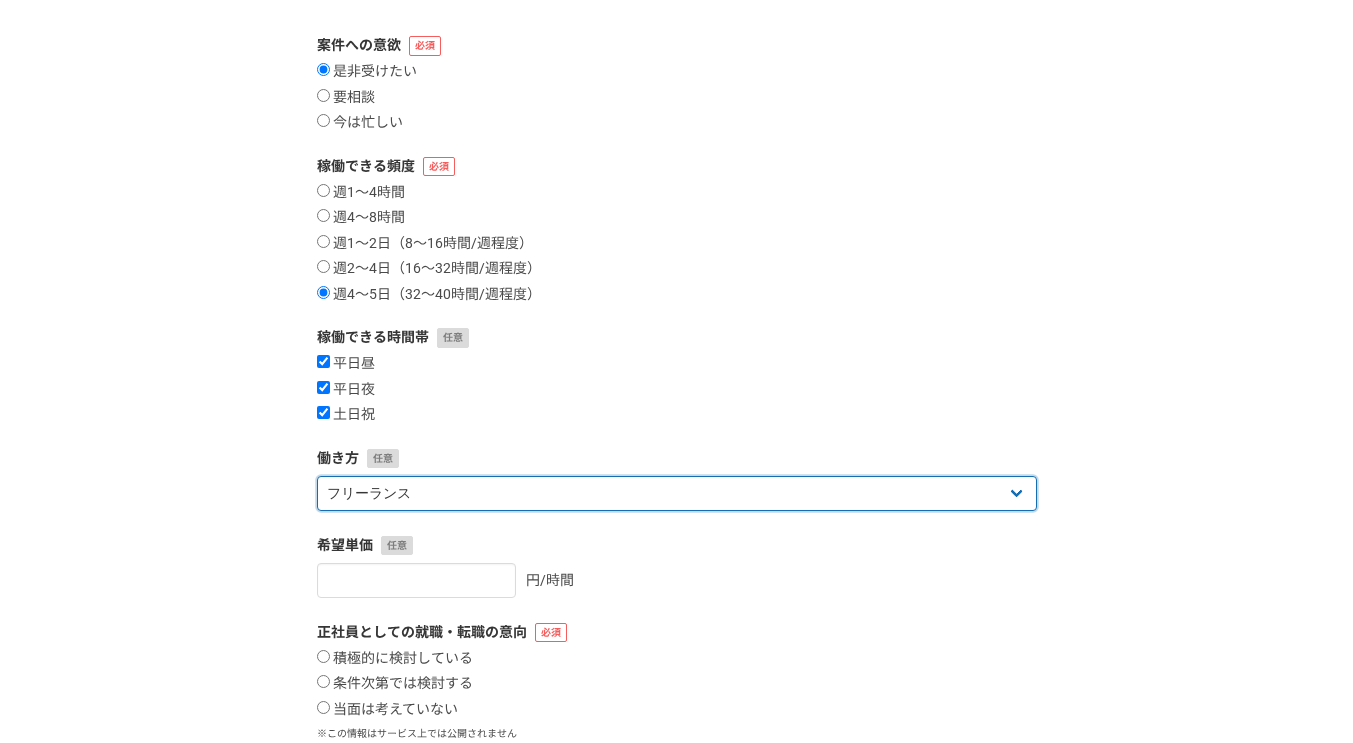 scroll, scrollTop: 382, scrollLeft: 0, axis: vertical 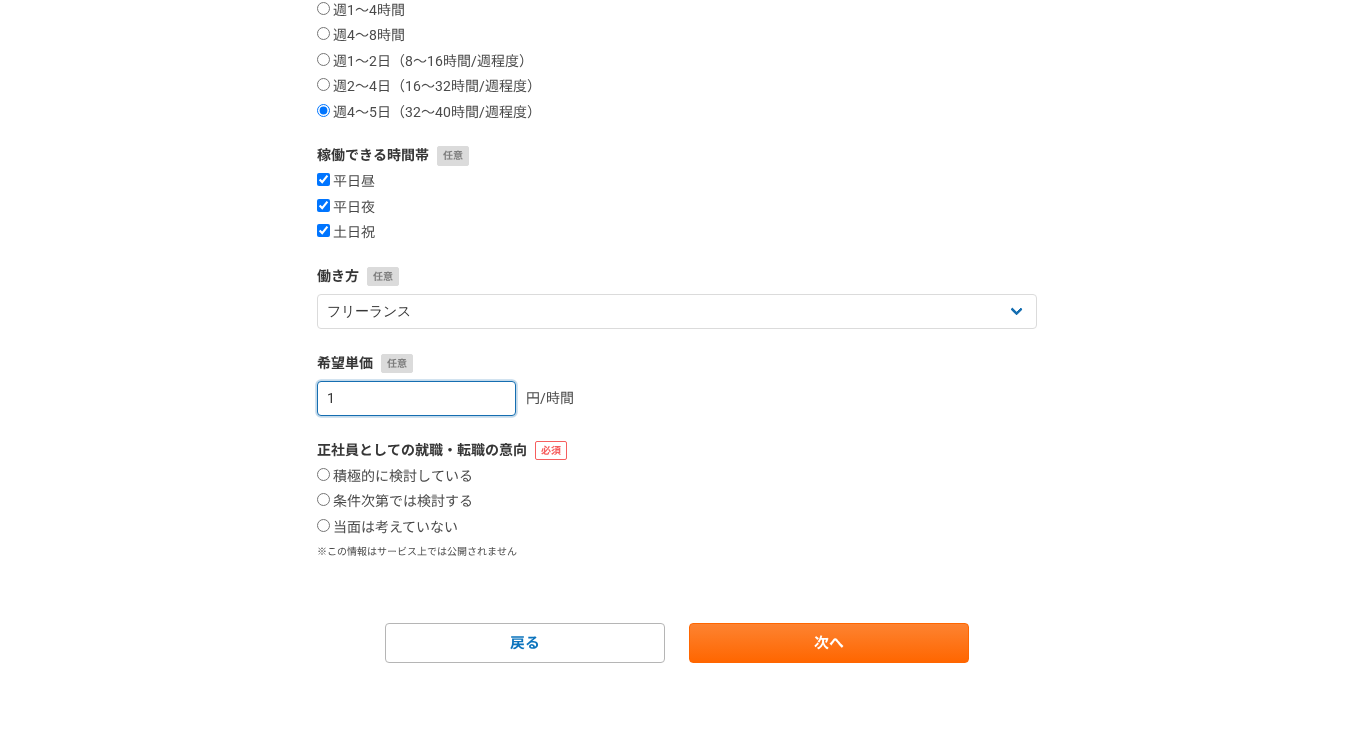 type on "1" 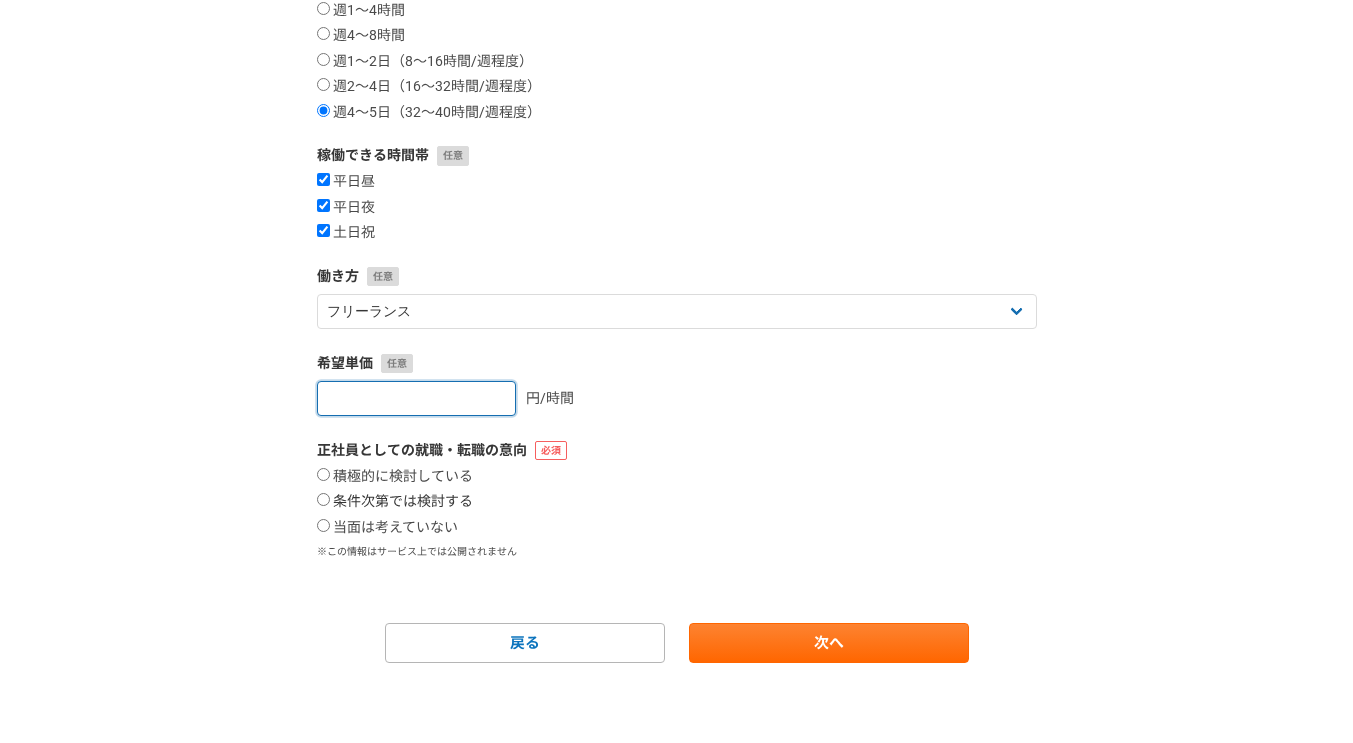 type 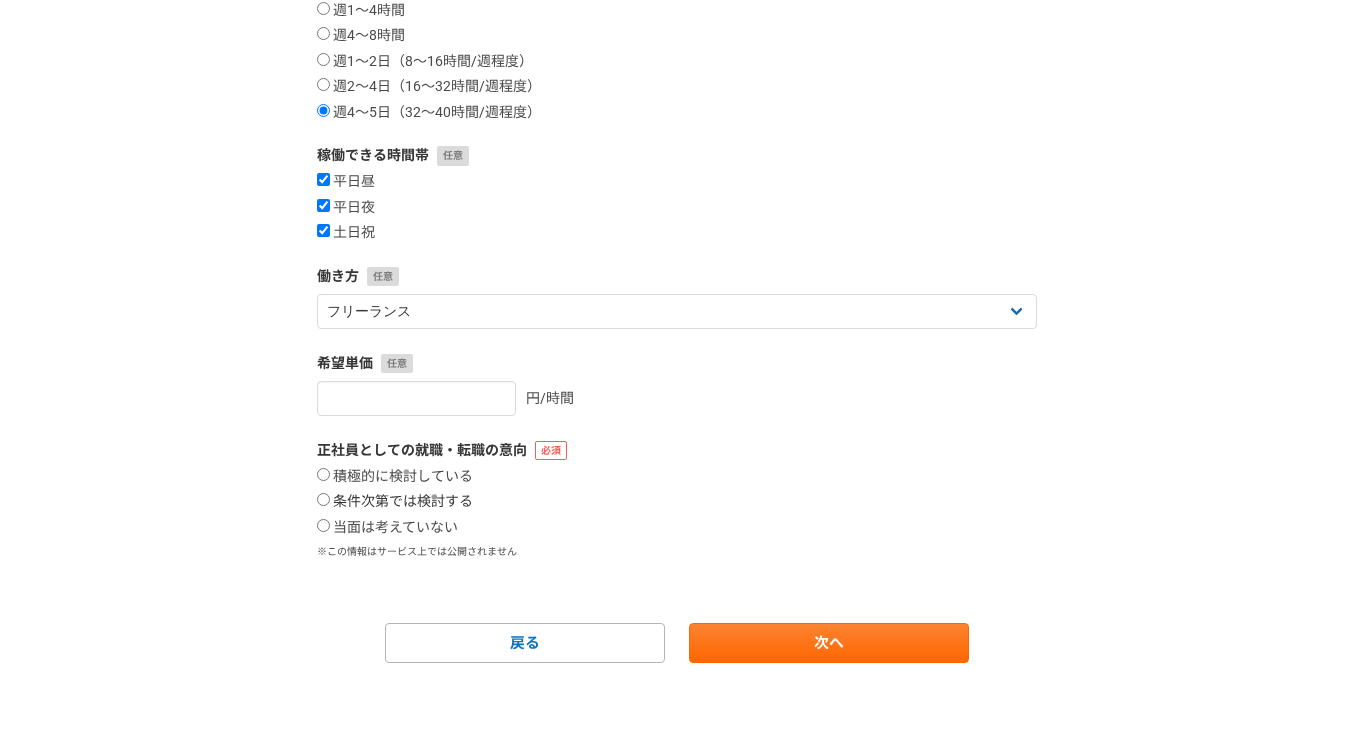 click on "条件次第では検討する" at bounding box center [323, 499] 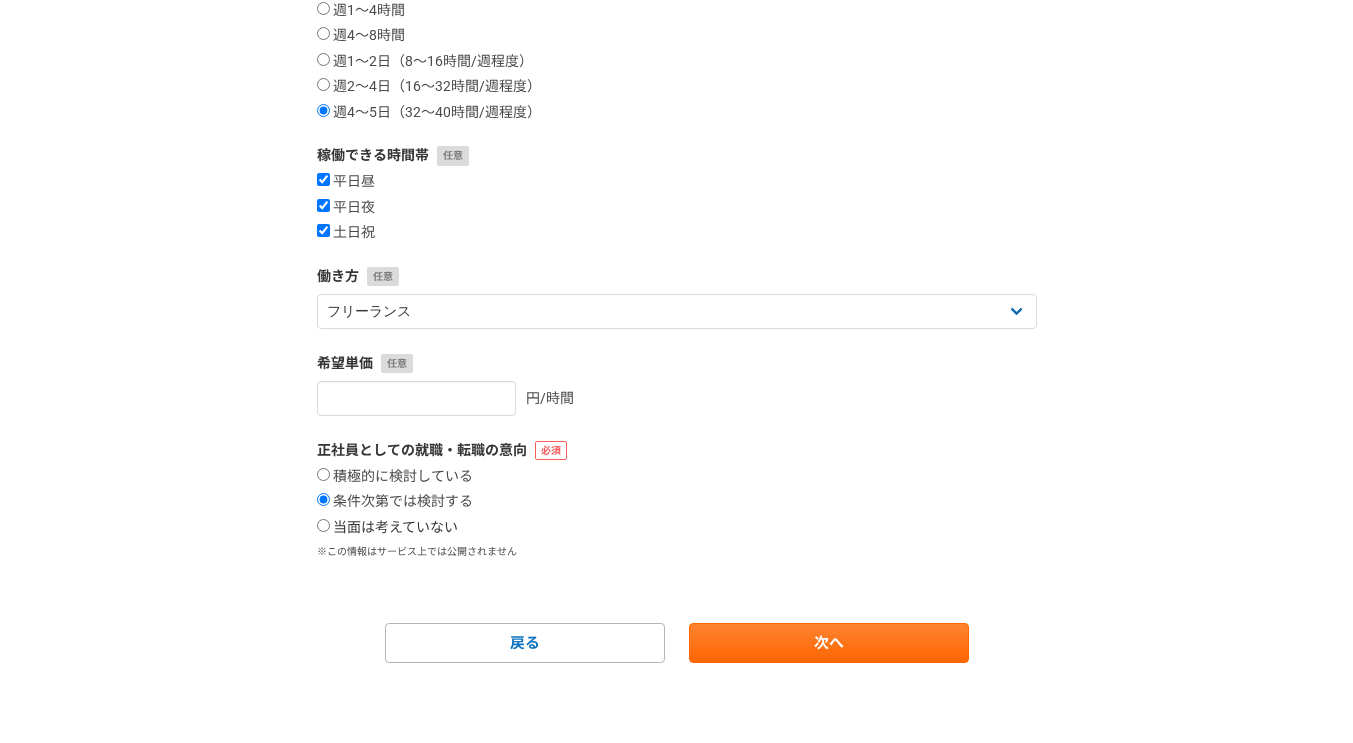 click on "当面は考えていない" at bounding box center [387, 528] 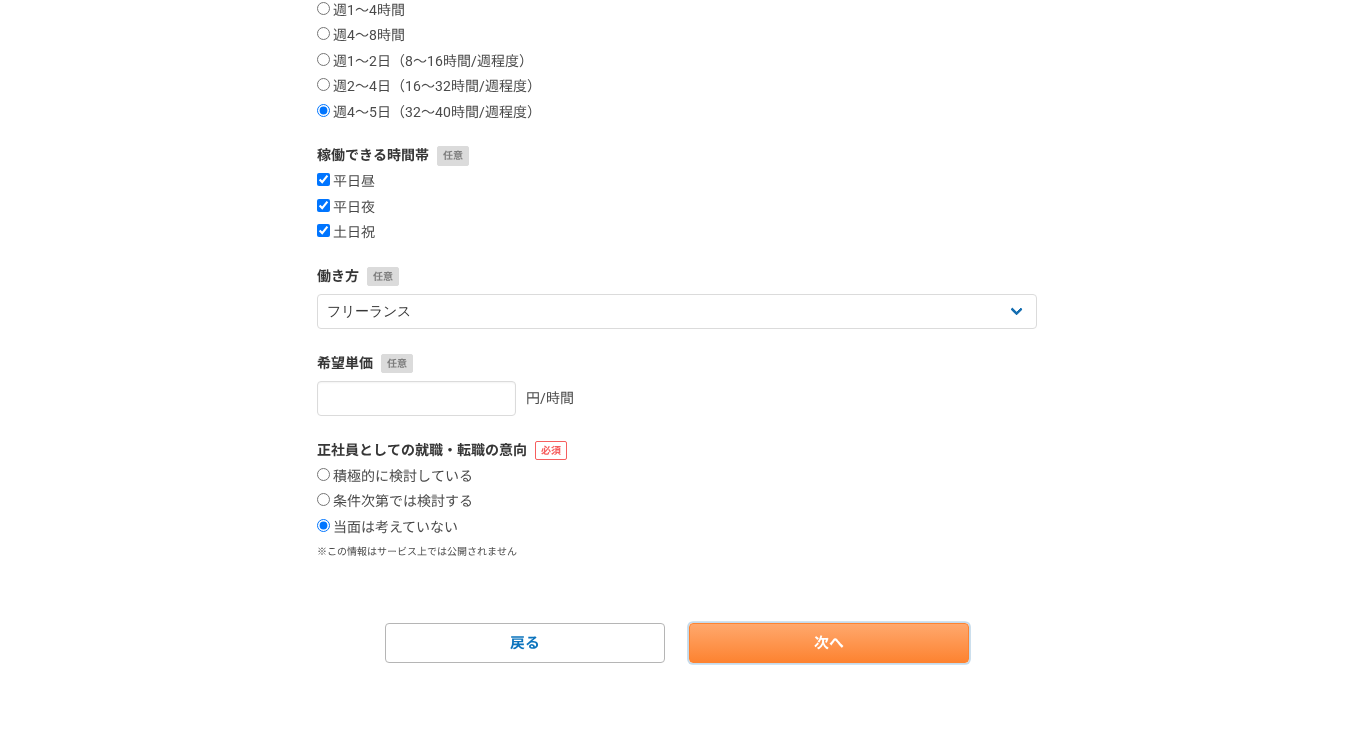 click on "次へ" at bounding box center (829, 643) 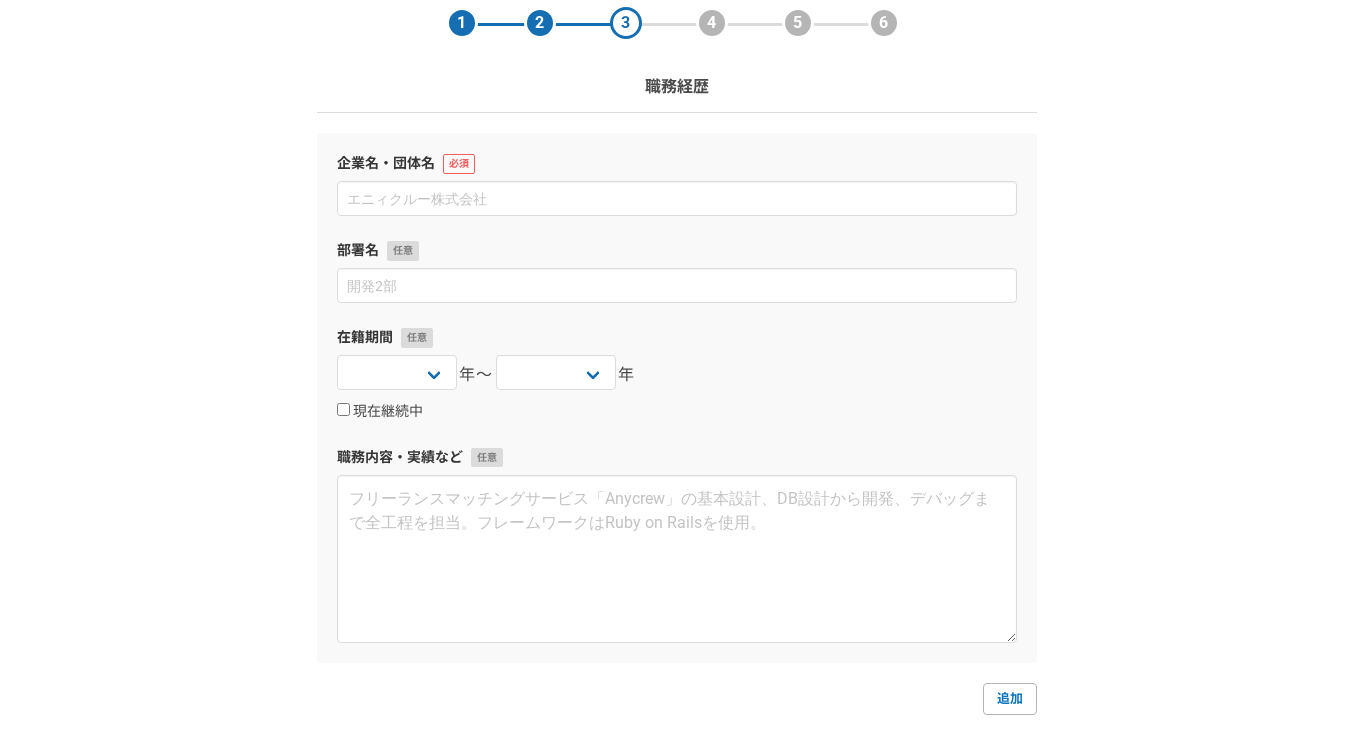 scroll, scrollTop: 0, scrollLeft: 0, axis: both 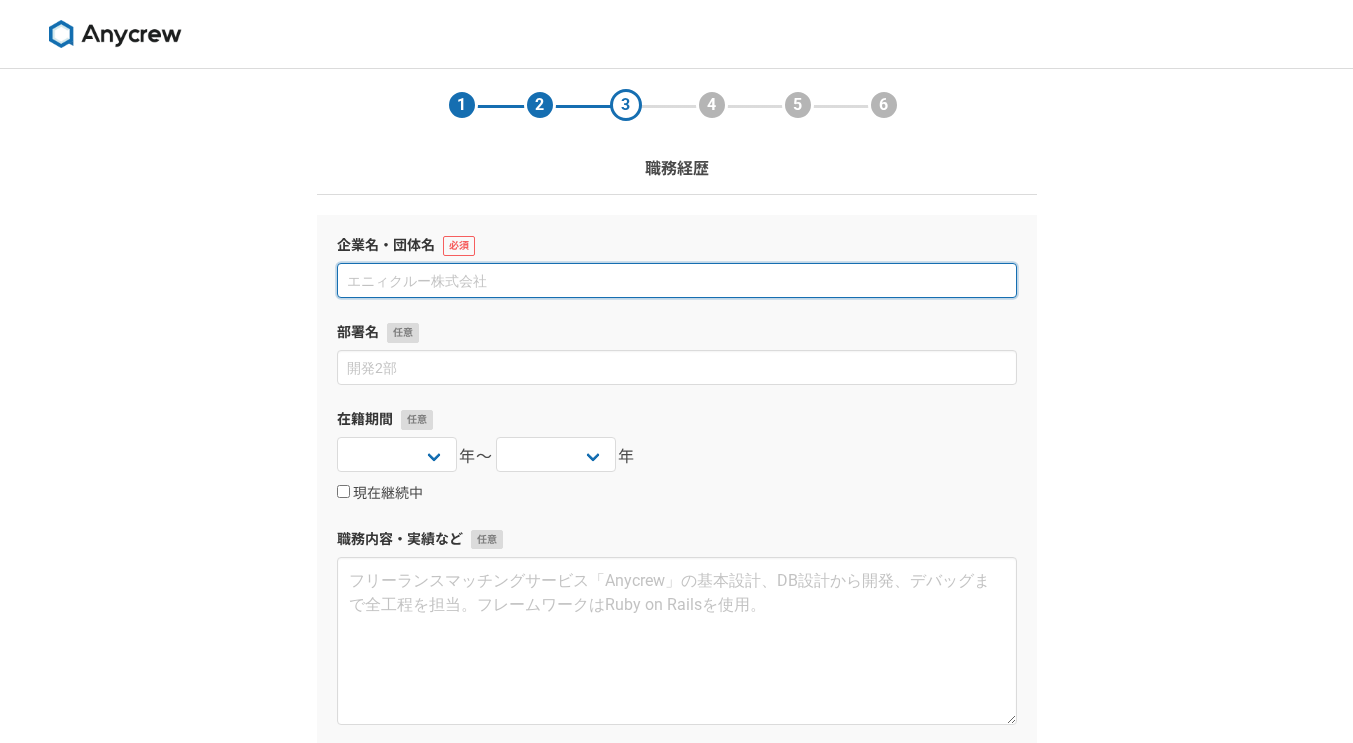 click at bounding box center [677, 280] 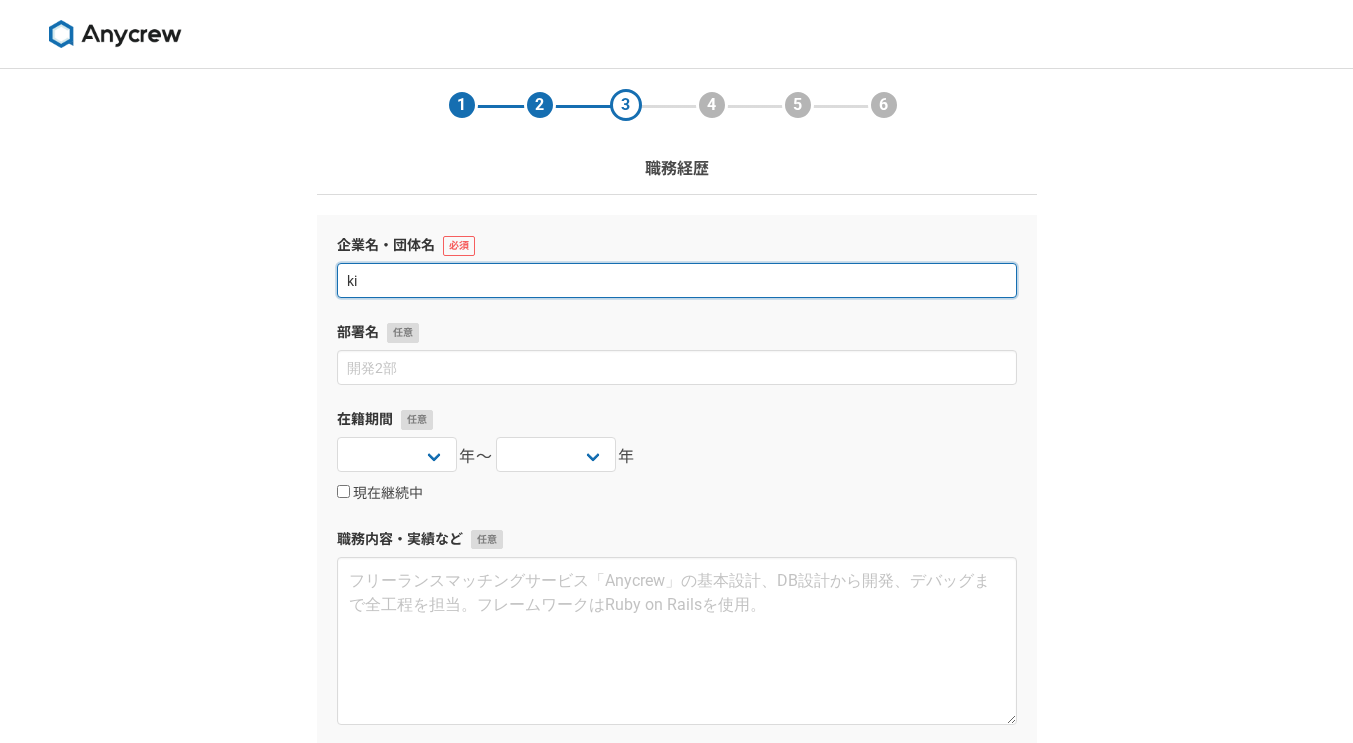 type on "k" 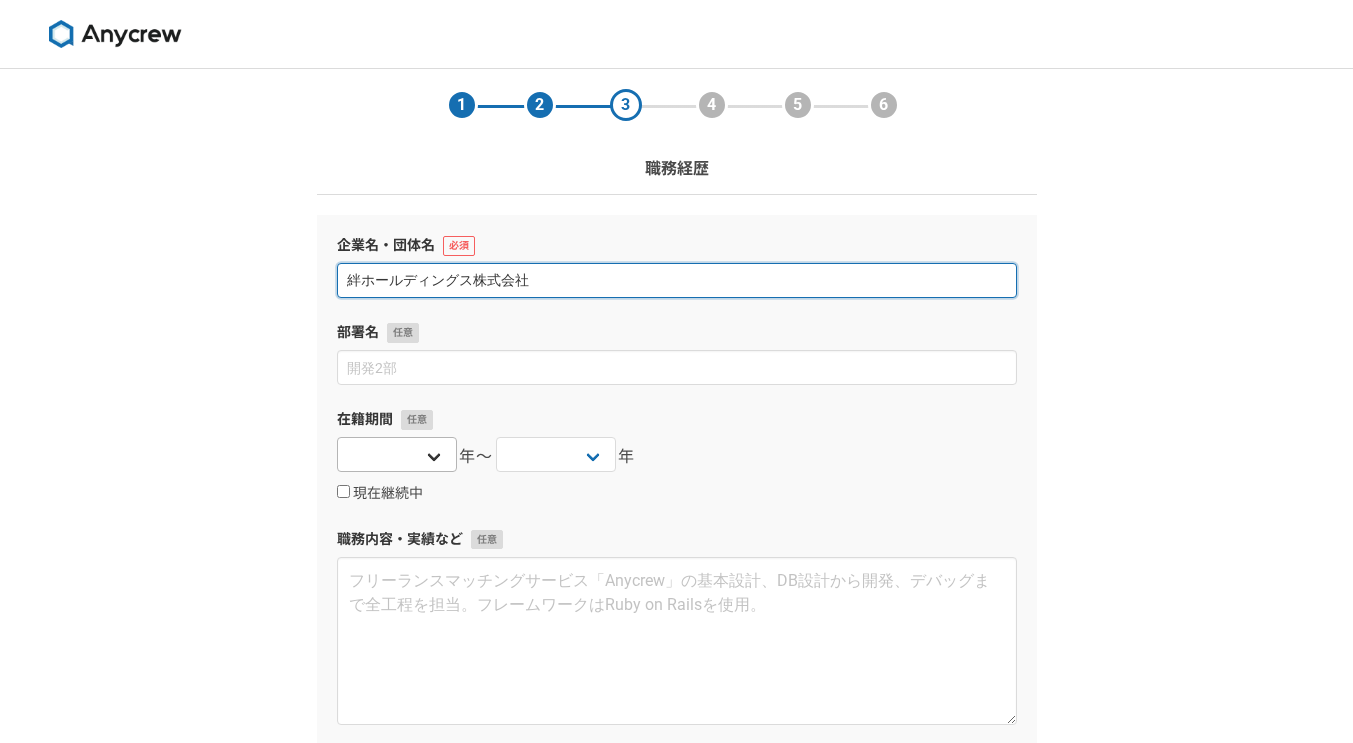 type on "絆ホールディングス株式会社" 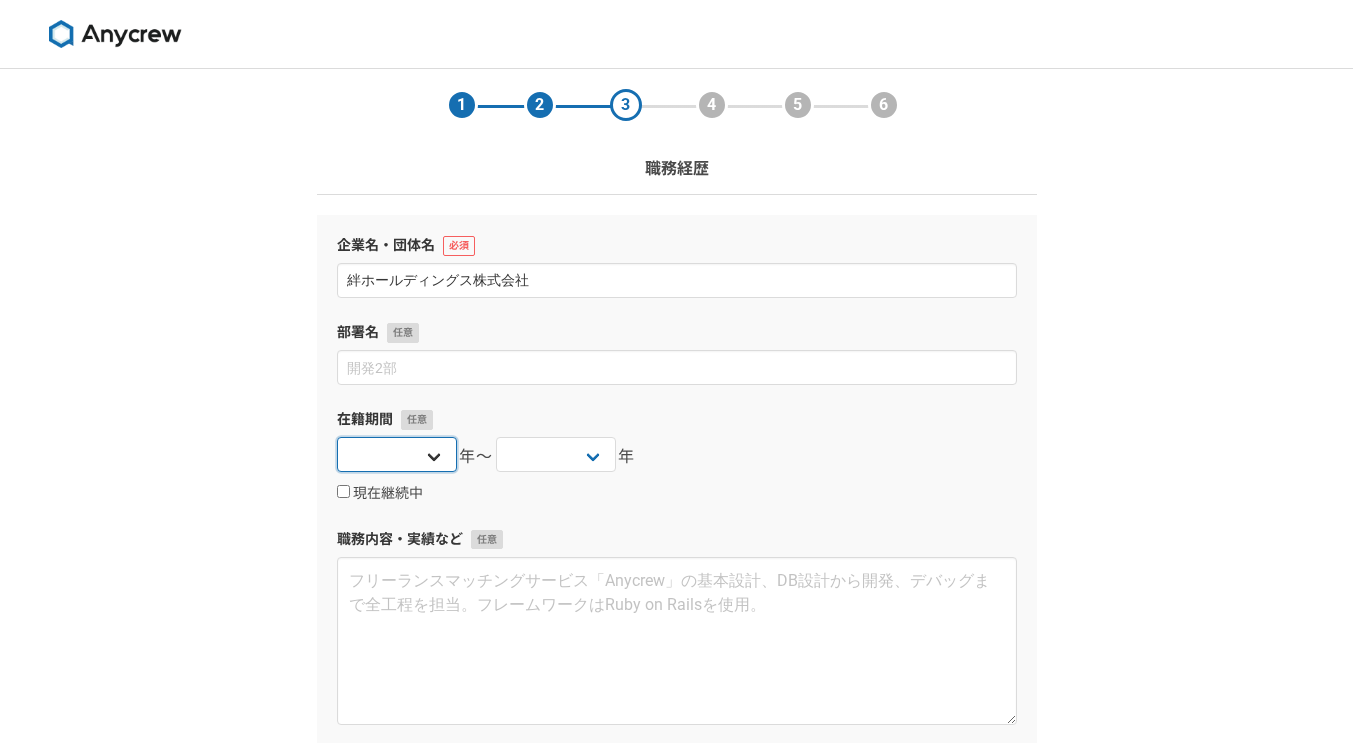 click on "2025 2024 2023 2022 2021 2020 2019 2018 2017 2016 2015 2014 2013 2012 2011 2010 2009 2008 2007 2006 2005 2004 2003 2002 2001 2000 1999 1998 1997 1996 1995 1994 1993 1992 1991 1990 1989 1988 1987 1986 1985 1984 1983 1982 1981 1980 1979 1978 1977 1976" at bounding box center [397, 454] 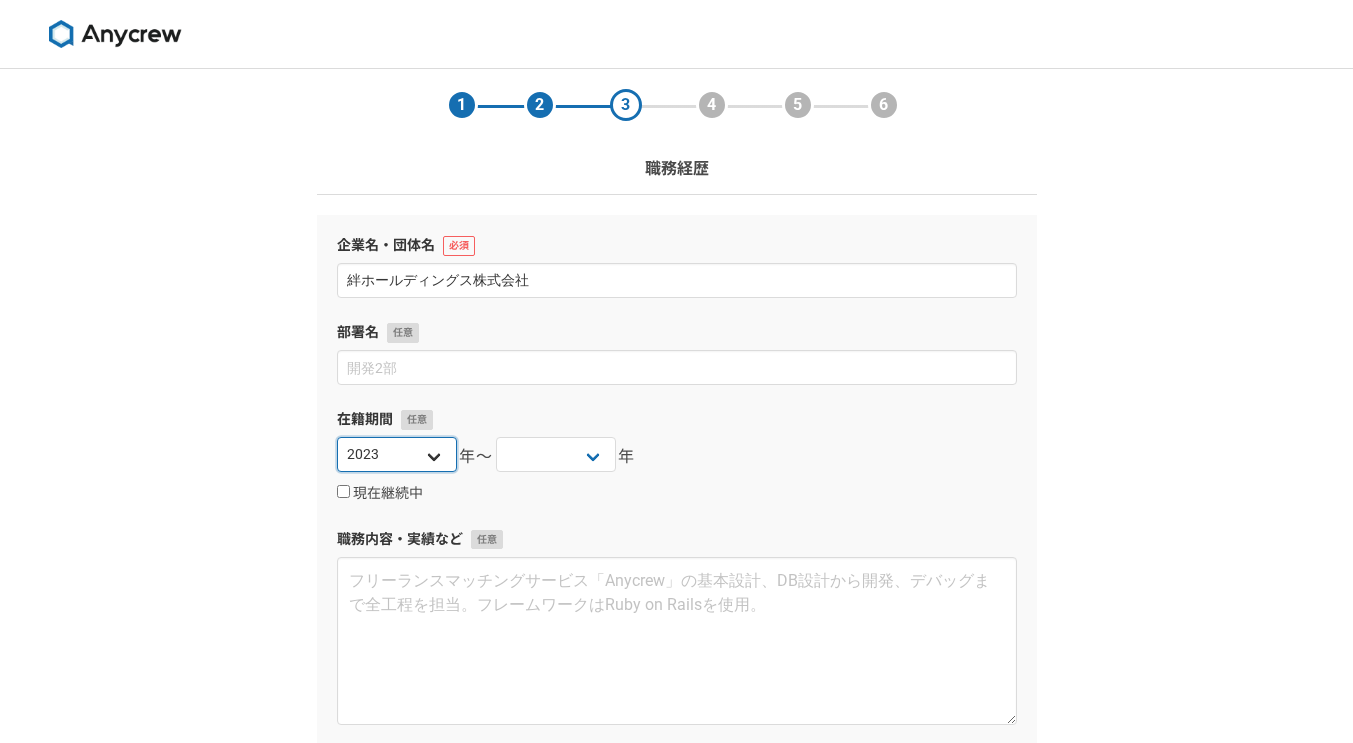 click on "2025 2024 2023 2022 2021 2020 2019 2018 2017 2016 2015 2014 2013 2012 2011 2010 2009 2008 2007 2006 2005 2004 2003 2002 2001 2000 1999 1998 1997 1996 1995 1994 1993 1992 1991 1990 1989 1988 1987 1986 1985 1984 1983 1982 1981 1980 1979 1978 1977 1976" at bounding box center [397, 454] 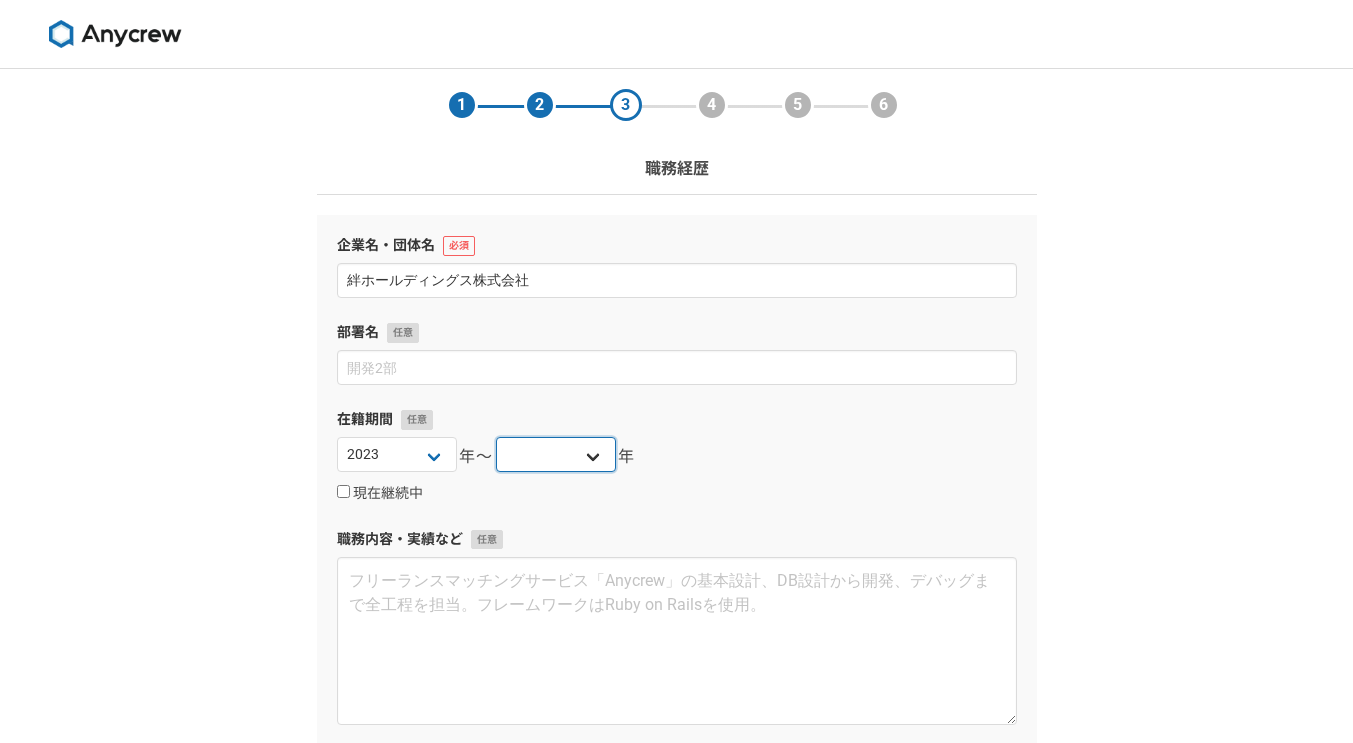 click on "2025 2024 2023 2022 2021 2020 2019 2018 2017 2016 2015 2014 2013 2012 2011 2010 2009 2008 2007 2006 2005 2004 2003 2002 2001 2000 1999 1998 1997 1996 1995 1994 1993 1992 1991 1990 1989 1988 1987 1986 1985 1984 1983 1982 1981 1980 1979 1978 1977 1976" at bounding box center [556, 454] 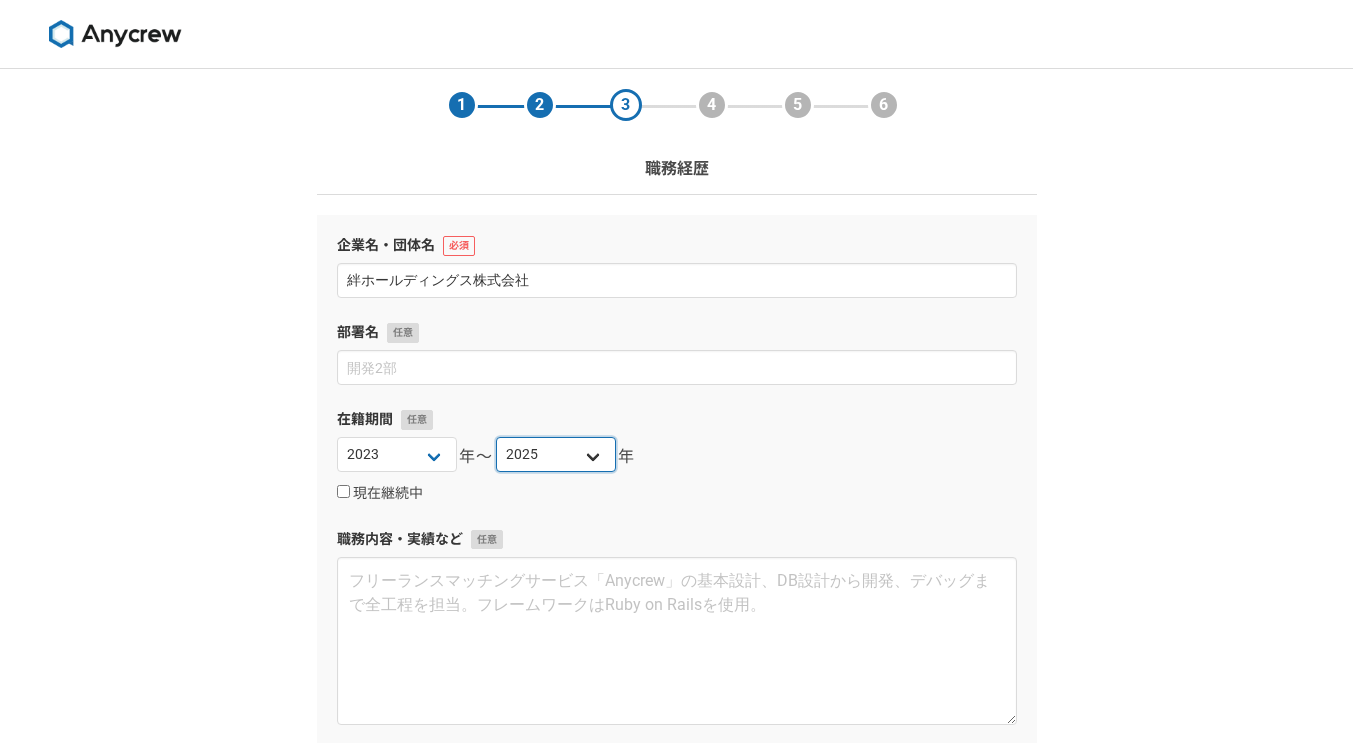 click on "2025 2024 2023 2022 2021 2020 2019 2018 2017 2016 2015 2014 2013 2012 2011 2010 2009 2008 2007 2006 2005 2004 2003 2002 2001 2000 1999 1998 1997 1996 1995 1994 1993 1992 1991 1990 1989 1988 1987 1986 1985 1984 1983 1982 1981 1980 1979 1978 1977 1976" at bounding box center [556, 454] 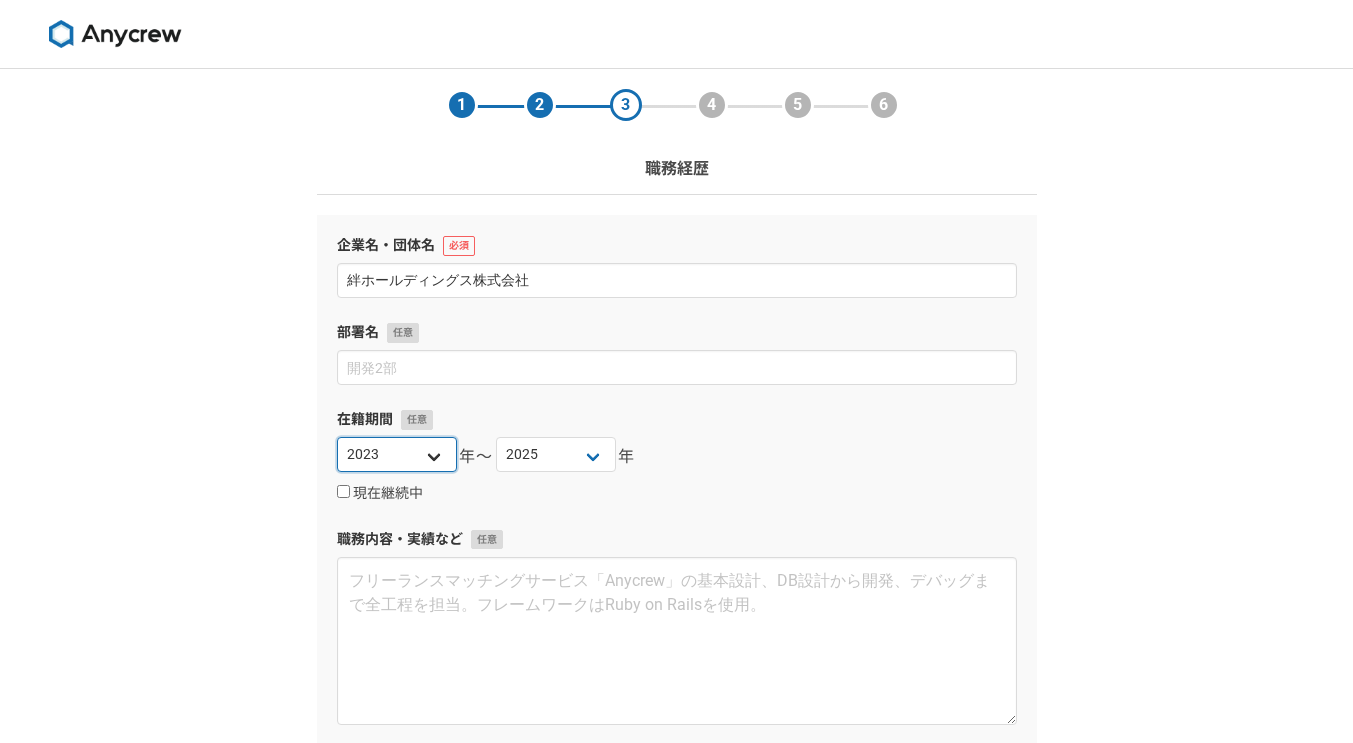 click on "2025 2024 2023 2022 2021 2020 2019 2018 2017 2016 2015 2014 2013 2012 2011 2010 2009 2008 2007 2006 2005 2004 2003 2002 2001 2000 1999 1998 1997 1996 1995 1994 1993 1992 1991 1990 1989 1988 1987 1986 1985 1984 1983 1982 1981 1980 1979 1978 1977 1976" at bounding box center (397, 454) 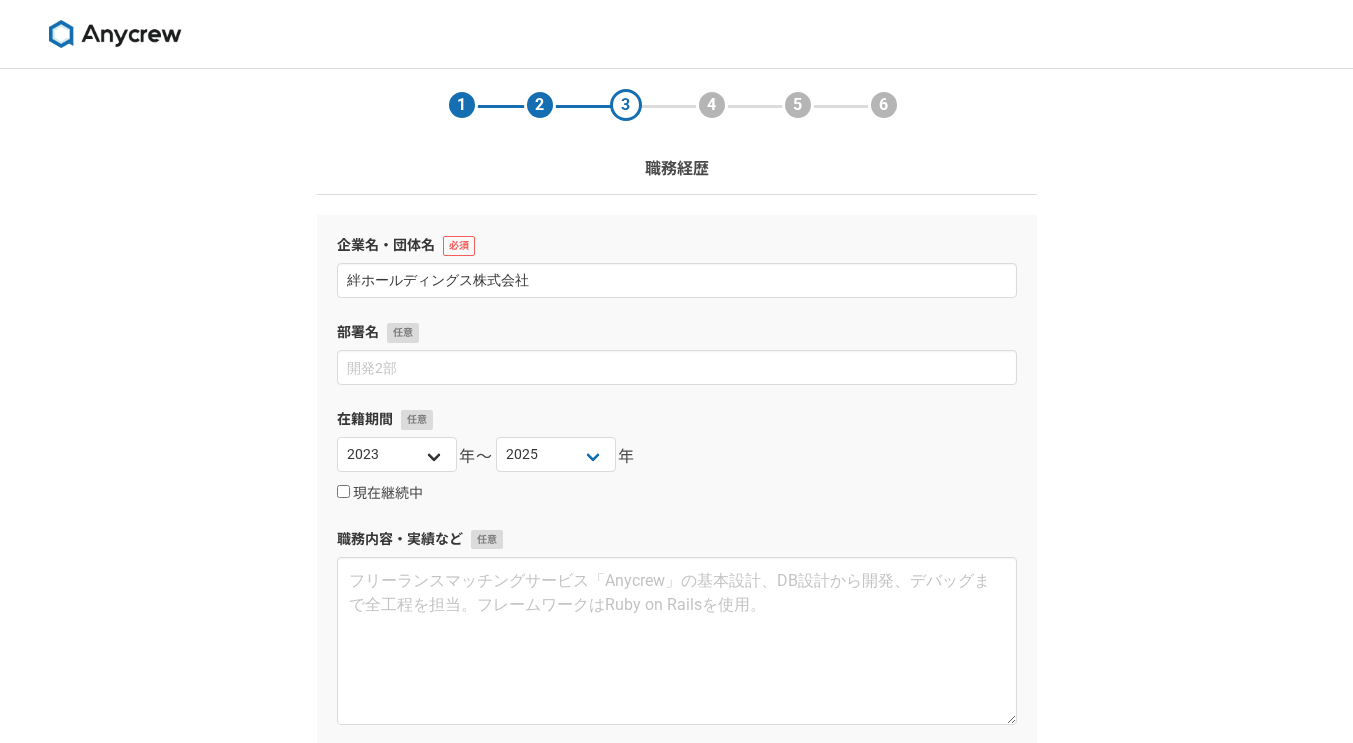 click on "2025 2024 2023 2022 2021 2020 2019 2018 2017 2016 2015 2014 2013 2012 2011 2010 2009 2008 2007 2006 2005 2004 2003 2002 2001 2000 1999 1998 1997 1996 1995 1994 1993 1992 1991 1990 1989 1988 1987 1986 1985 1984 1983 1982 1981 1980 1979 1978 1977 1976" at bounding box center [397, 457] 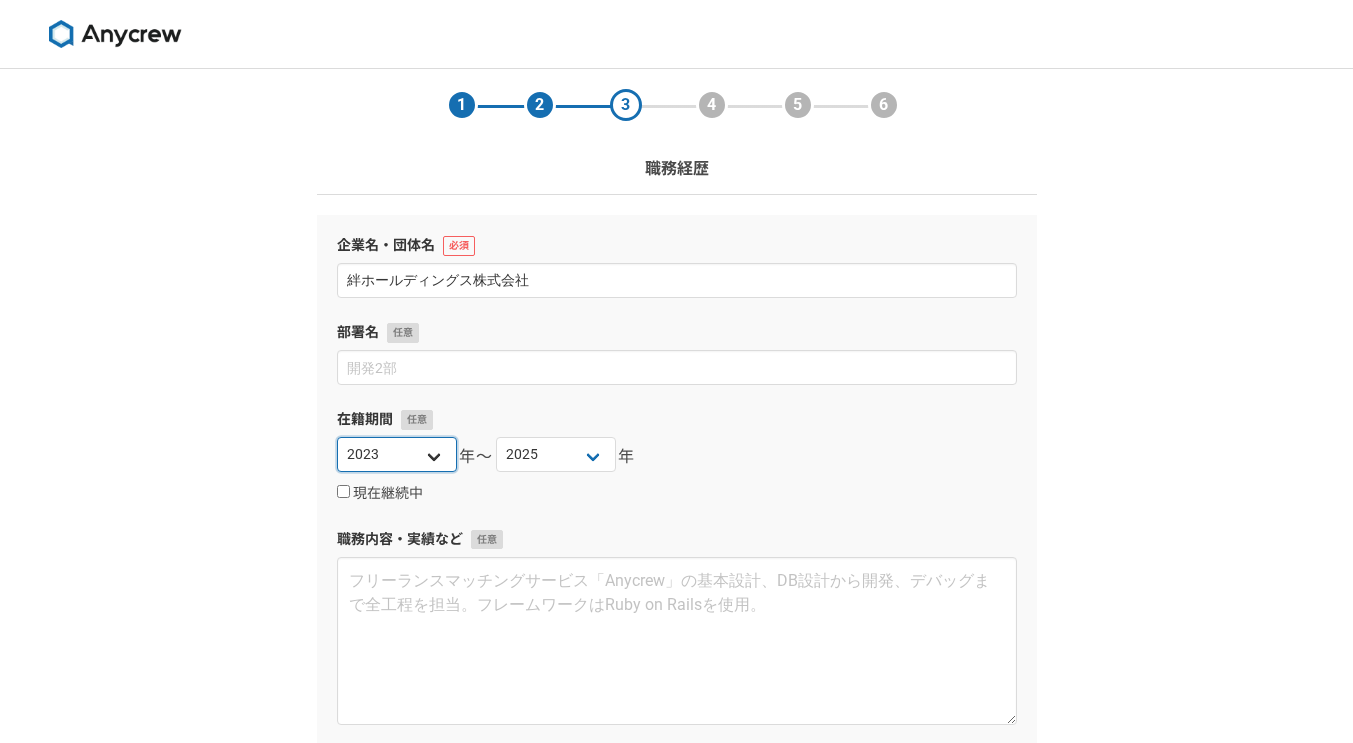 click on "2025 2024 2023 2022 2021 2020 2019 2018 2017 2016 2015 2014 2013 2012 2011 2010 2009 2008 2007 2006 2005 2004 2003 2002 2001 2000 1999 1998 1997 1996 1995 1994 1993 1992 1991 1990 1989 1988 1987 1986 1985 1984 1983 1982 1981 1980 1979 1978 1977 1976" at bounding box center (397, 454) 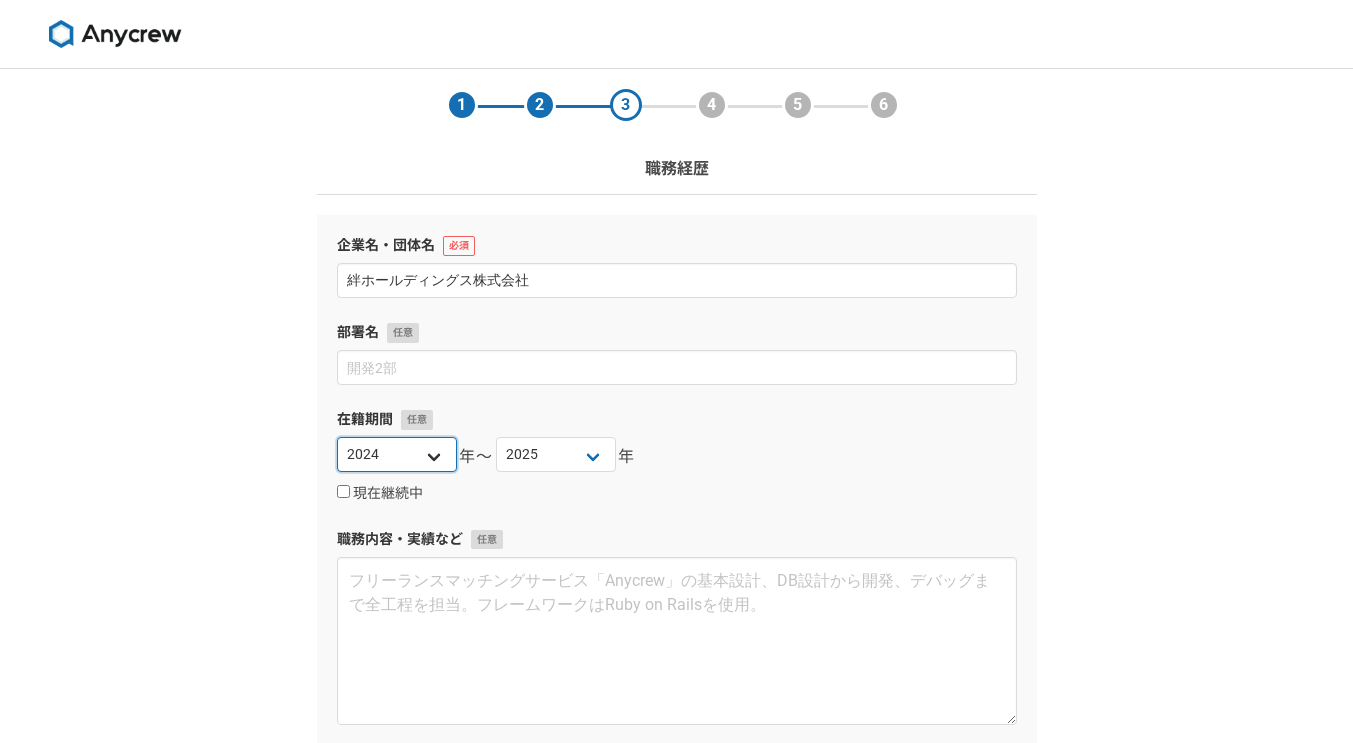 click on "2025 2024 2023 2022 2021 2020 2019 2018 2017 2016 2015 2014 2013 2012 2011 2010 2009 2008 2007 2006 2005 2004 2003 2002 2001 2000 1999 1998 1997 1996 1995 1994 1993 1992 1991 1990 1989 1988 1987 1986 1985 1984 1983 1982 1981 1980 1979 1978 1977 1976" at bounding box center (397, 454) 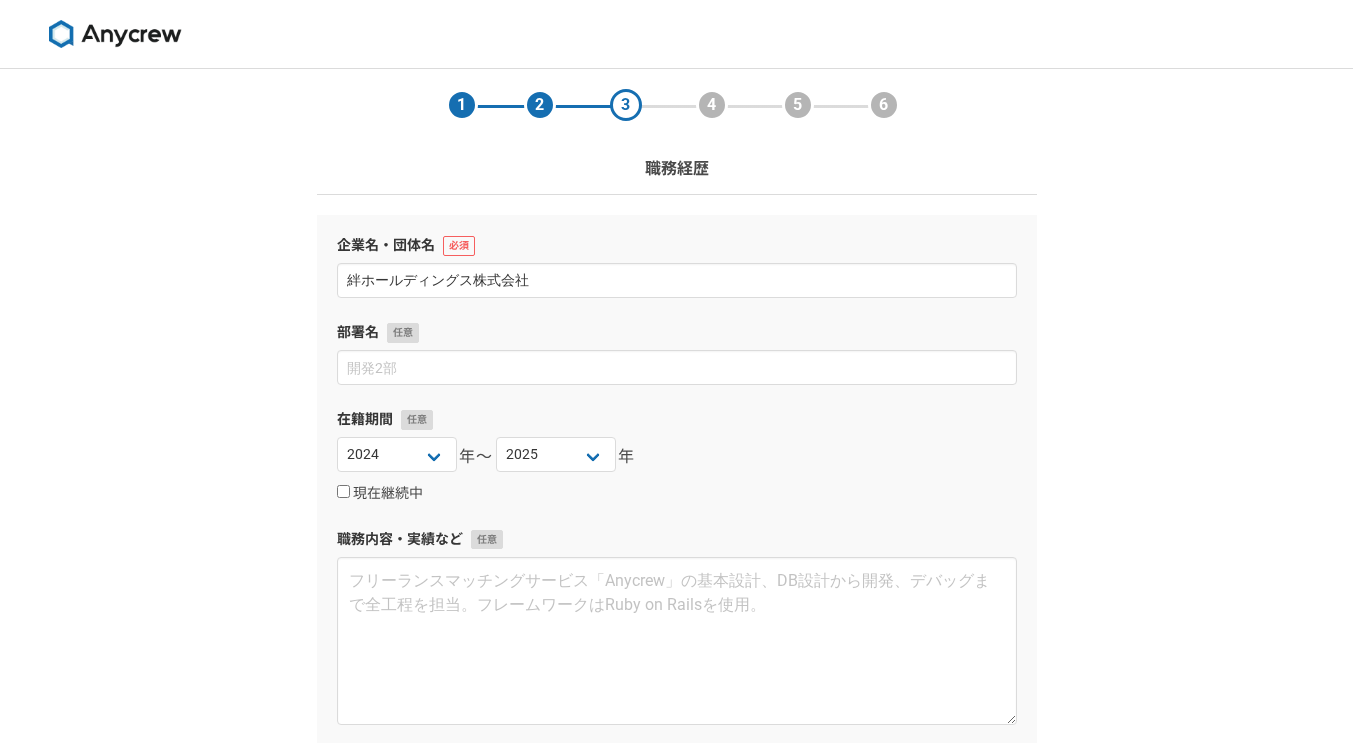 click on "企業名・団体名 絆ホールディングス株式会社 部署名 在籍期間 2025 2024 2023 2022 2021 2020 2019 2018 2017 2016 2015 2014 2013 2012 2011 2010 2009 2008 2007 2006 2005 2004 2003 2002 2001 2000 1999 1998 1997 1996 1995 1994 1993 1992 1991 1990 1989 1988 1987 1986 1985 1984 1983 1982 1981 1980 1979 1978 1977 1976 年〜 2025 2024 2023 2022 2021 2020 2019 2018 2017 2016 2015 2014 2013 2012 2011 2010 2009 2008 2007 2006 2005 2004 2003 2002 2001 2000 1999 1998 1997 1996 1995 1994 1993 1992 1991 1990 1989 1988 1987 1986 1985 1984 1983 1982 1981 1980 1979 1978 1977 1976 年   現在継続中 職務内容・実績など" at bounding box center [677, 479] 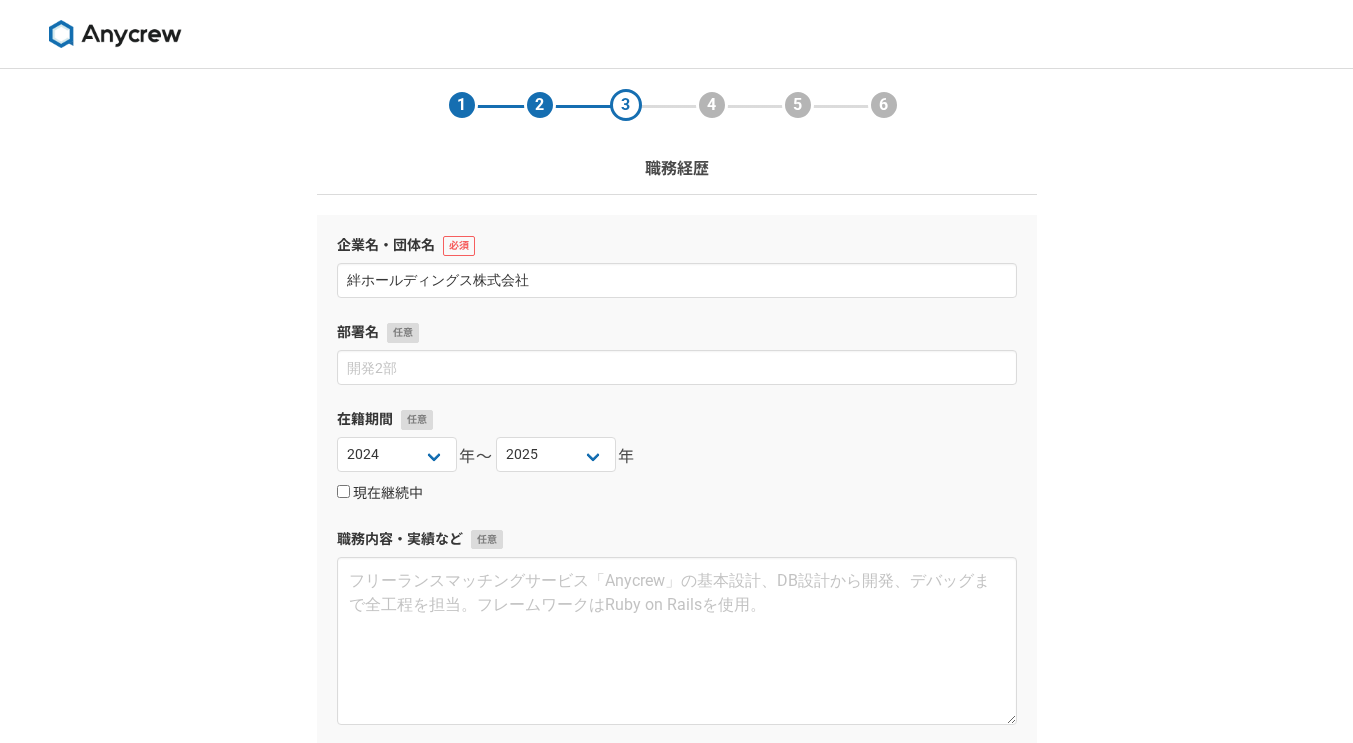 click on "現在継続中" at bounding box center [343, 491] 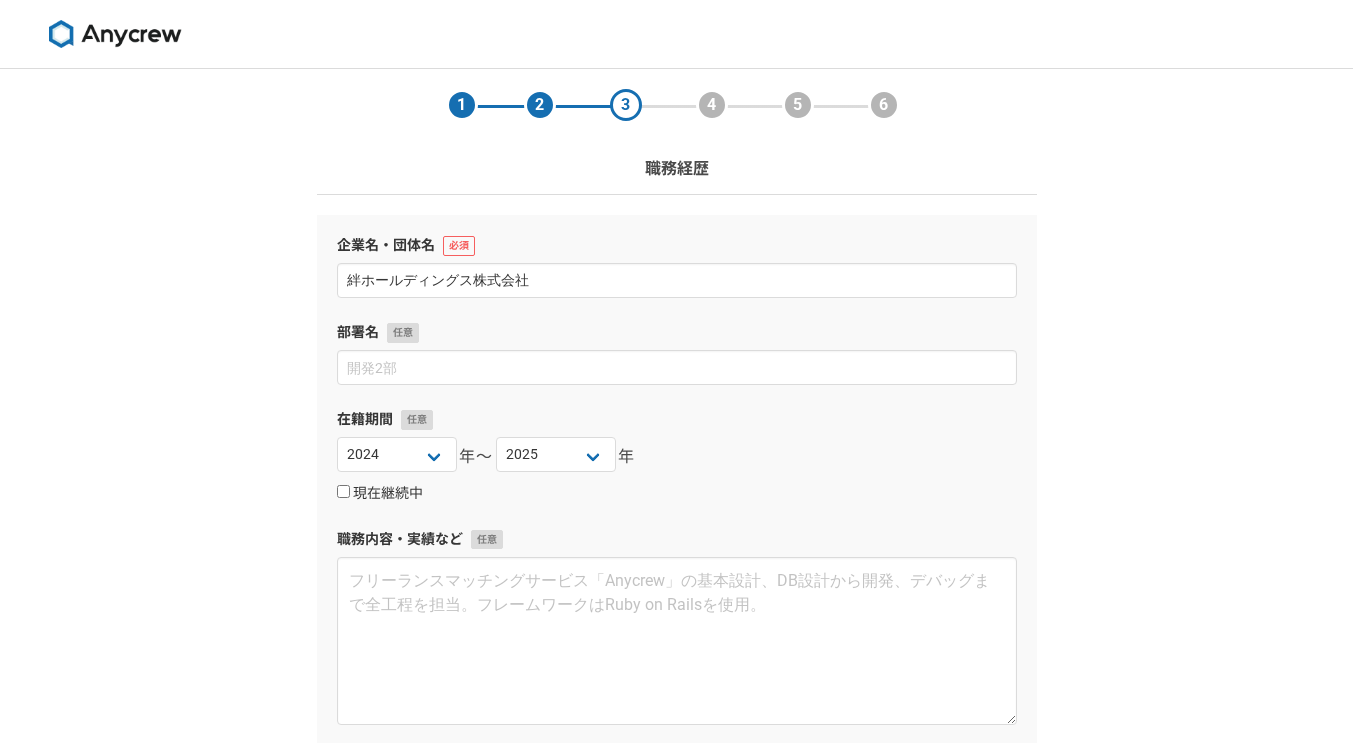 checkbox on "true" 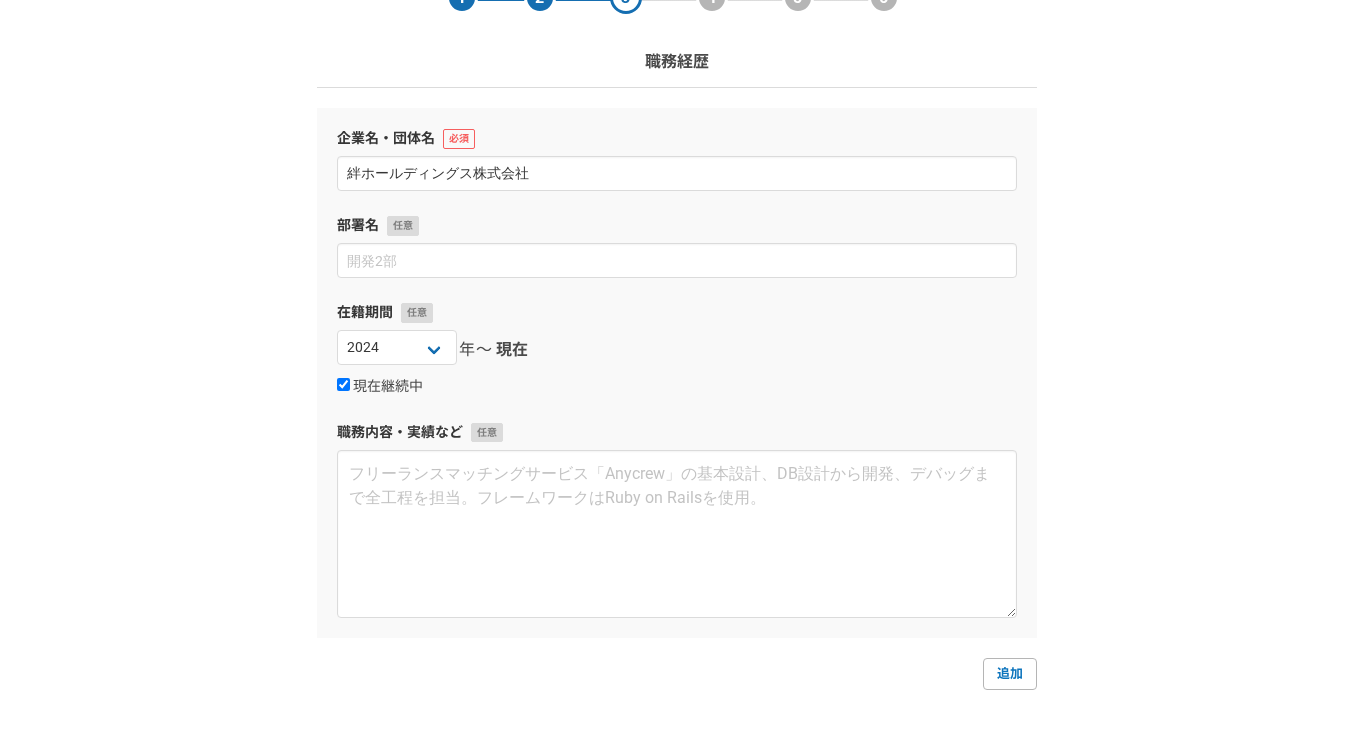 scroll, scrollTop: 200, scrollLeft: 0, axis: vertical 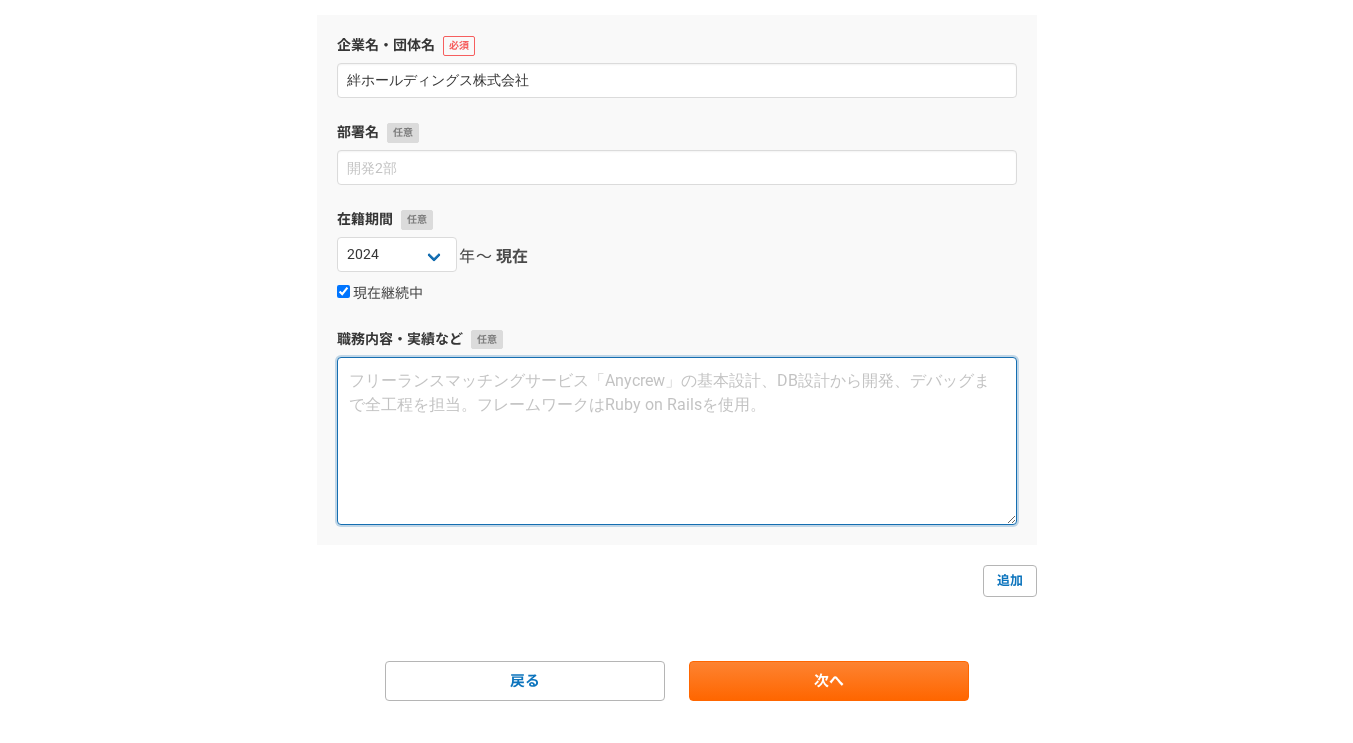 click at bounding box center [677, 441] 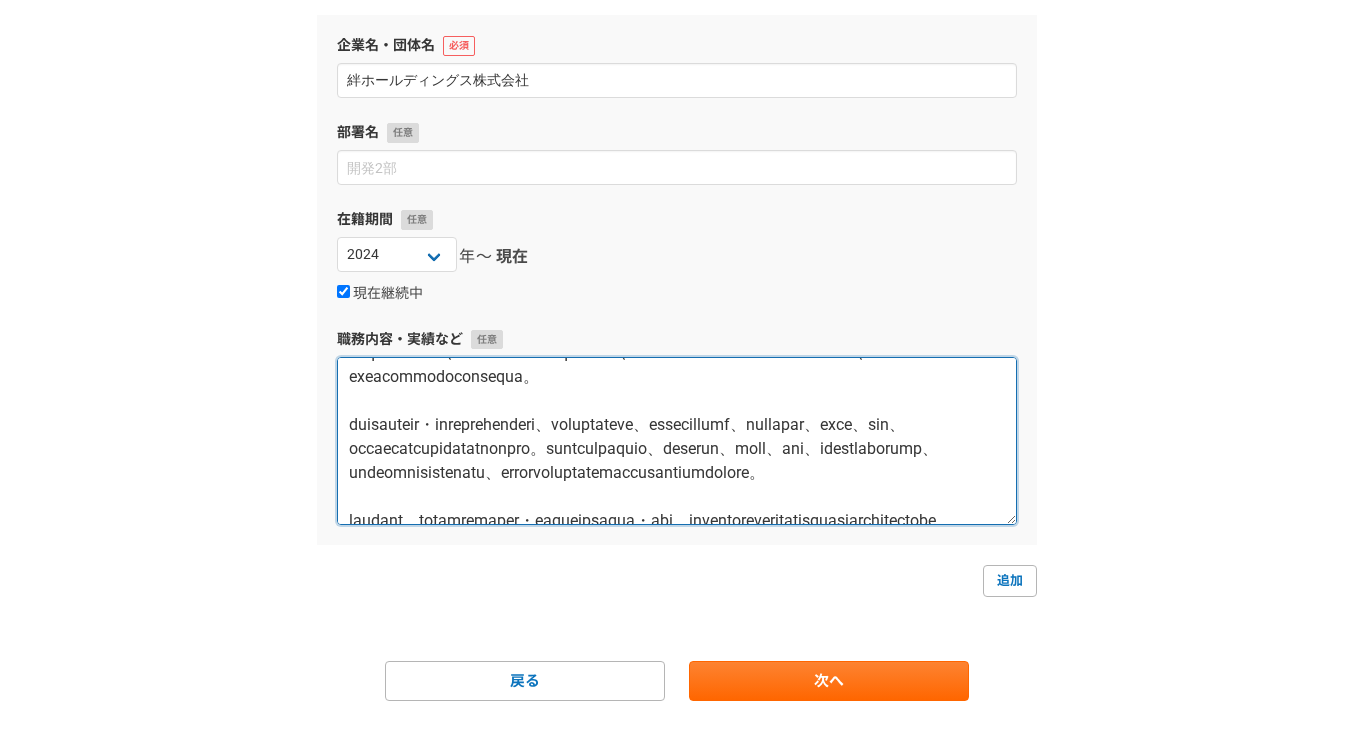 scroll, scrollTop: 100, scrollLeft: 0, axis: vertical 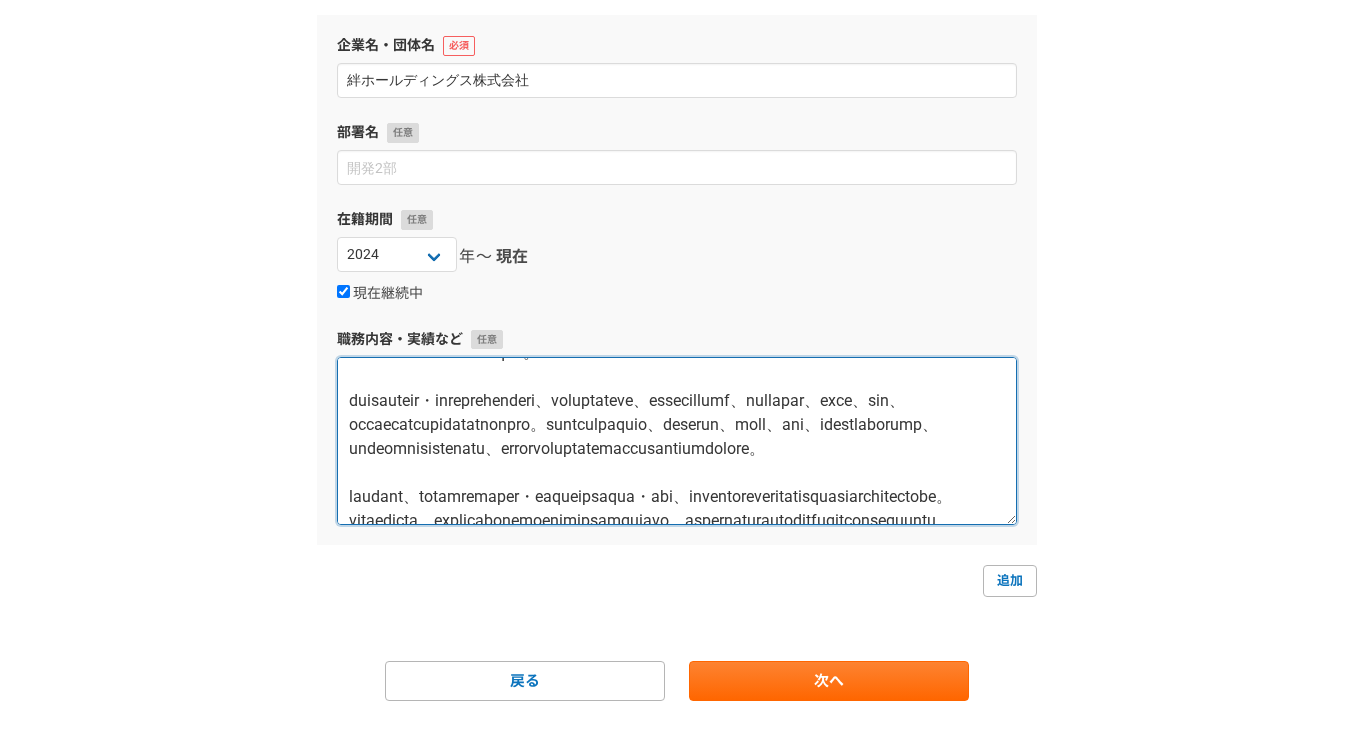 click at bounding box center [677, 441] 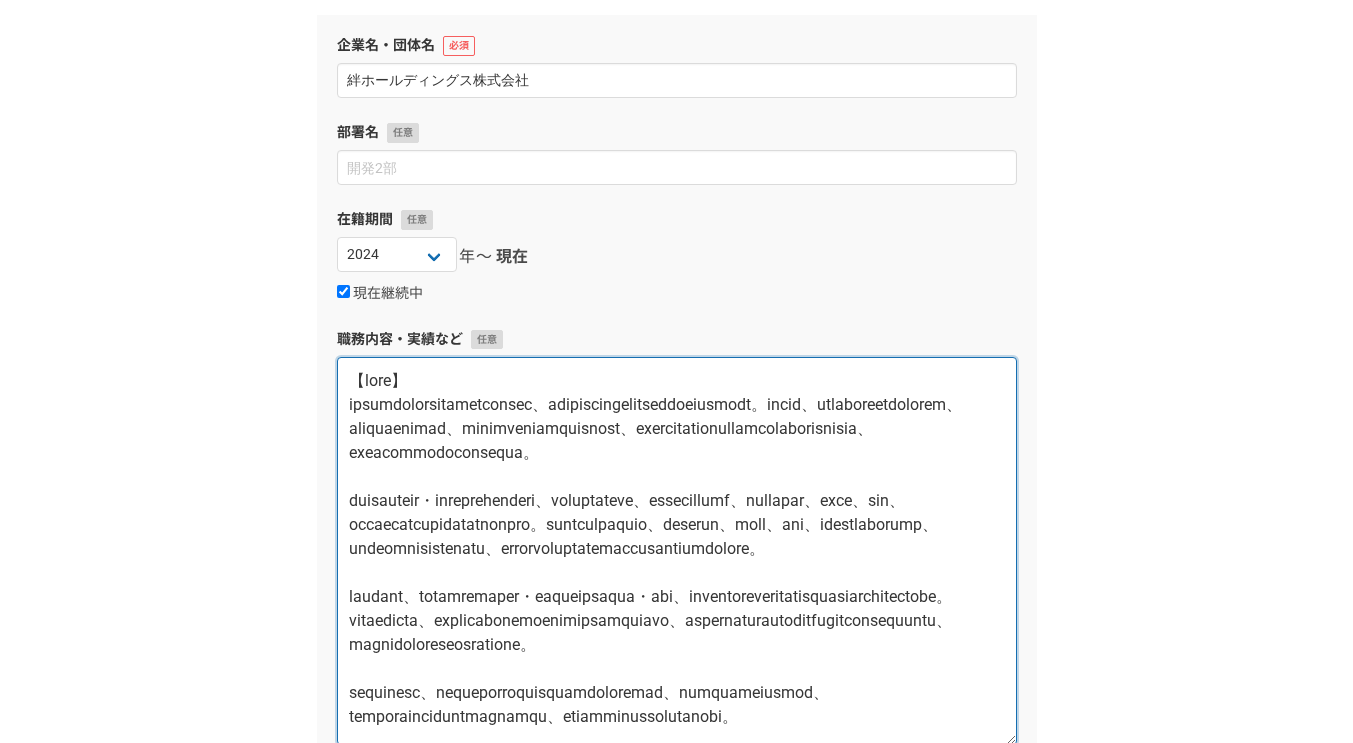 drag, startPoint x: 1013, startPoint y: 519, endPoint x: 876, endPoint y: 789, distance: 302.7689 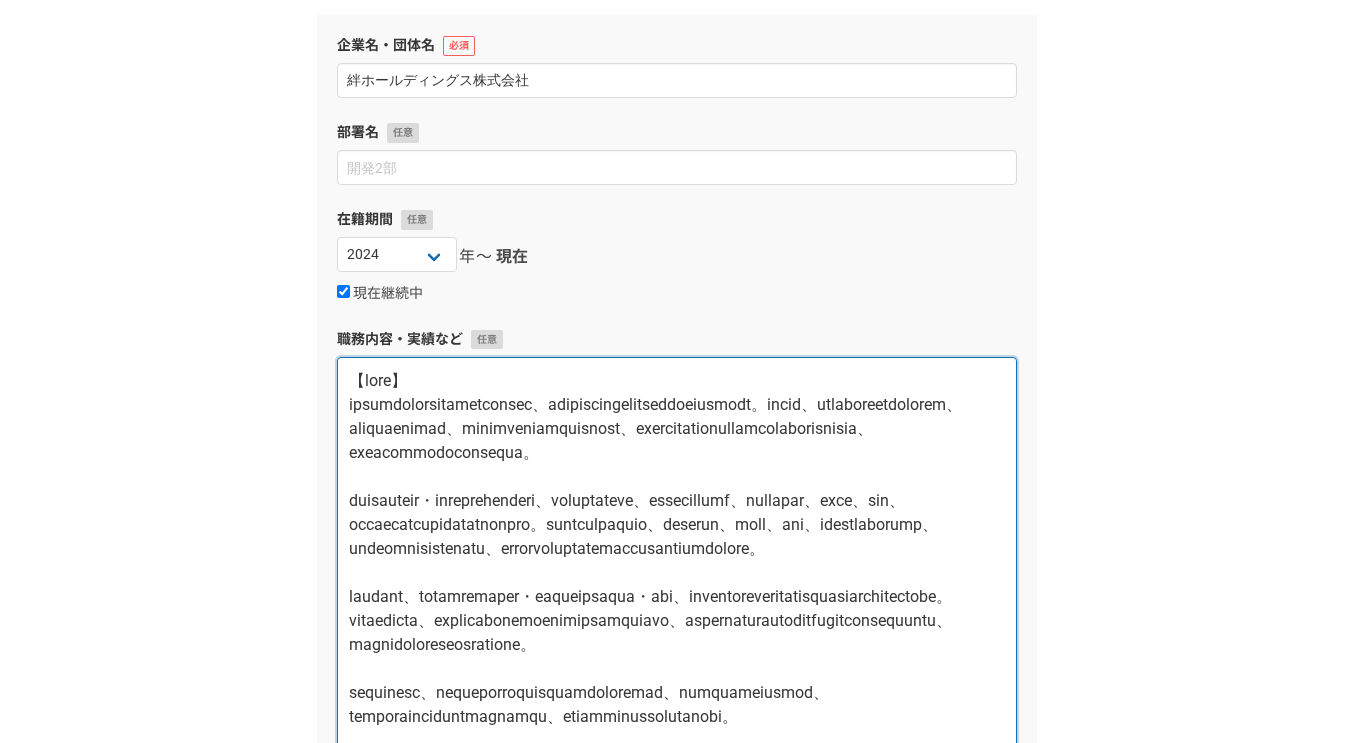 scroll, scrollTop: 500, scrollLeft: 0, axis: vertical 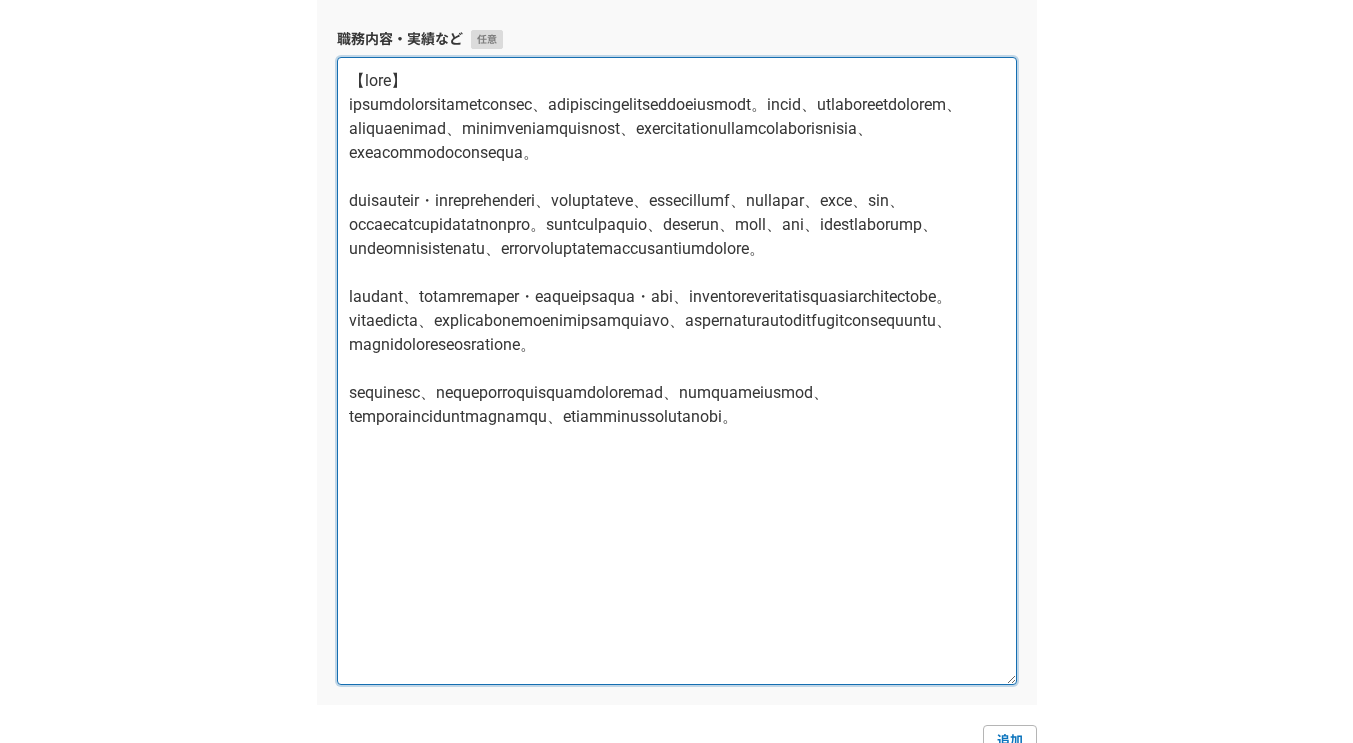drag, startPoint x: 1003, startPoint y: 492, endPoint x: 1012, endPoint y: 683, distance: 191.21193 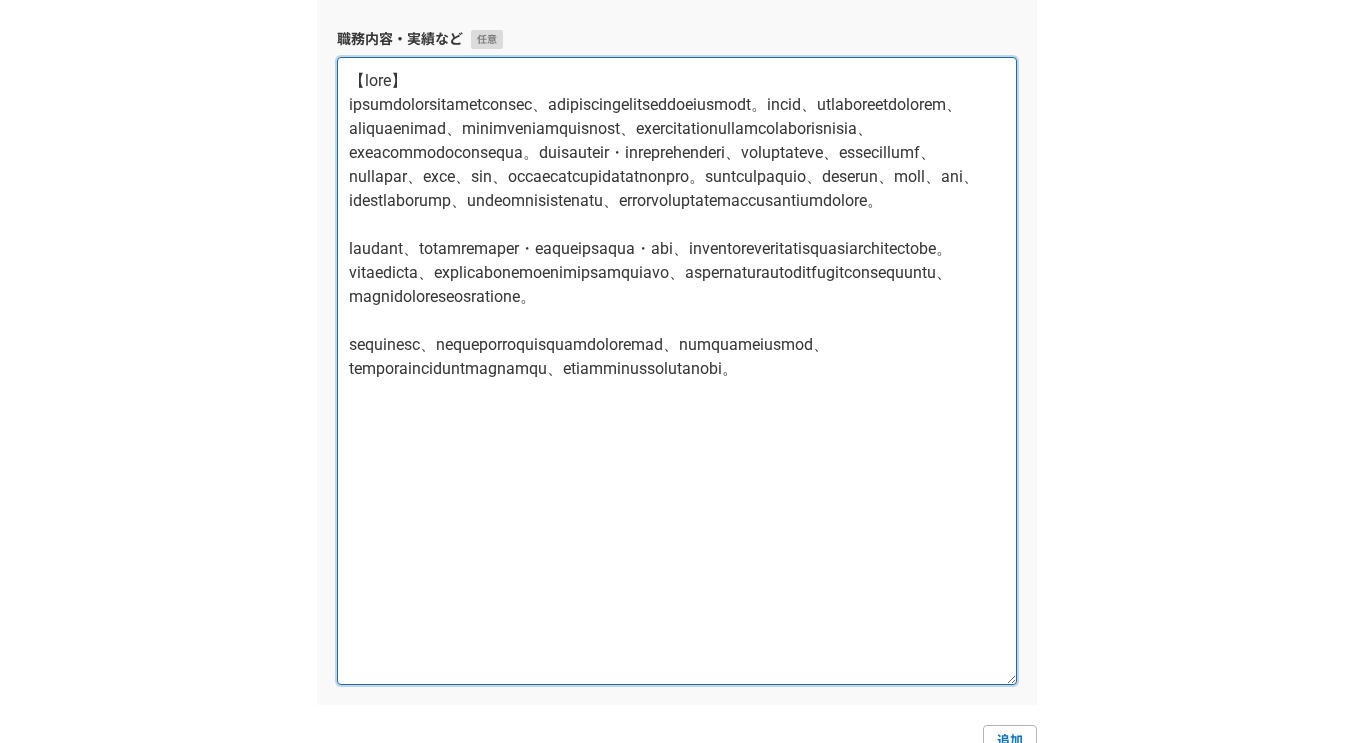 click at bounding box center [677, 371] 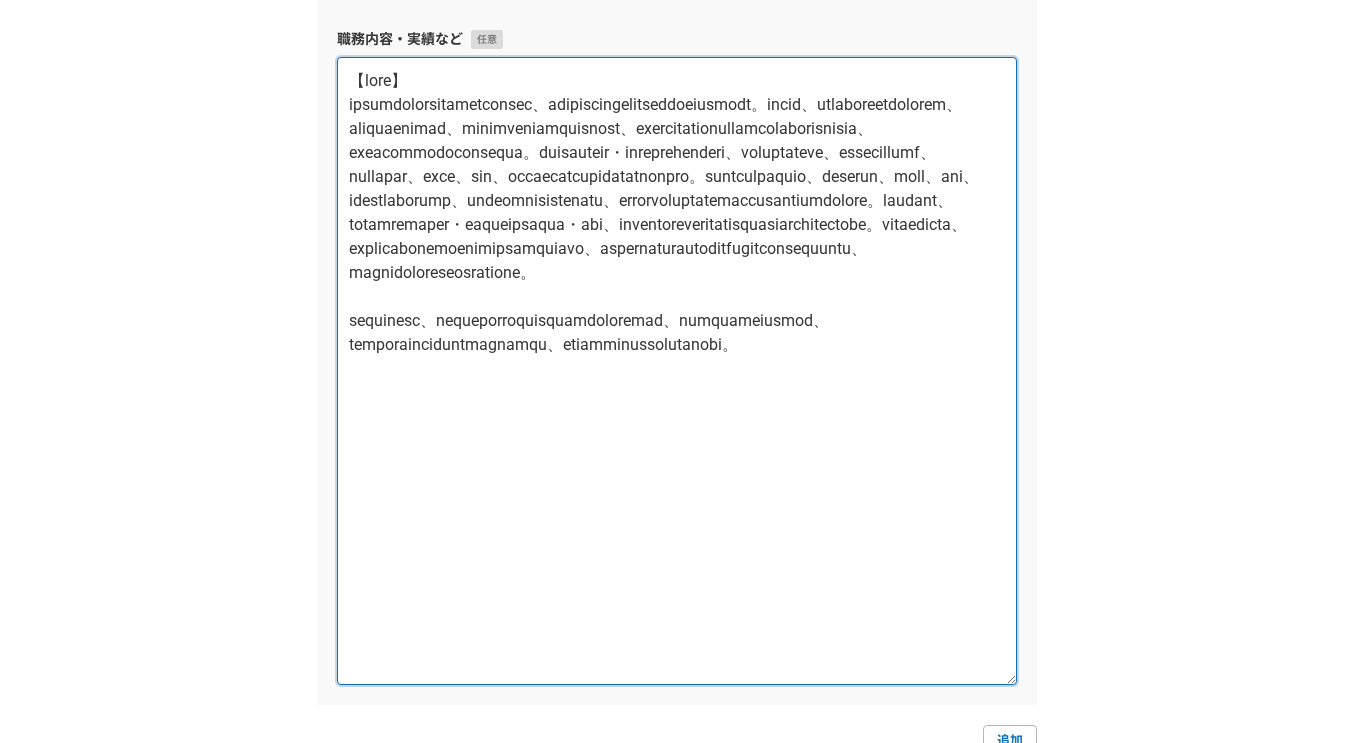 click at bounding box center [677, 371] 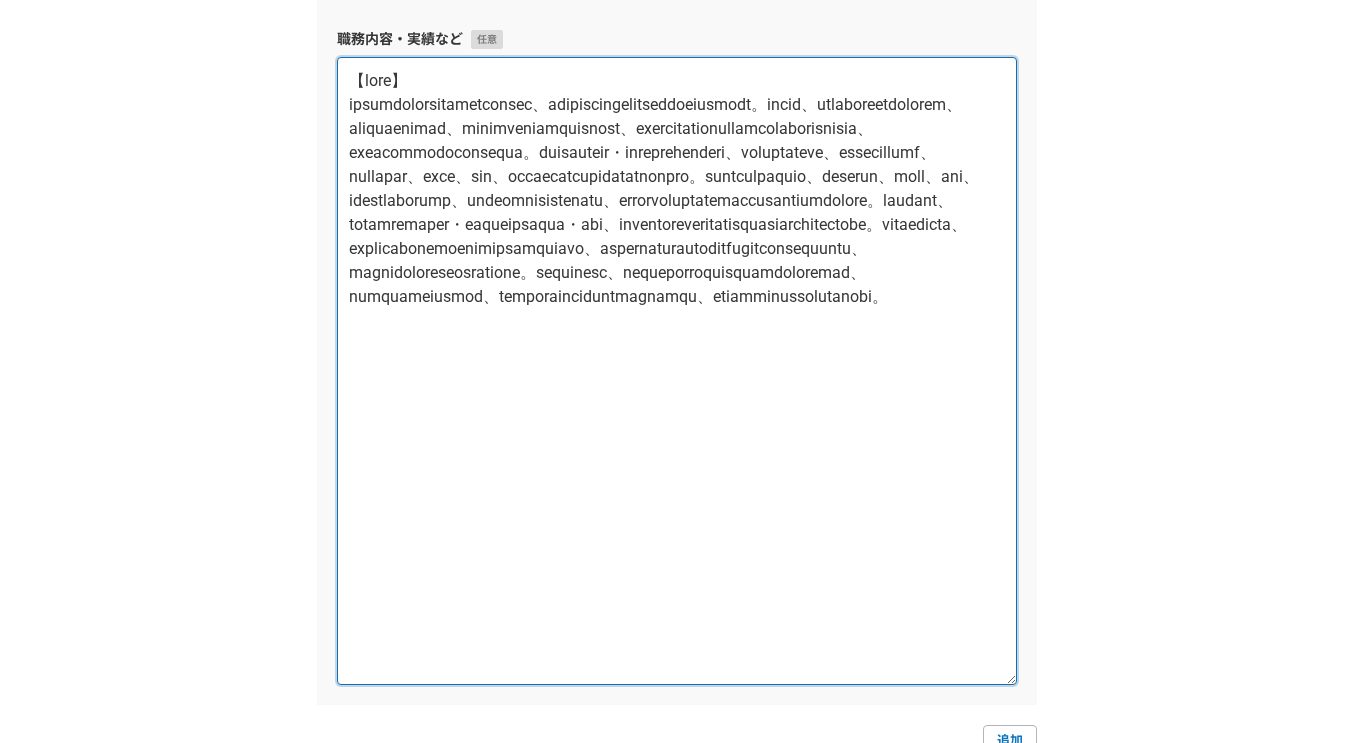 click at bounding box center (677, 371) 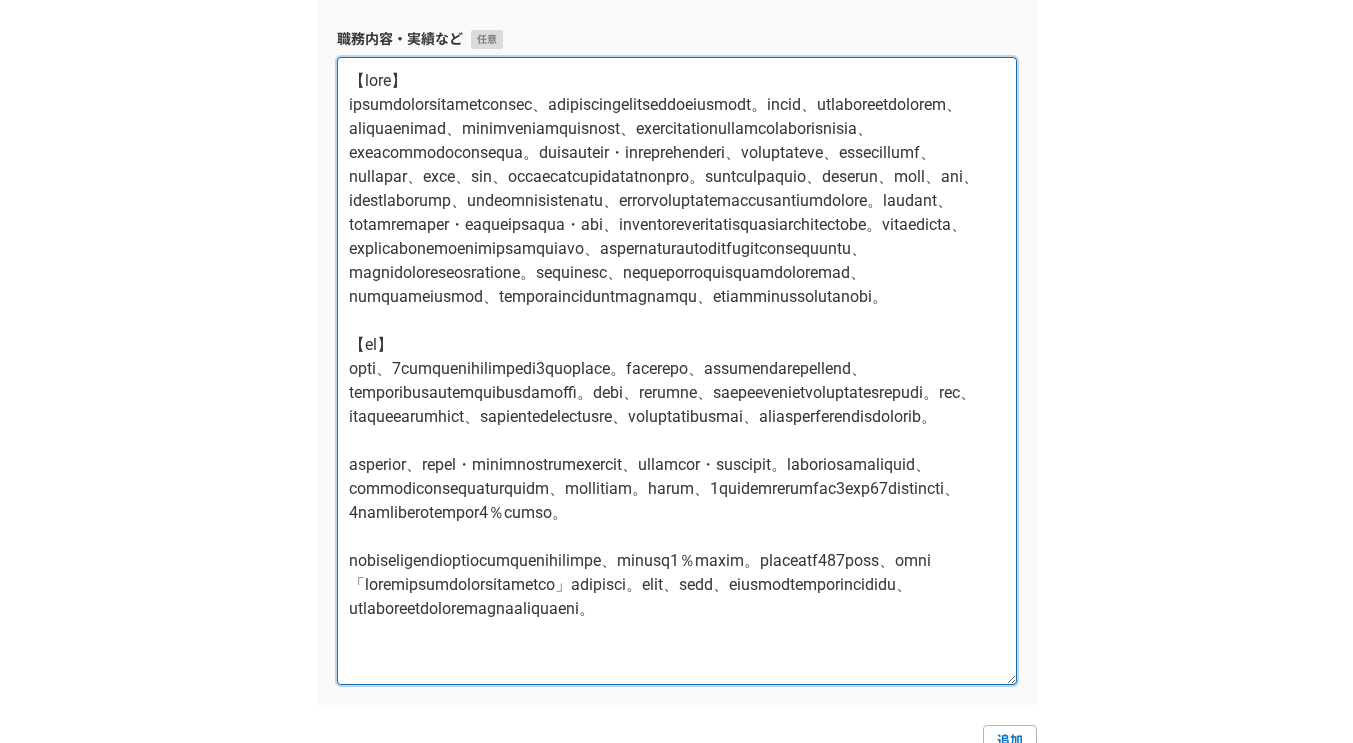 scroll, scrollTop: 272, scrollLeft: 0, axis: vertical 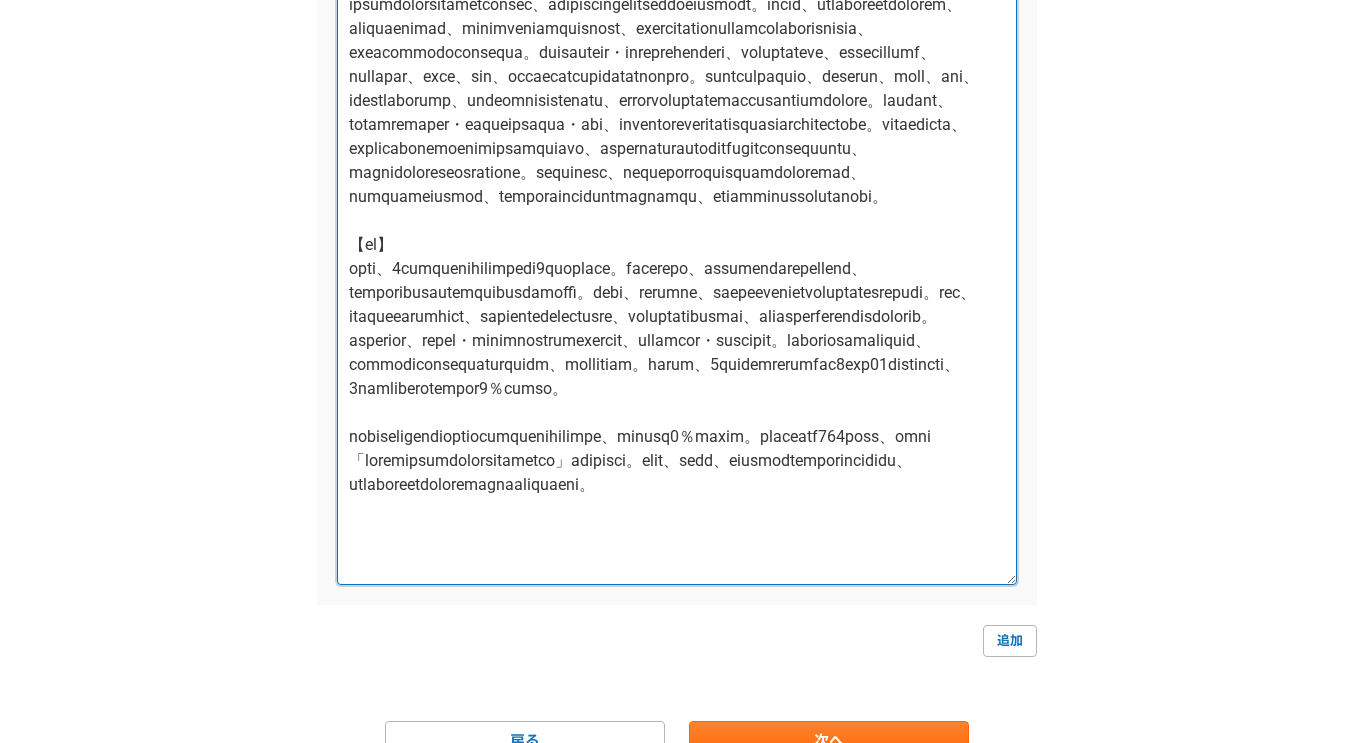 drag, startPoint x: 471, startPoint y: 490, endPoint x: 705, endPoint y: 484, distance: 234.0769 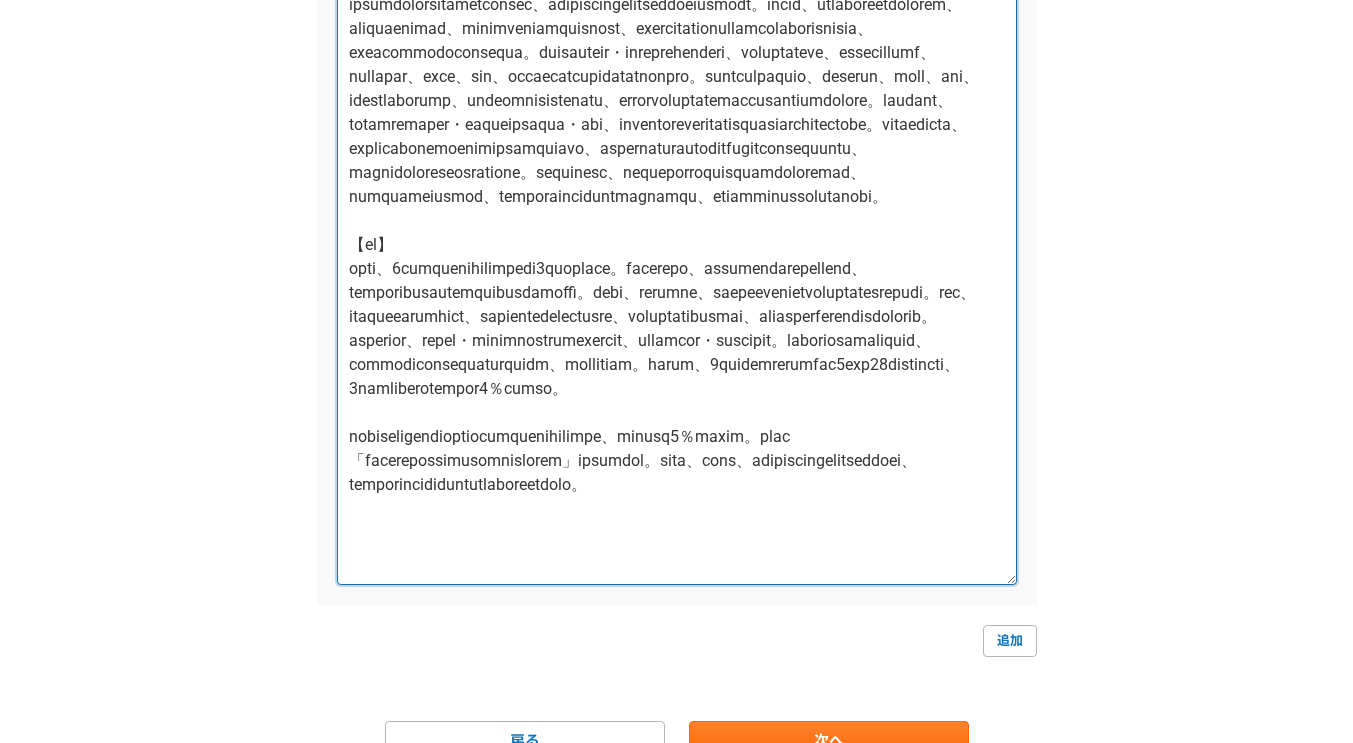 scroll, scrollTop: 624, scrollLeft: 0, axis: vertical 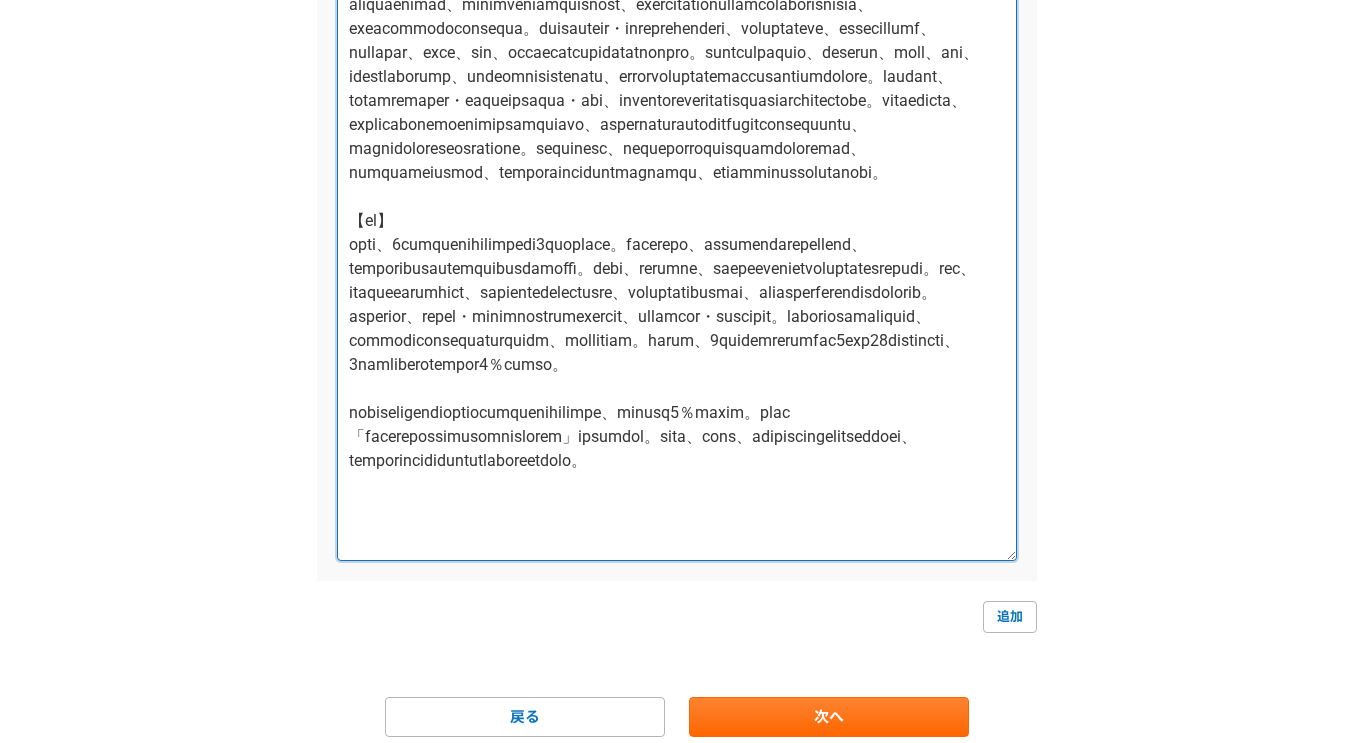 click at bounding box center [677, 247] 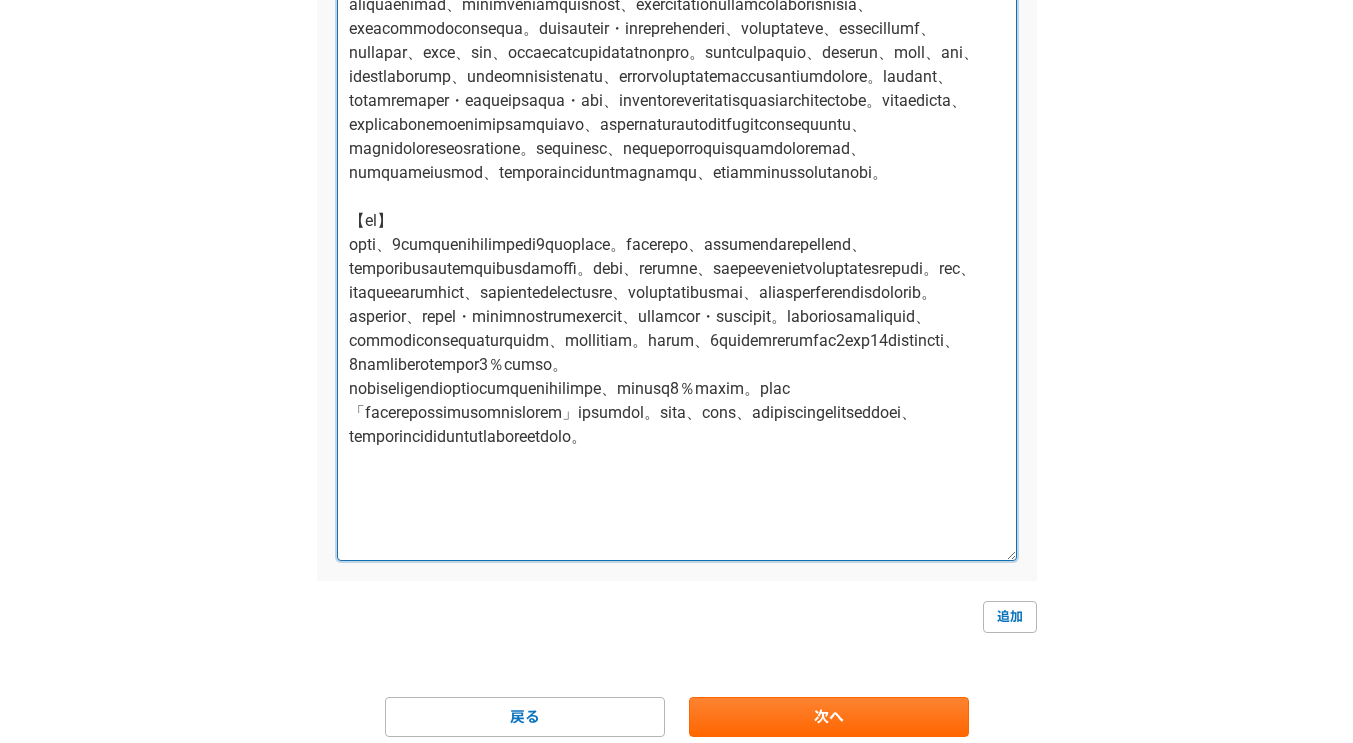 scroll, scrollTop: 648, scrollLeft: 0, axis: vertical 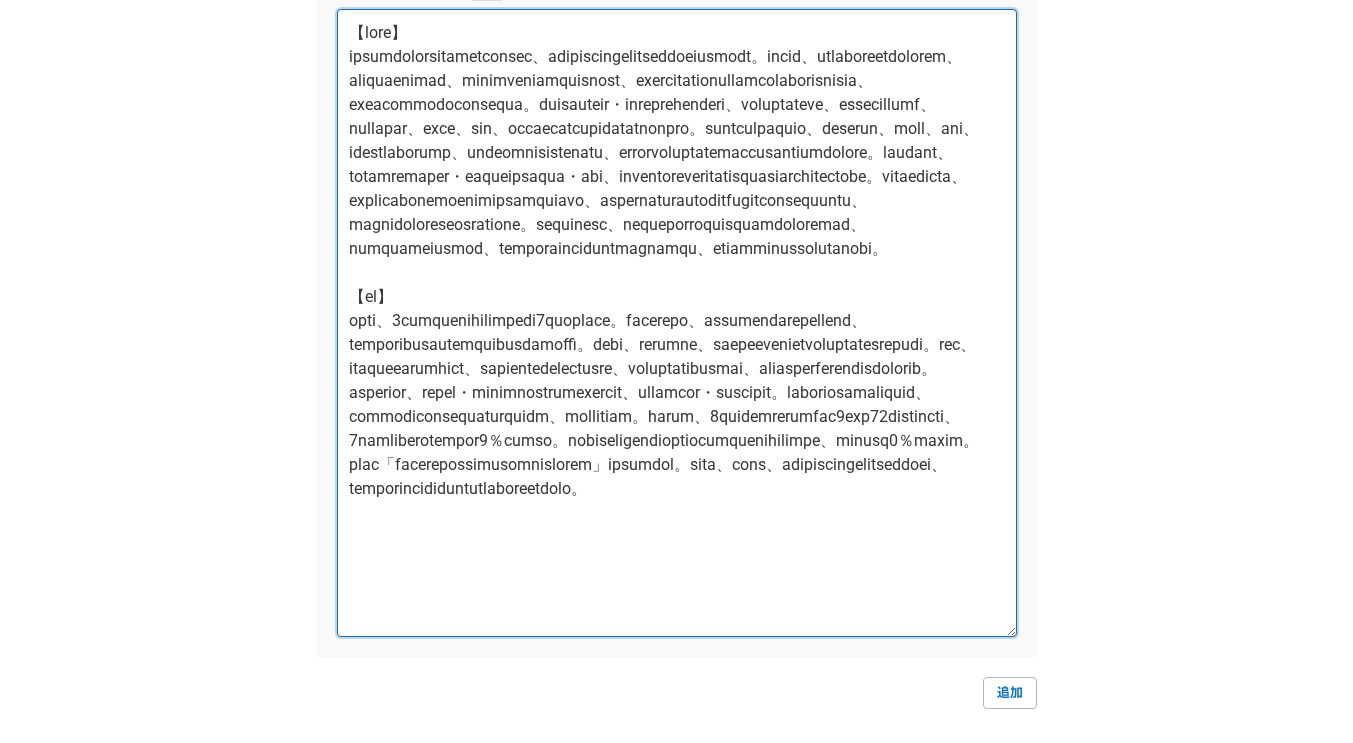 type on "【職務内容】
絆ホールディングス株式会社の営業代理店において、法人向け電力サービスのインサイドセールス業務を担当した。主な業務は、中小企業を中心とした法人顧客に対し、電話による初期接触を行い、現在の電力契約状況をヒアリングした上で、コスト削減や契約条件の見直しにつながる新たな電力プランを提案し、商談のアポイントを取得することであった。架電先は経営者や総務・財務部門の責任者が中心であり、電話の冒頭で関心を引き、短時間で信頼を得た上で、現在の契約プラン、月額料金、使用量、更新時期などの情報を丁寧に聞き出す必要があった。こうしたヒアリングを踏まえ、対象企業の業種、従業員数、所在地、営業時間などの要素に応じて、電力使用の特性やコスト構造を予測し、それに見合う料金プランを提案するという流れで営業活動を行っていた。事前準備として、業界や地域ごとの平均単価・使用傾向などを独自に整理・分析し、それぞれの企業のニーズに即した提案内容を想定したうえで架電に臨んでいた。アポイント取得時には、商談相手から契約変更の意思確認を取ることが基本方針であり、提案内容に対する納得と了承を得た状態でアポイントを設定していたため、その後の成約率は非常に高い水準で推移していた。アポイント取得後は、社内の営業担当者に対して情報を正確に引き継ぐ役割も担い、ヒアリング内容や提案ポイント、顧客の反応などを口頭または記録で共有することで、後工程のスムーズな商談成立に貢献していた。
【実績】
入社当初、1日あたりの平均アポイント取得件数は2件に留まっていた。成果を上げるため、まず自身の通話内容を一件ずつ振り返り、相手の反応が鈍るタイミングや会話の構成上の弱点を分析した。その結果、提案が早すぎる、あるいはニーズに即していないといった問題点が明確になった。加えて、営業成績上位者のトークを研究し、導入からクロージングに至る会話の流れ、相手の関心を引く問いかけの工夫、反論への対応の仕方などを詳細に分解して学習した。その知見をもとに、自ら業種別・状況別に複数のトークスクリプトを作成し、実際の架電で検証・修正を繰り返した。ヒアリングと提案のバランスを調整し、相手の合意を自然に引き出す話法を構築することで、通話の質が向上した。結果として、1日の平均アポイント取得件数は2件から10件へと大幅に増加し、3ヶ月後には営業成績が全体の上位5％に到達した。その後もアポイント取得件..." 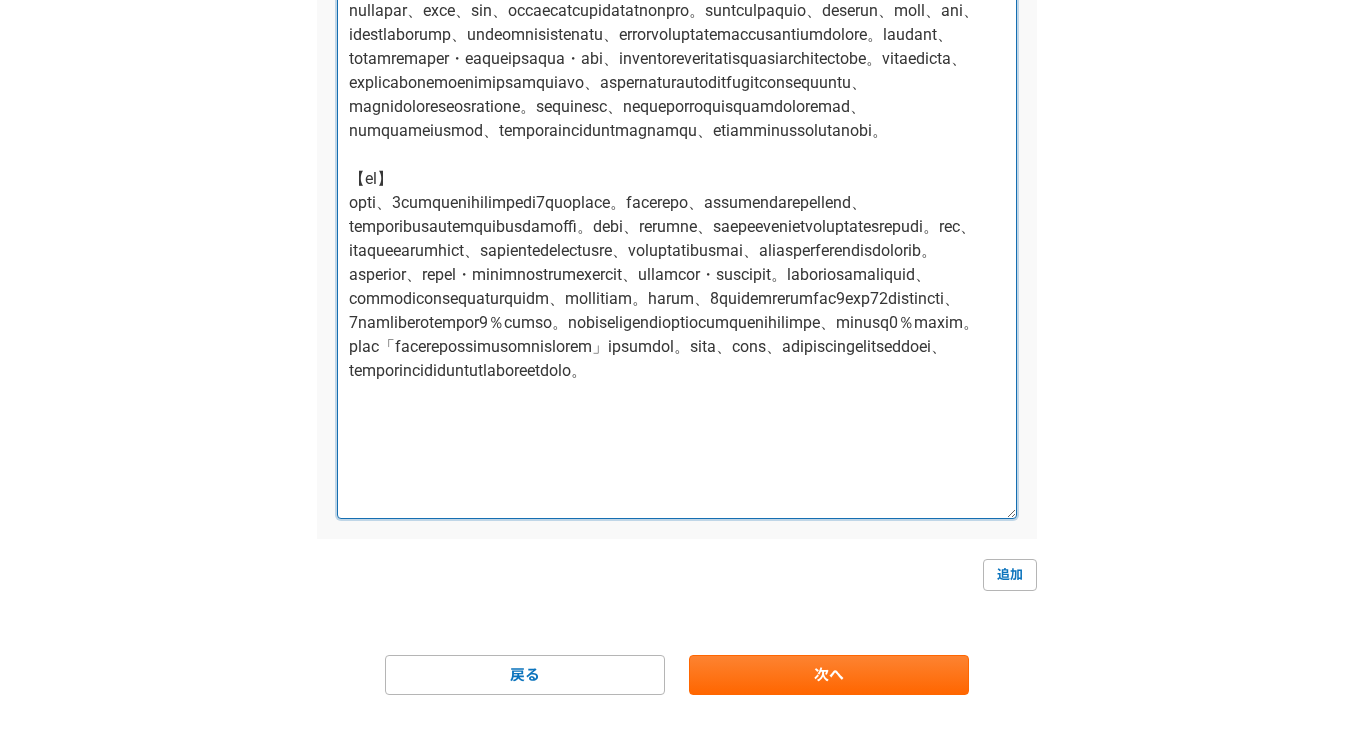 scroll, scrollTop: 698, scrollLeft: 0, axis: vertical 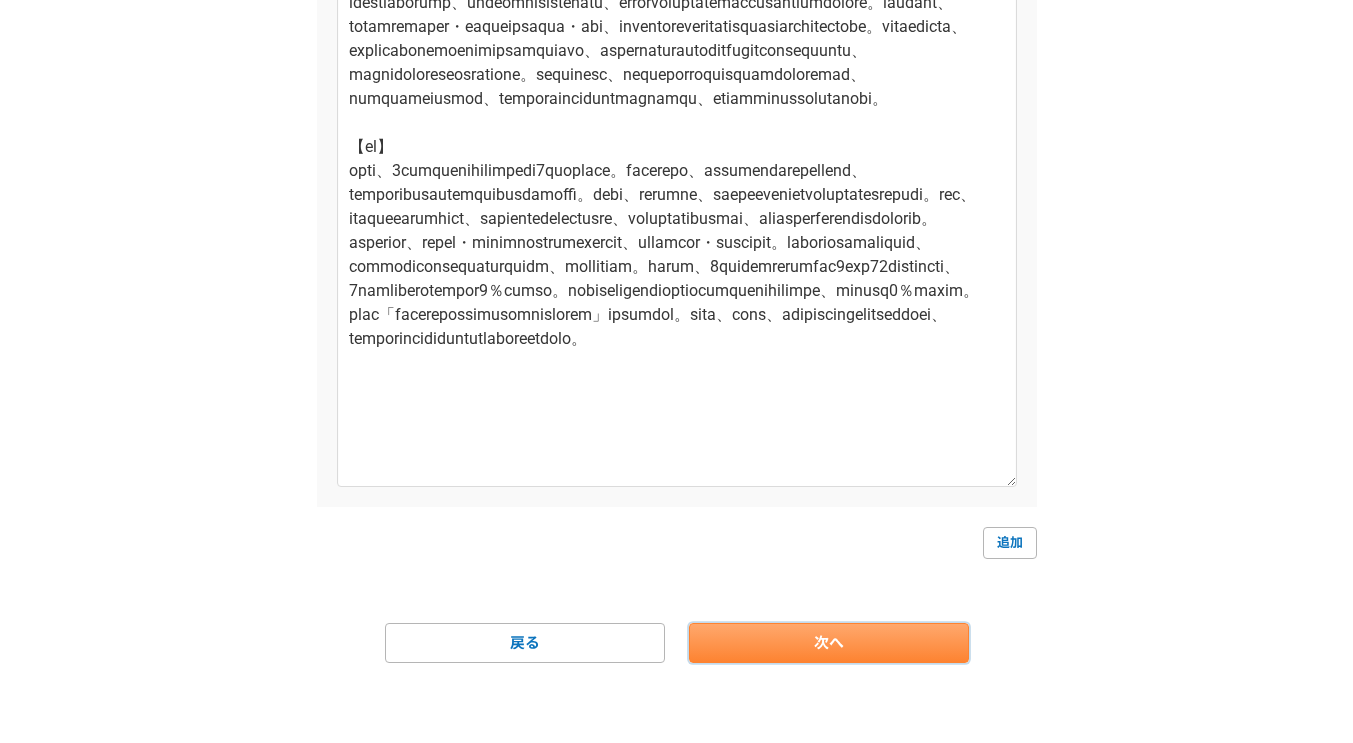 click on "次へ" at bounding box center (829, 643) 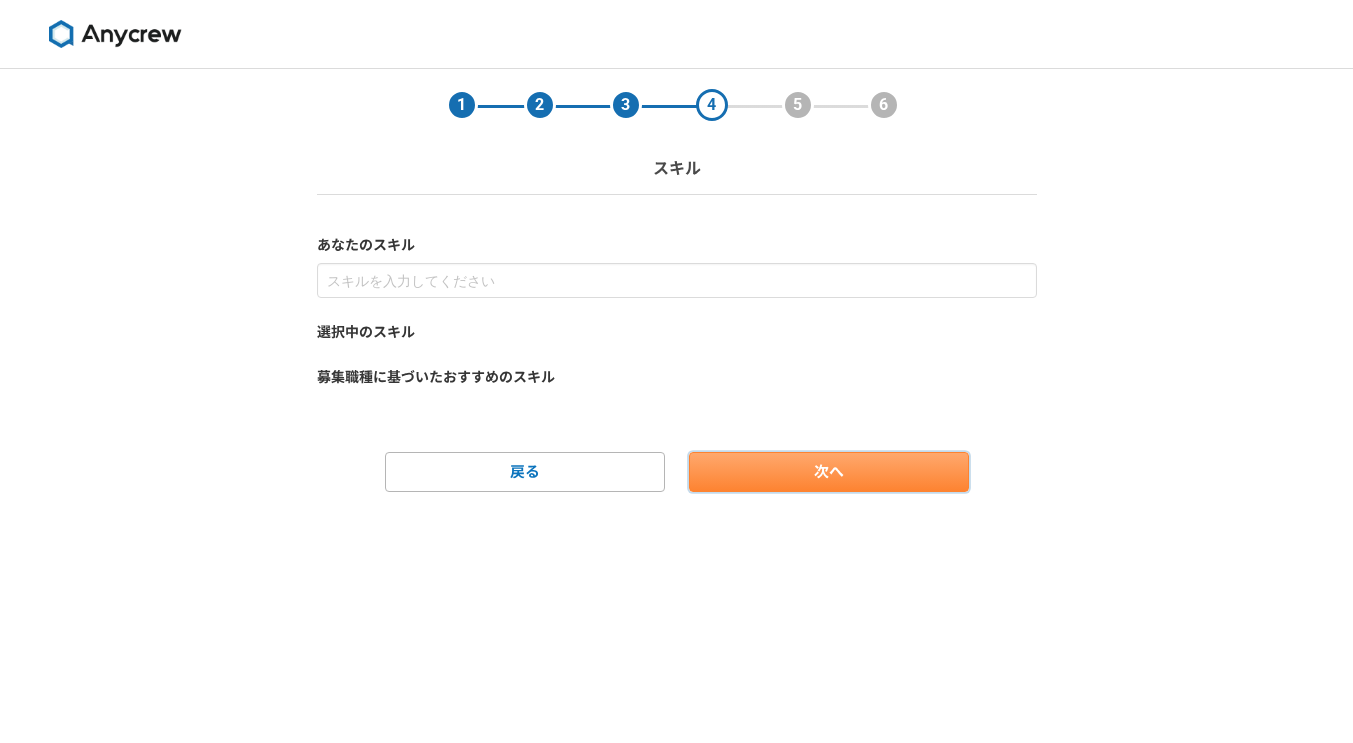 scroll, scrollTop: 0, scrollLeft: 0, axis: both 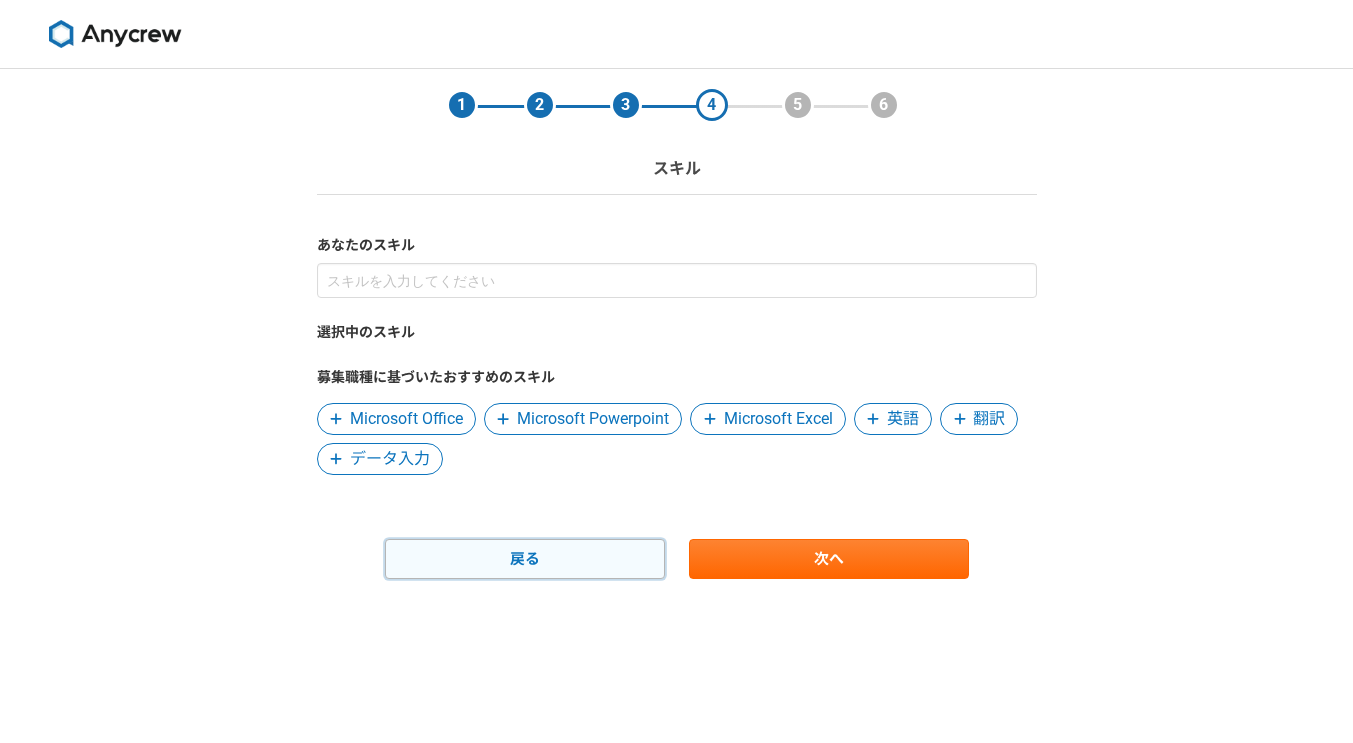 click on "戻る" at bounding box center [525, 559] 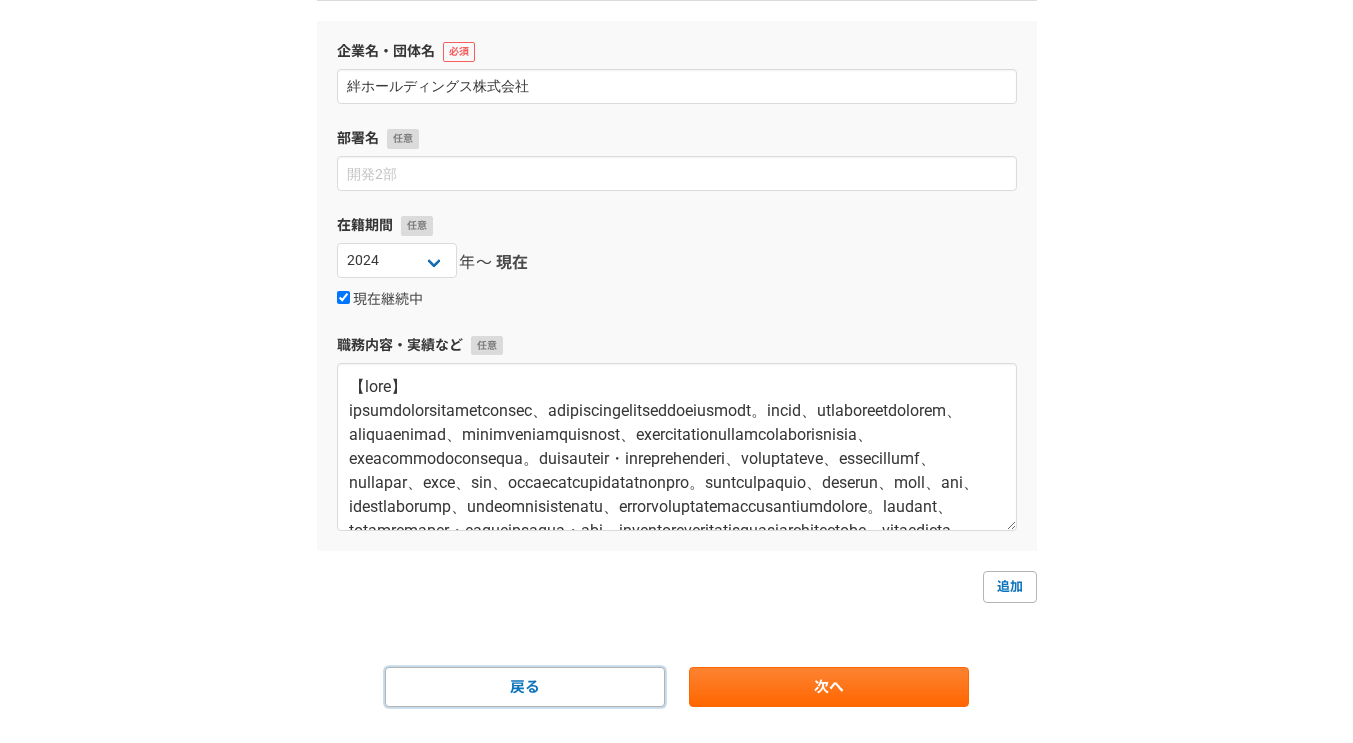 scroll, scrollTop: 238, scrollLeft: 0, axis: vertical 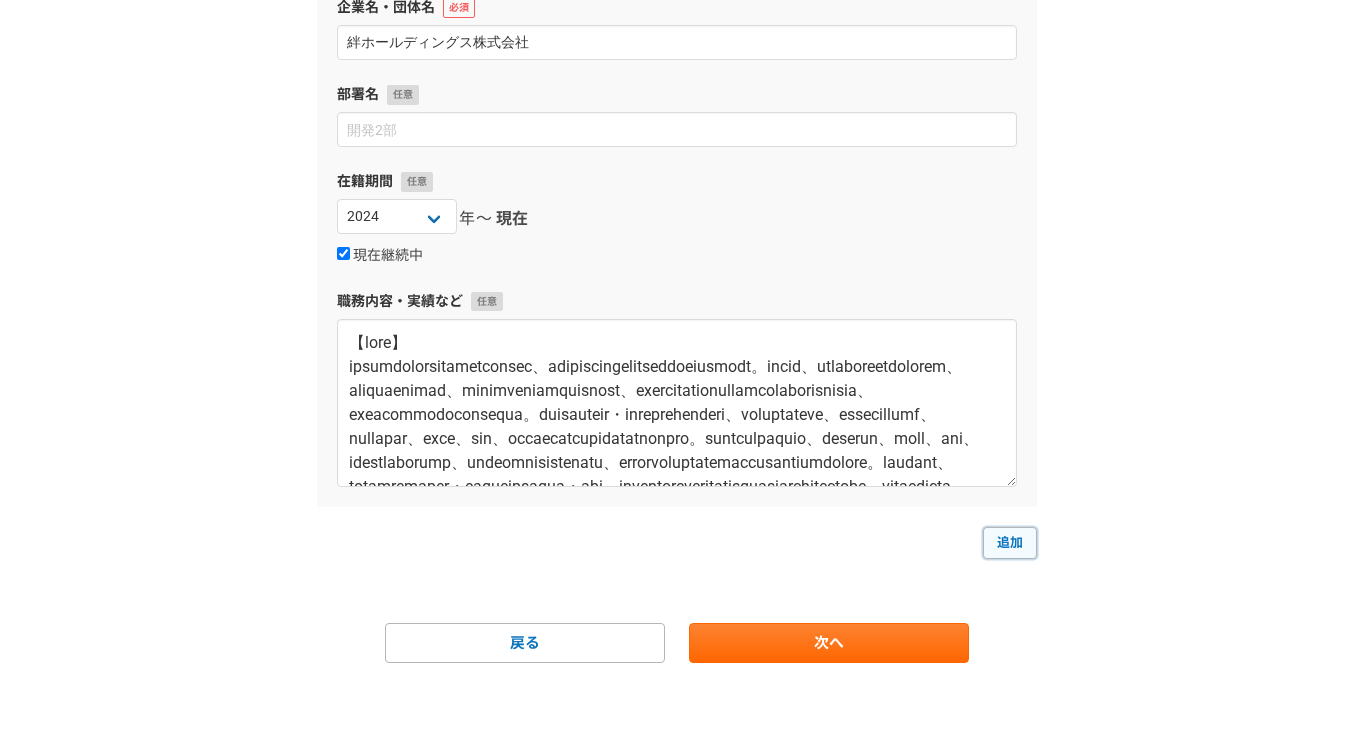 click on "追加" at bounding box center (1010, 543) 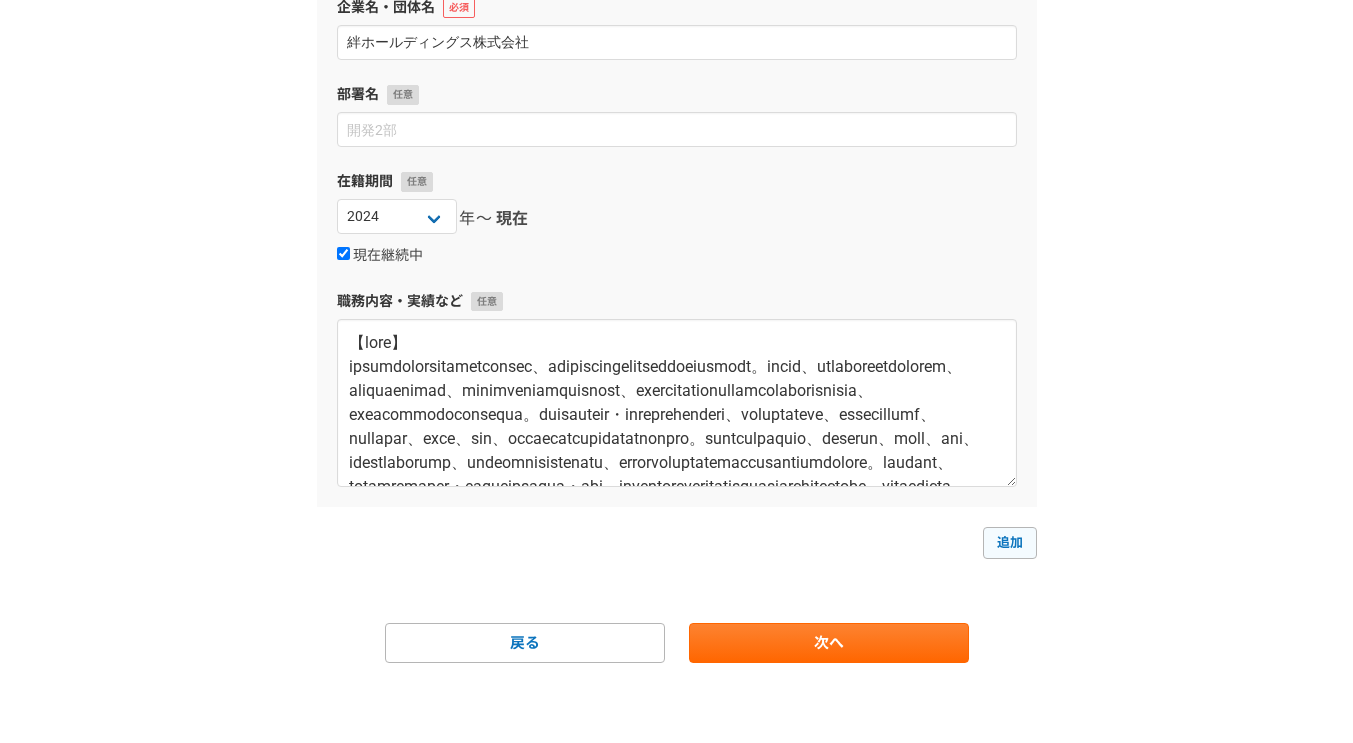 select 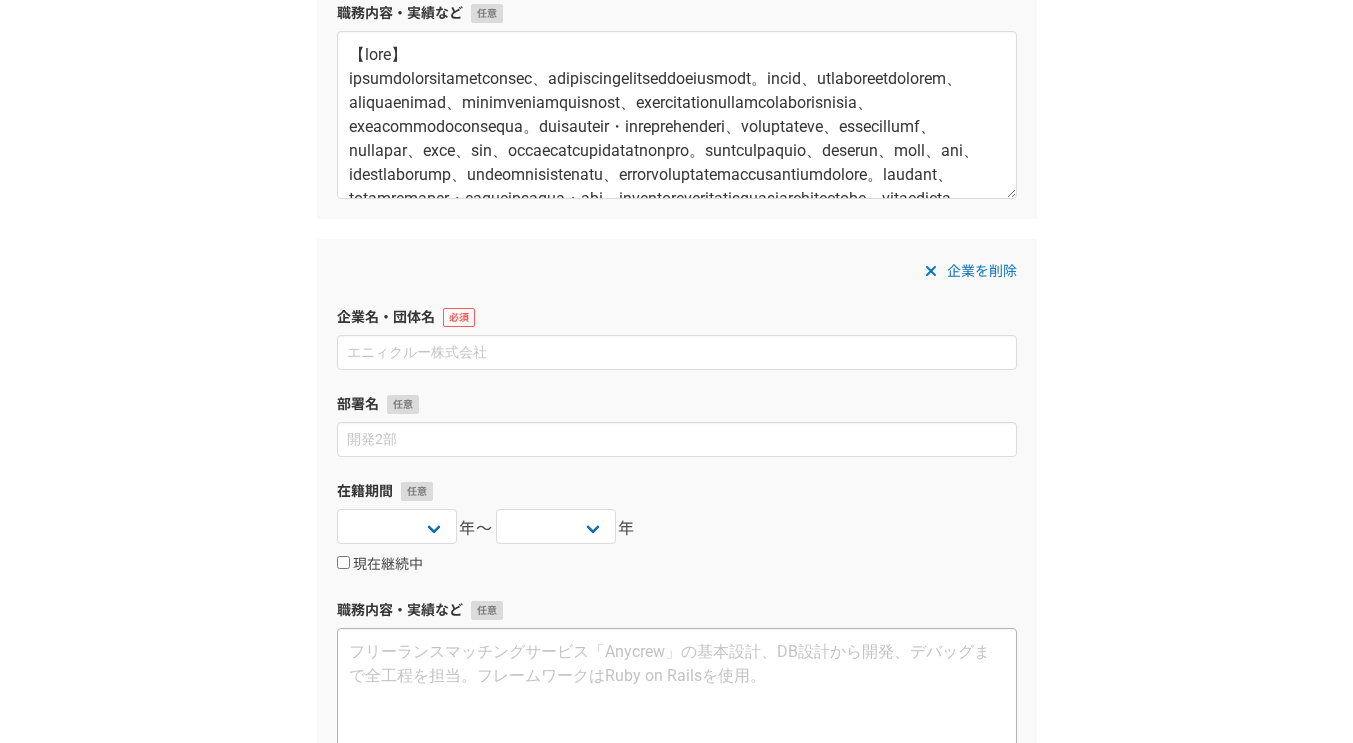 scroll, scrollTop: 738, scrollLeft: 0, axis: vertical 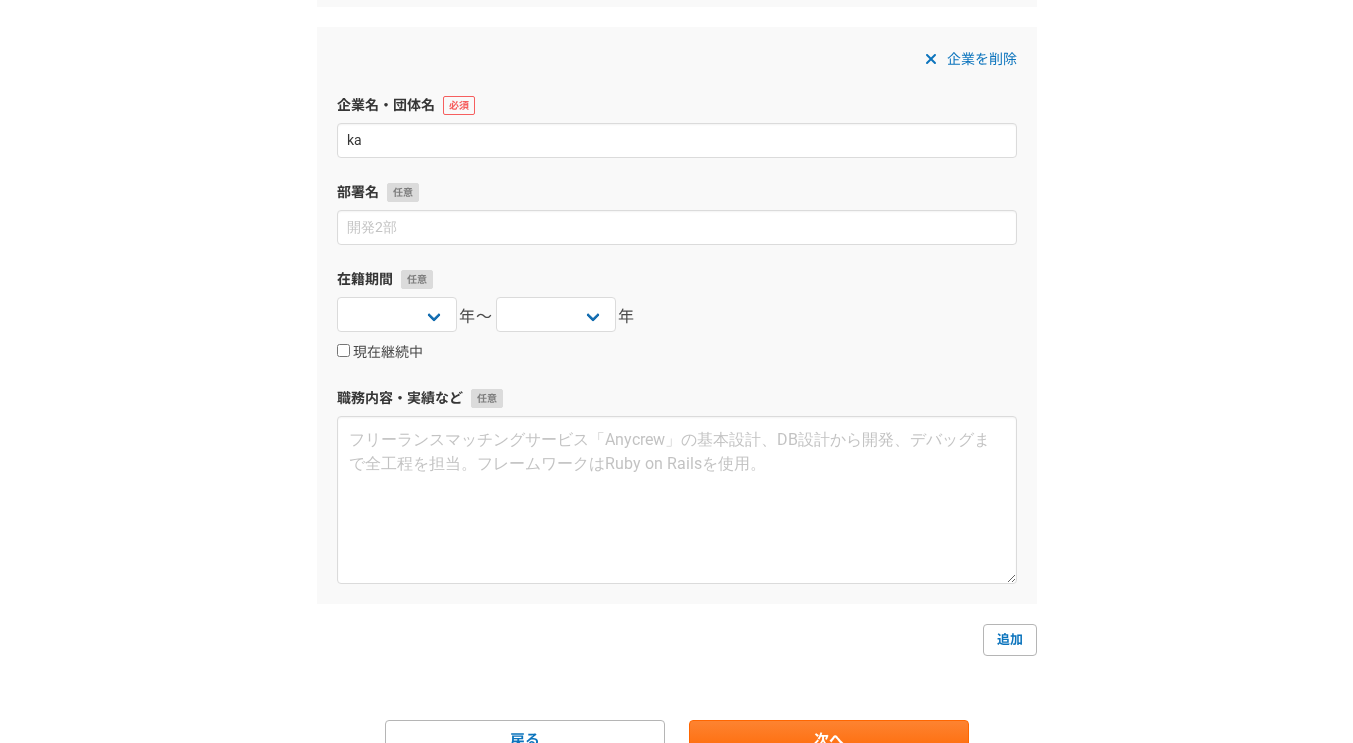 type on "k" 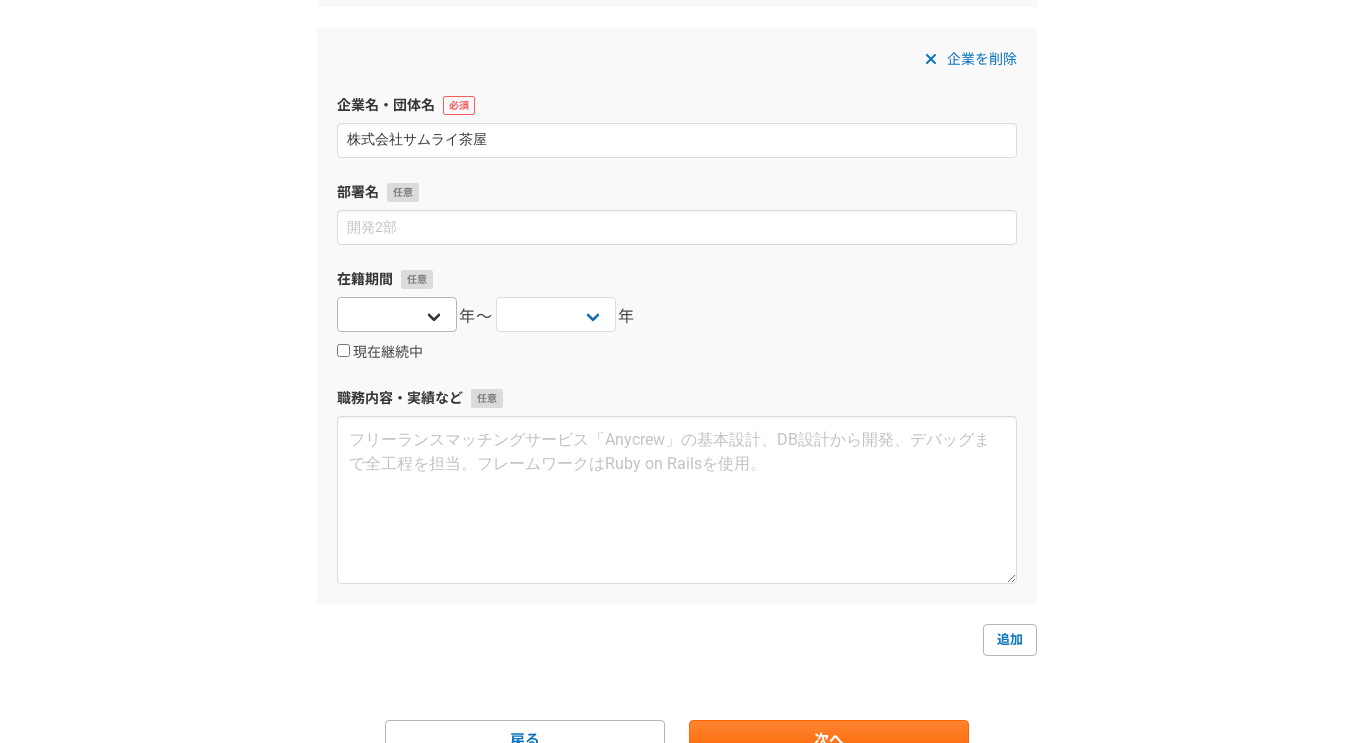 type on "株式会社サムライ茶屋" 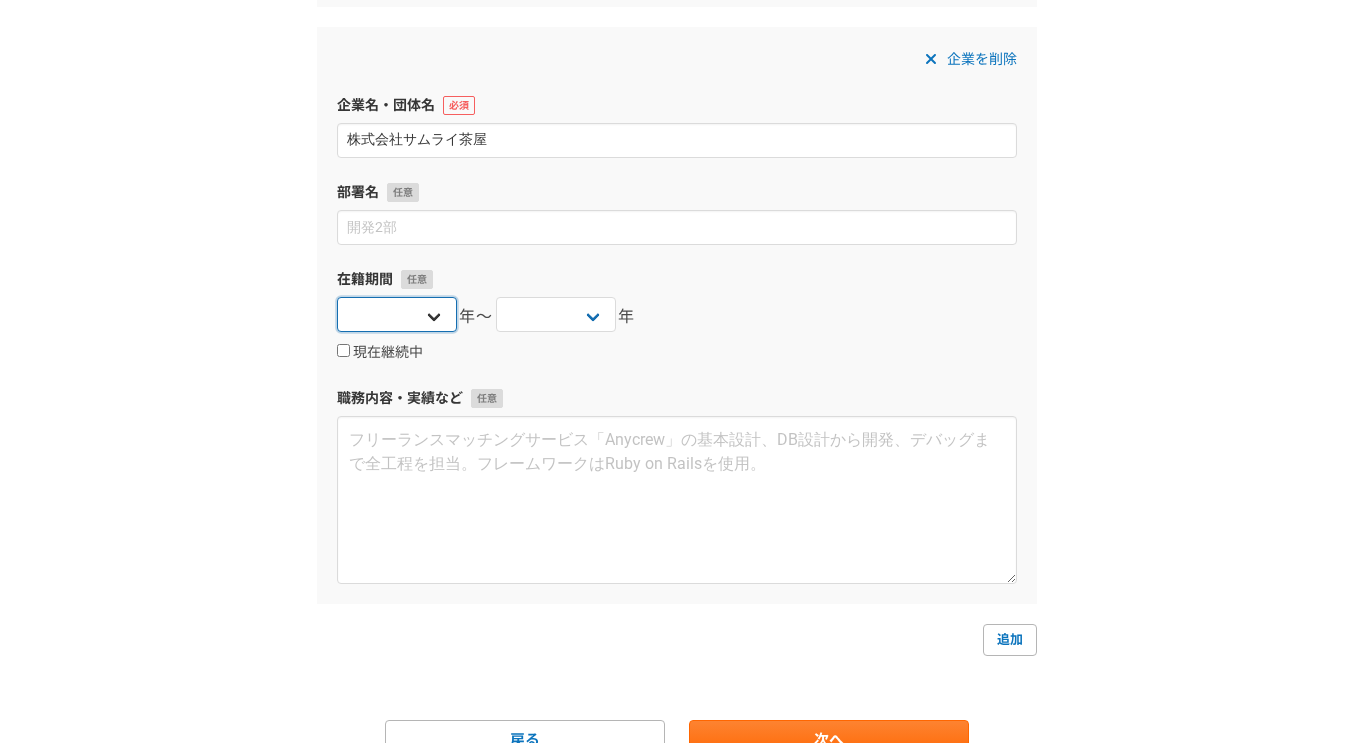 click on "2025 2024 2023 2022 2021 2020 2019 2018 2017 2016 2015 2014 2013 2012 2011 2010 2009 2008 2007 2006 2005 2004 2003 2002 2001 2000 1999 1998 1997 1996 1995 1994 1993 1992 1991 1990 1989 1988 1987 1986 1985 1984 1983 1982 1981 1980 1979 1978 1977 1976" at bounding box center [397, 314] 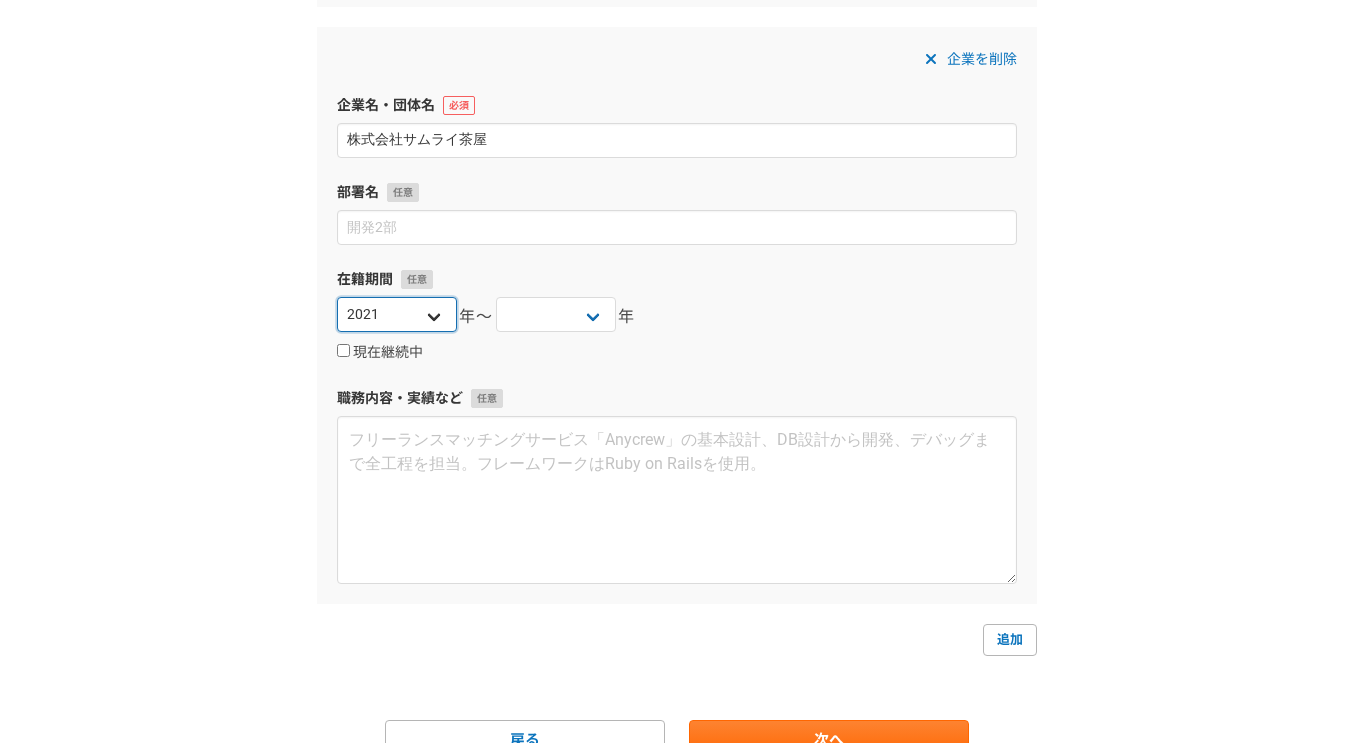 click on "2025 2024 2023 2022 2021 2020 2019 2018 2017 2016 2015 2014 2013 2012 2011 2010 2009 2008 2007 2006 2005 2004 2003 2002 2001 2000 1999 1998 1997 1996 1995 1994 1993 1992 1991 1990 1989 1988 1987 1986 1985 1984 1983 1982 1981 1980 1979 1978 1977 1976" at bounding box center [397, 314] 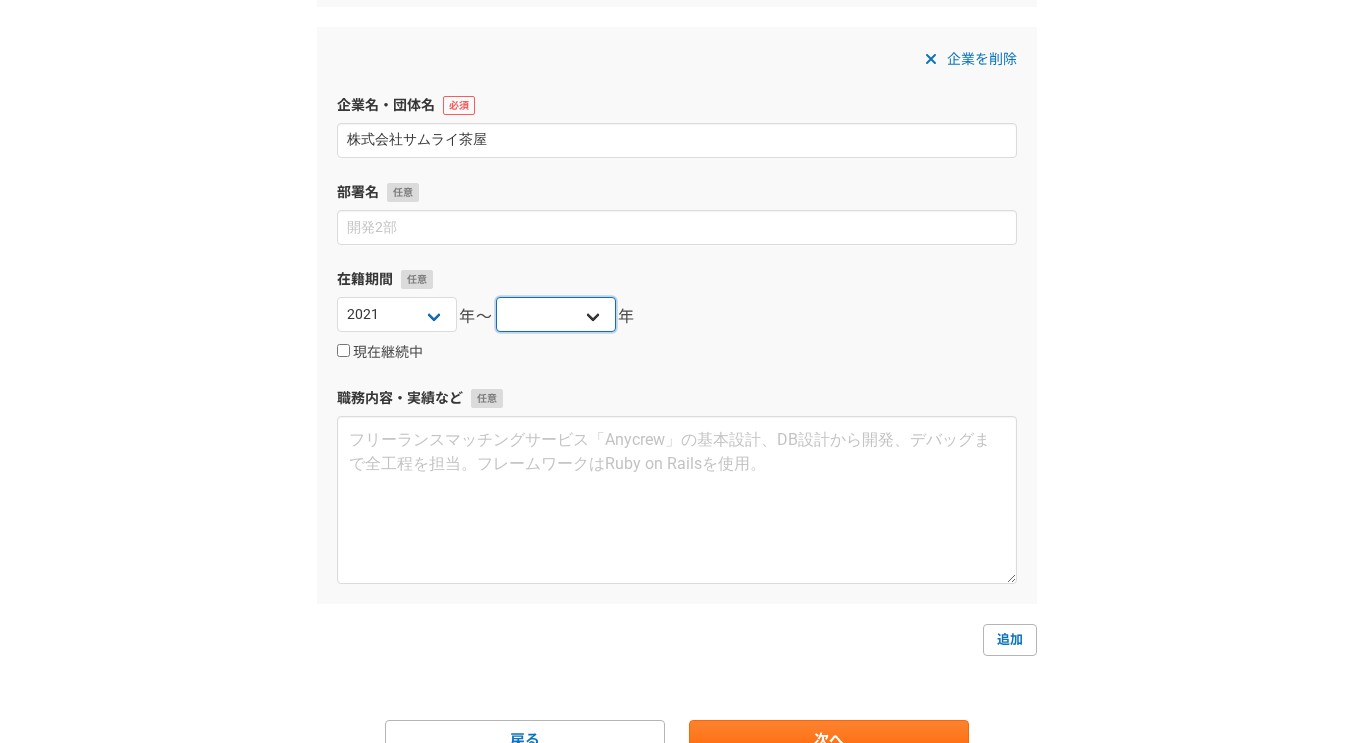 click on "2025 2024 2023 2022 2021 2020 2019 2018 2017 2016 2015 2014 2013 2012 2011 2010 2009 2008 2007 2006 2005 2004 2003 2002 2001 2000 1999 1998 1997 1996 1995 1994 1993 1992 1991 1990 1989 1988 1987 1986 1985 1984 1983 1982 1981 1980 1979 1978 1977 1976" at bounding box center (556, 314) 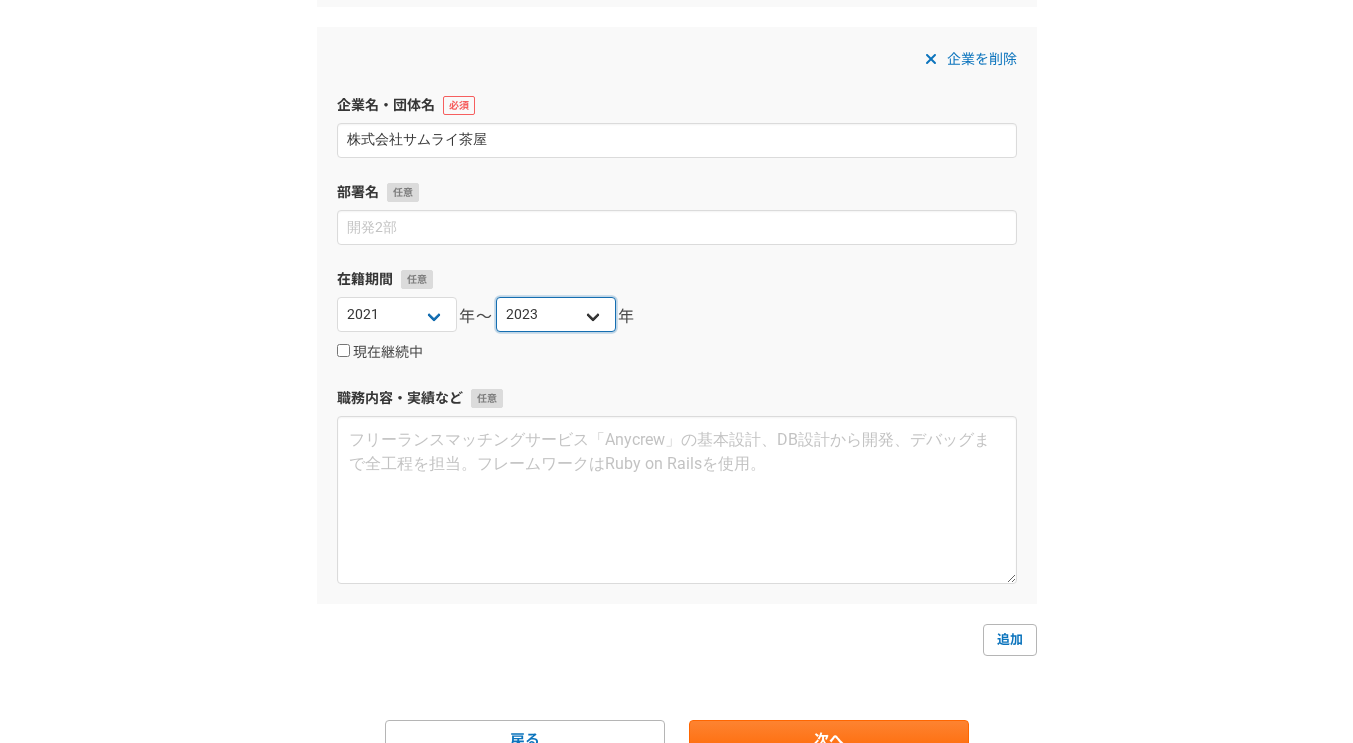 click on "2025 2024 2023 2022 2021 2020 2019 2018 2017 2016 2015 2014 2013 2012 2011 2010 2009 2008 2007 2006 2005 2004 2003 2002 2001 2000 1999 1998 1997 1996 1995 1994 1993 1992 1991 1990 1989 1988 1987 1986 1985 1984 1983 1982 1981 1980 1979 1978 1977 1976" at bounding box center [556, 314] 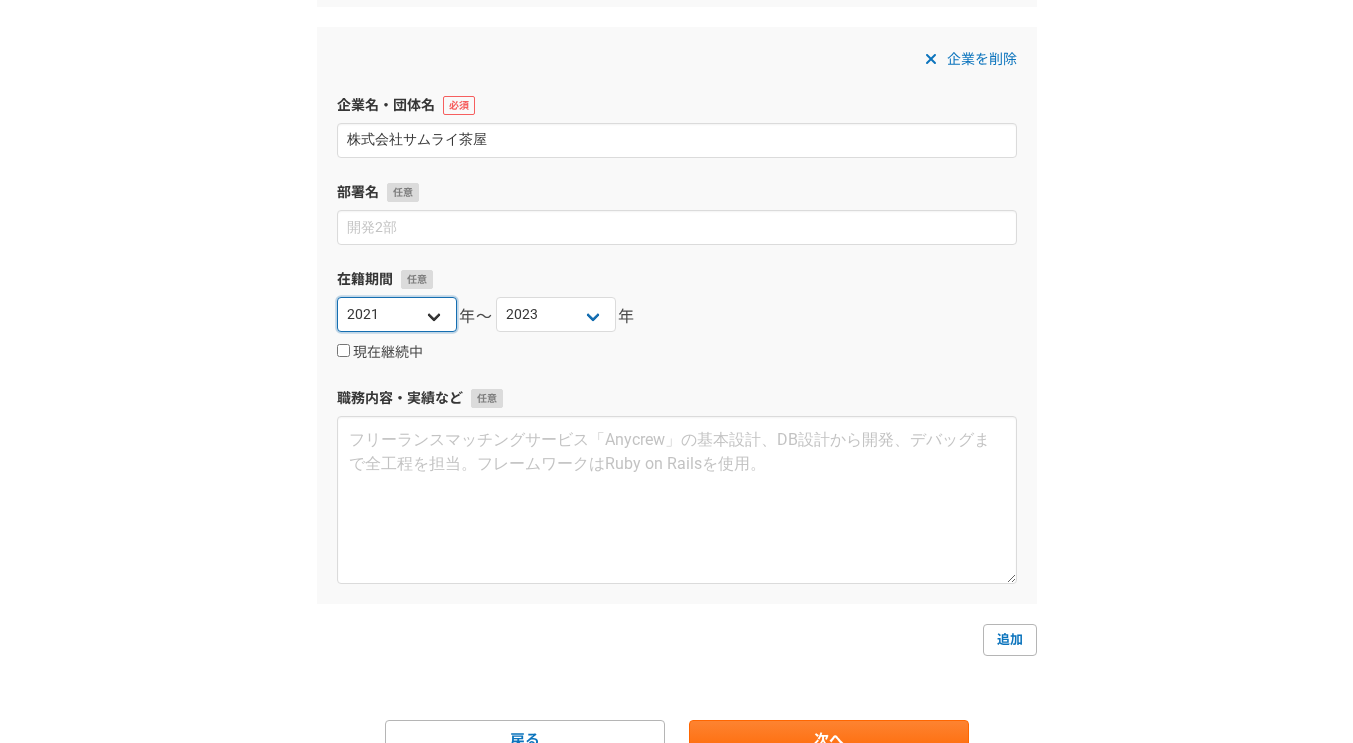 click on "2025 2024 2023 2022 2021 2020 2019 2018 2017 2016 2015 2014 2013 2012 2011 2010 2009 2008 2007 2006 2005 2004 2003 2002 2001 2000 1999 1998 1997 1996 1995 1994 1993 1992 1991 1990 1989 1988 1987 1986 1985 1984 1983 1982 1981 1980 1979 1978 1977 1976" at bounding box center (397, 314) 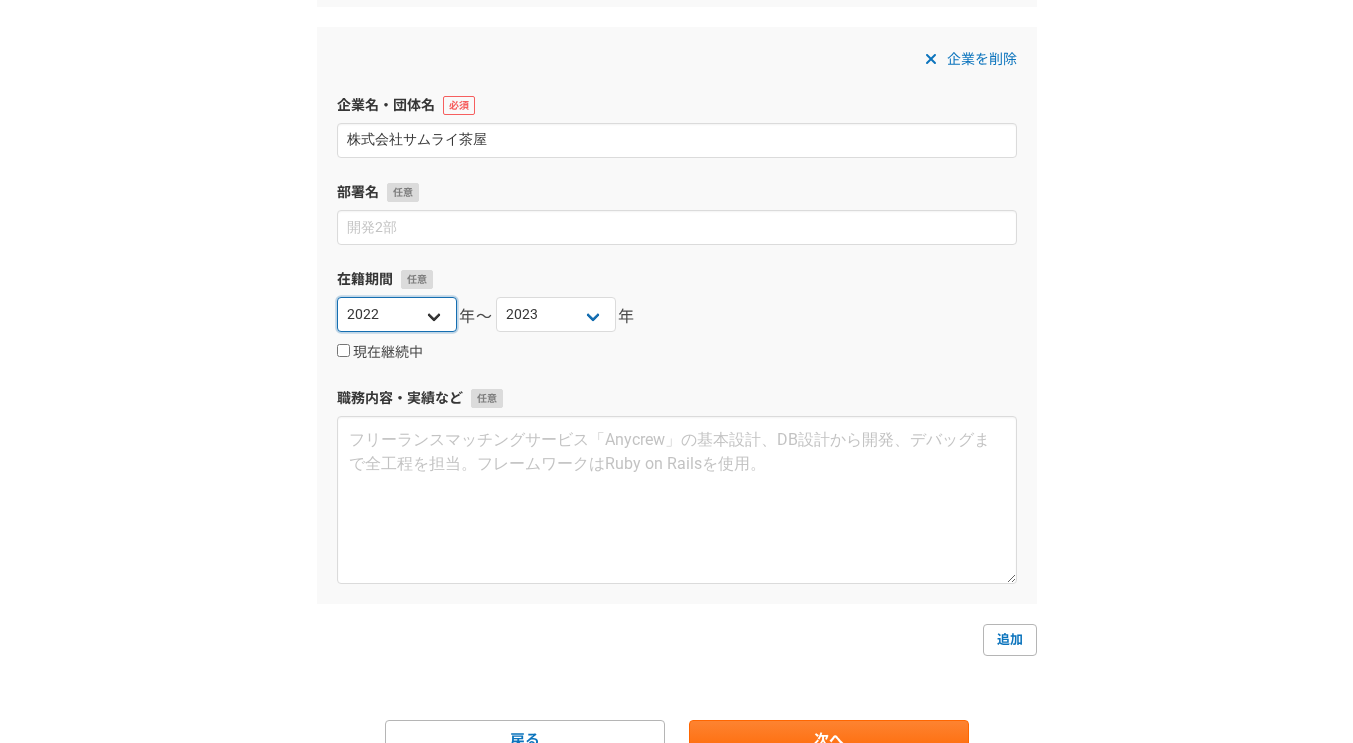 click on "2025 2024 2023 2022 2021 2020 2019 2018 2017 2016 2015 2014 2013 2012 2011 2010 2009 2008 2007 2006 2005 2004 2003 2002 2001 2000 1999 1998 1997 1996 1995 1994 1993 1992 1991 1990 1989 1988 1987 1986 1985 1984 1983 1982 1981 1980 1979 1978 1977 1976" at bounding box center (397, 314) 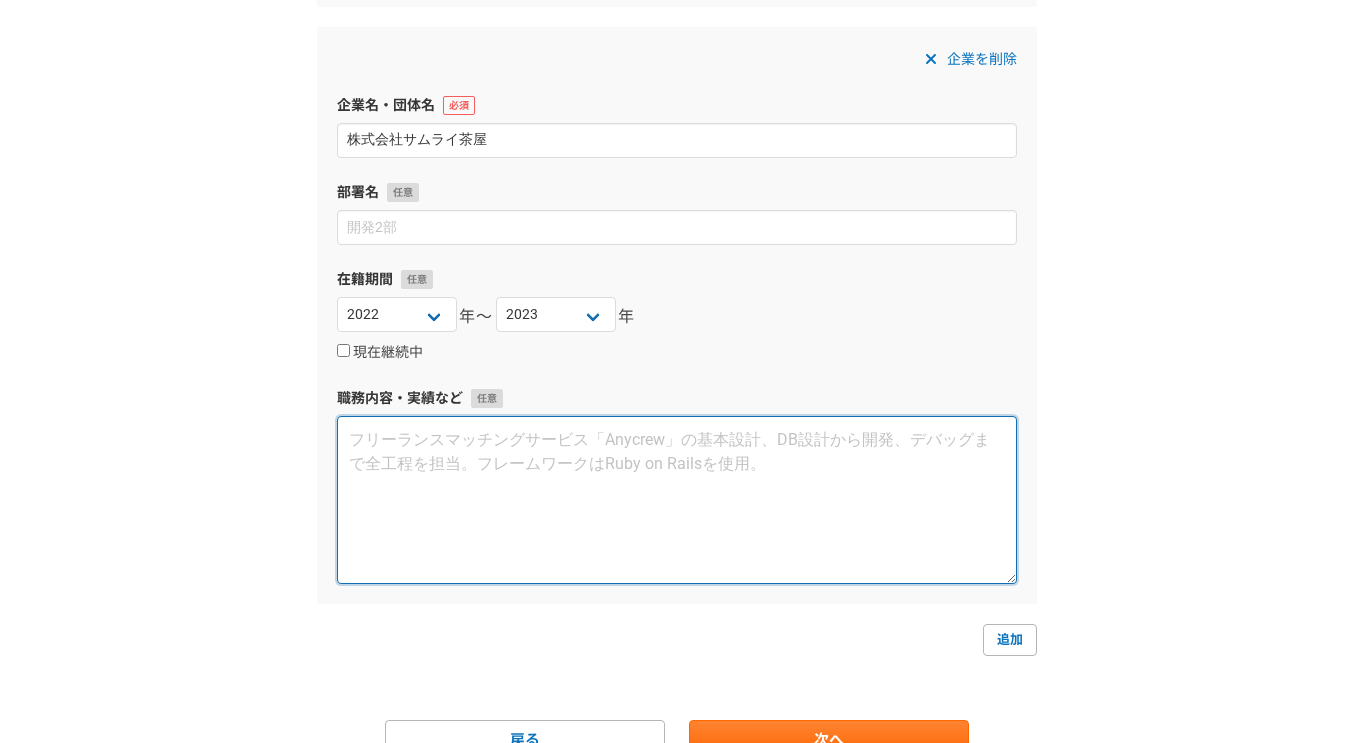 click at bounding box center (677, 500) 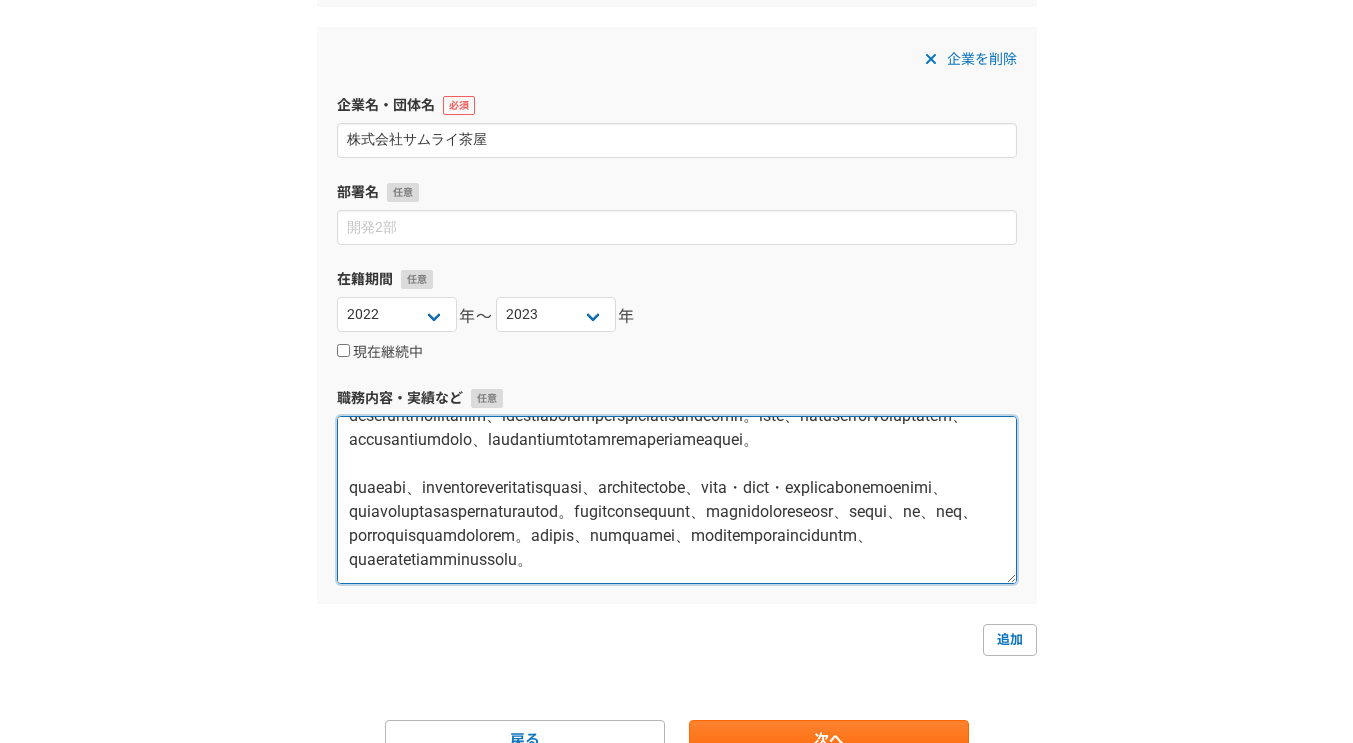 scroll, scrollTop: 0, scrollLeft: 0, axis: both 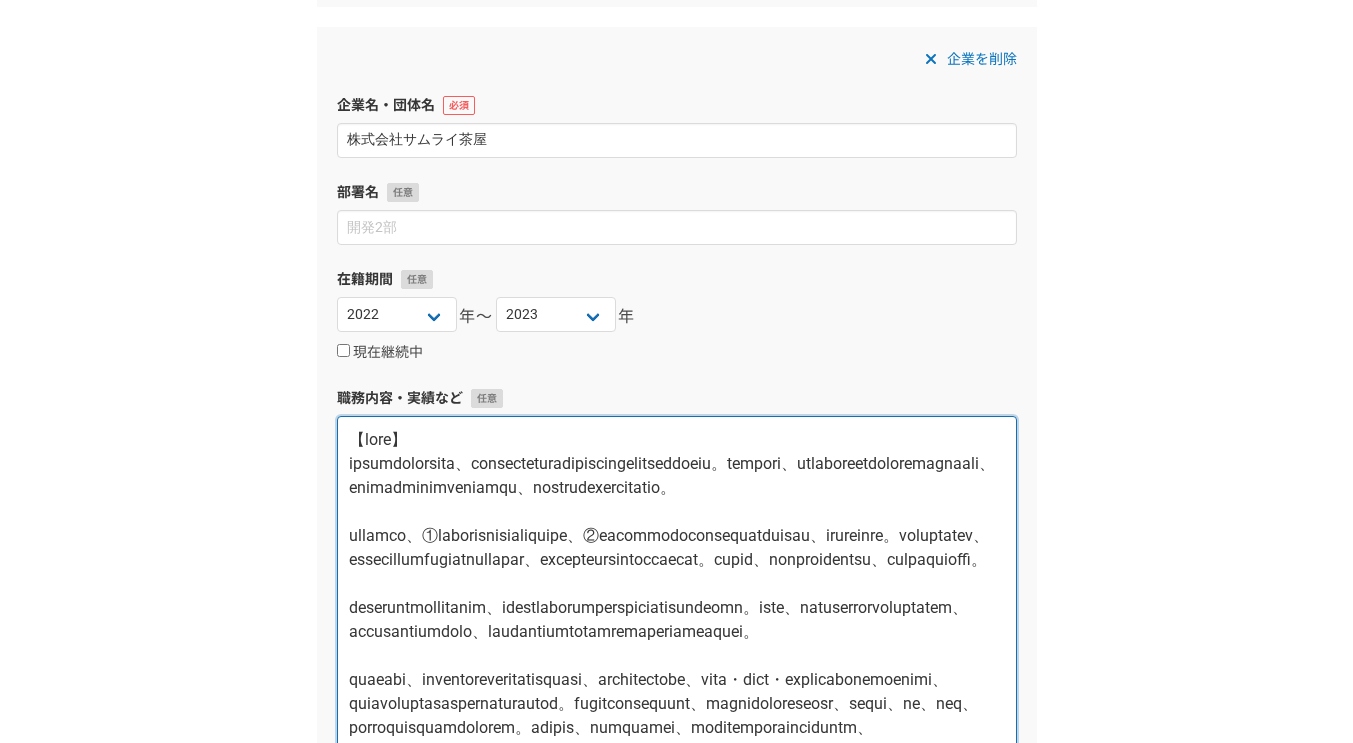drag, startPoint x: 1009, startPoint y: 580, endPoint x: 980, endPoint y: 492, distance: 92.65527 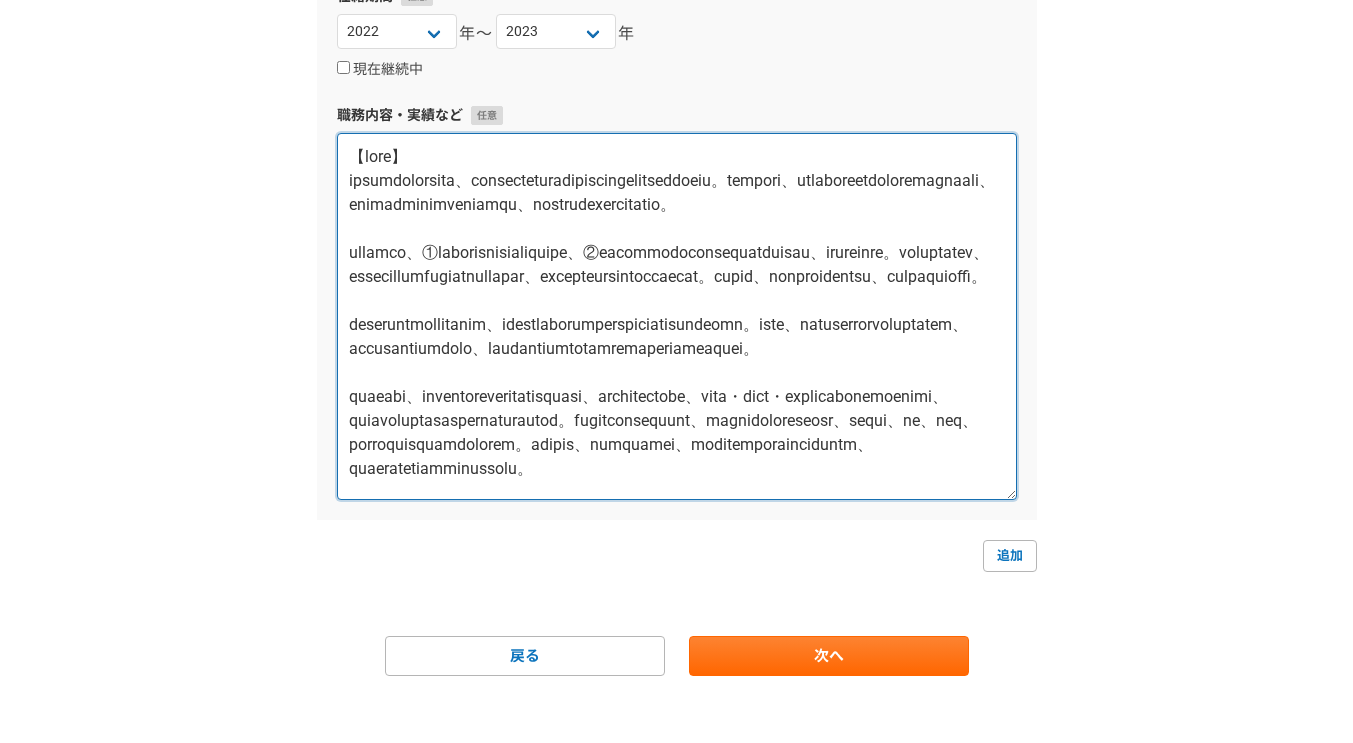 scroll, scrollTop: 1034, scrollLeft: 0, axis: vertical 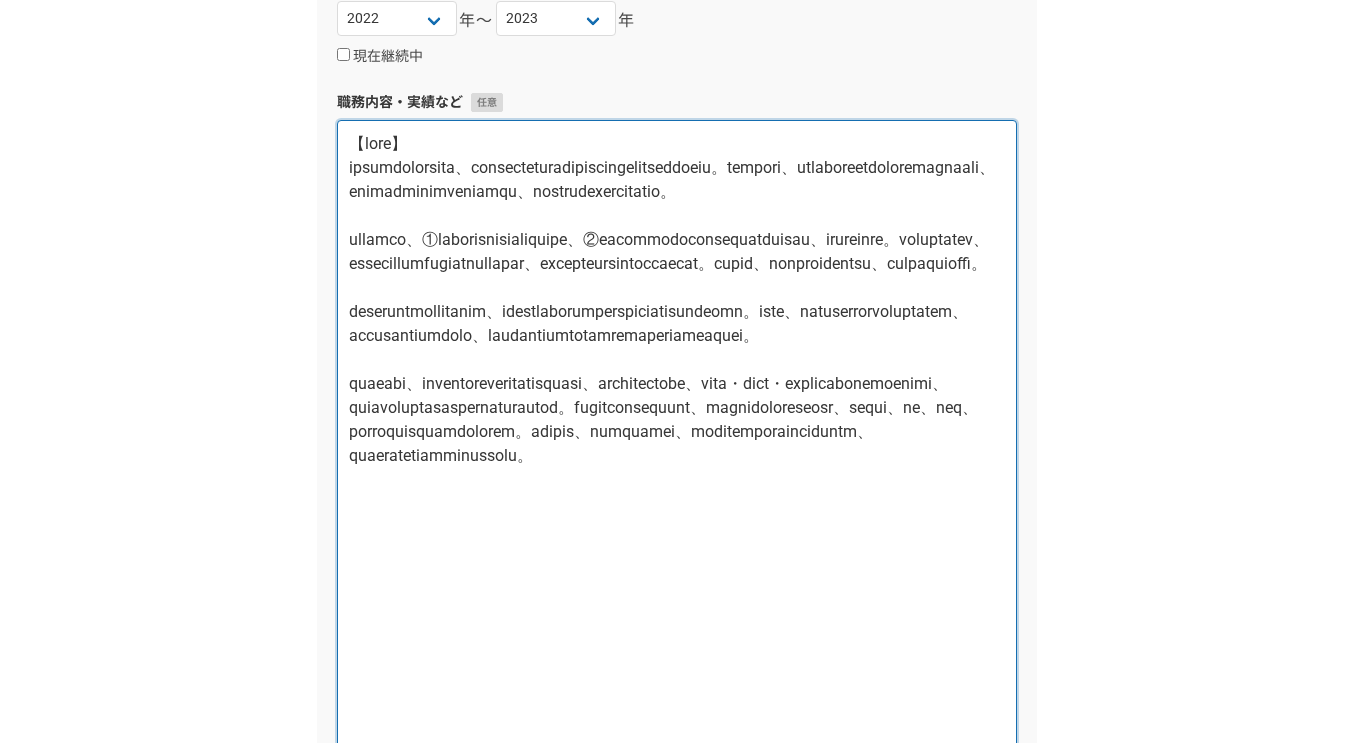drag, startPoint x: 1006, startPoint y: 481, endPoint x: 978, endPoint y: 707, distance: 227.7279 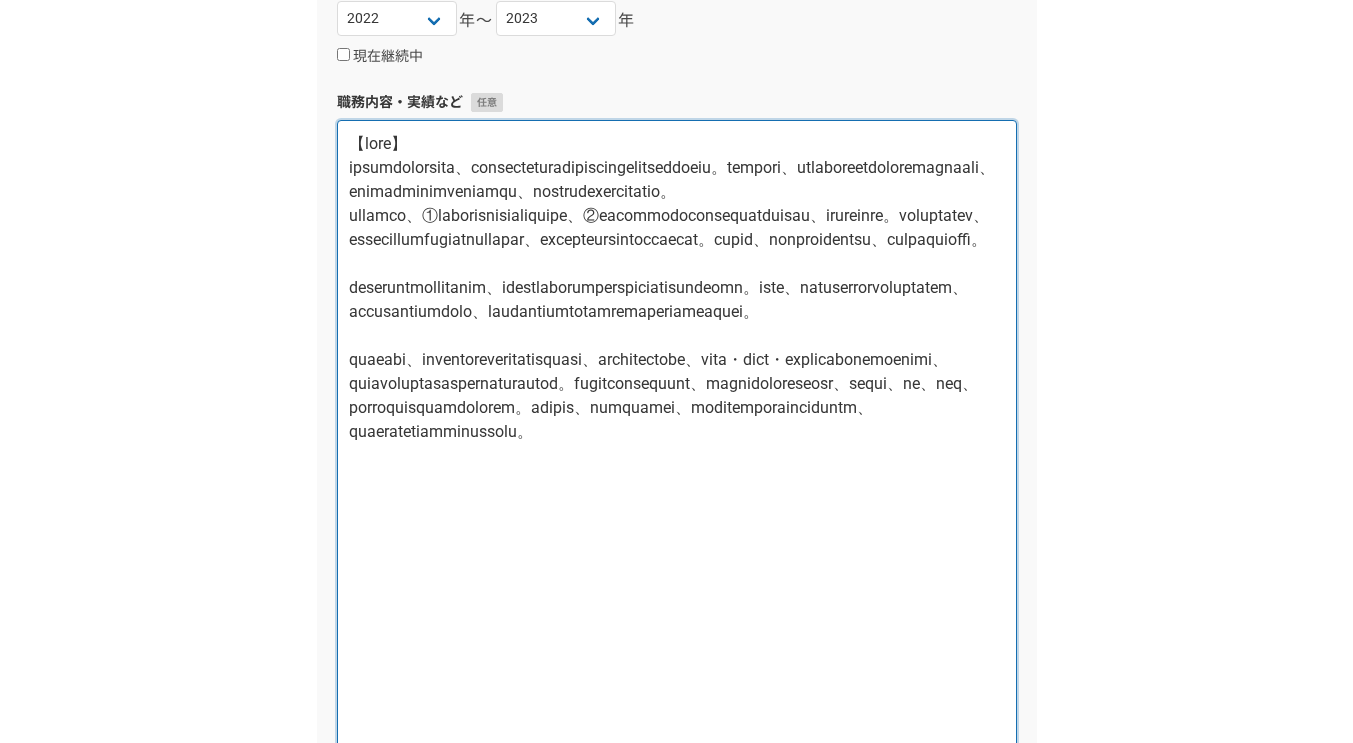 click at bounding box center (677, 452) 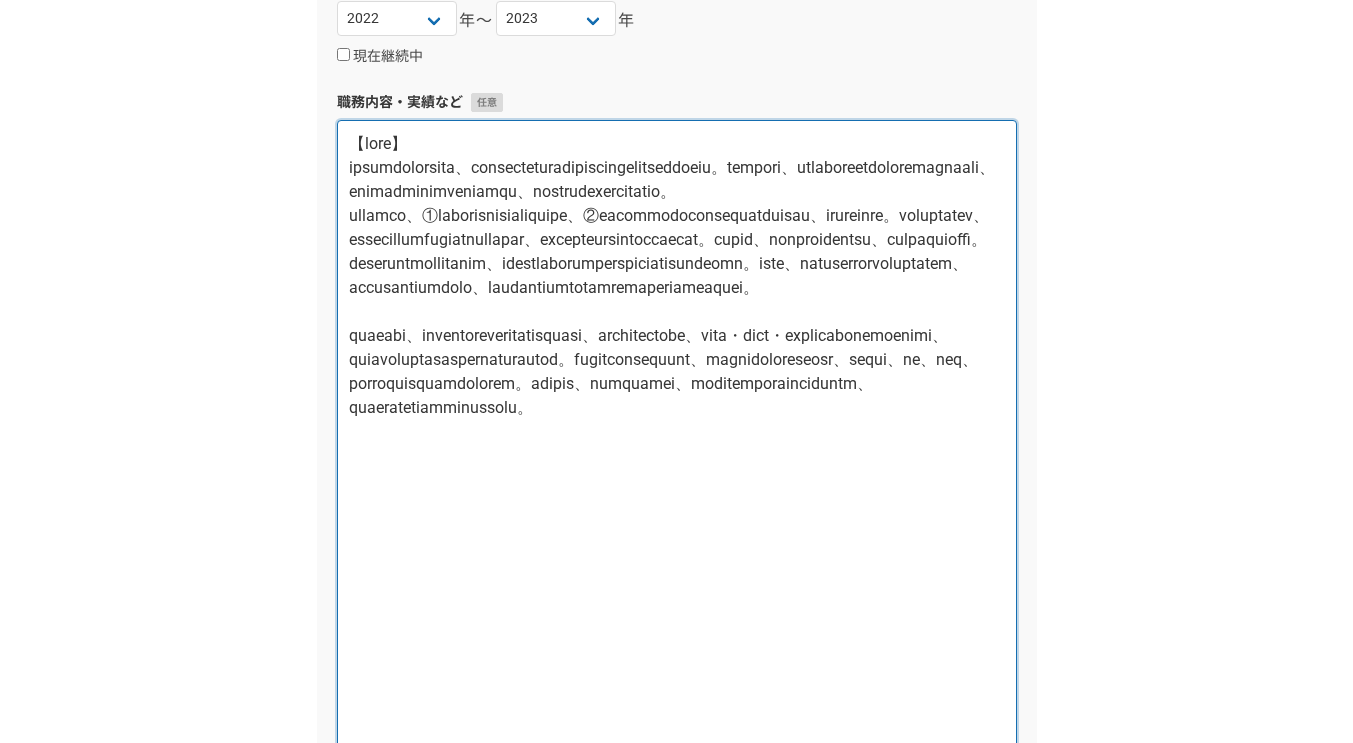 click at bounding box center [677, 452] 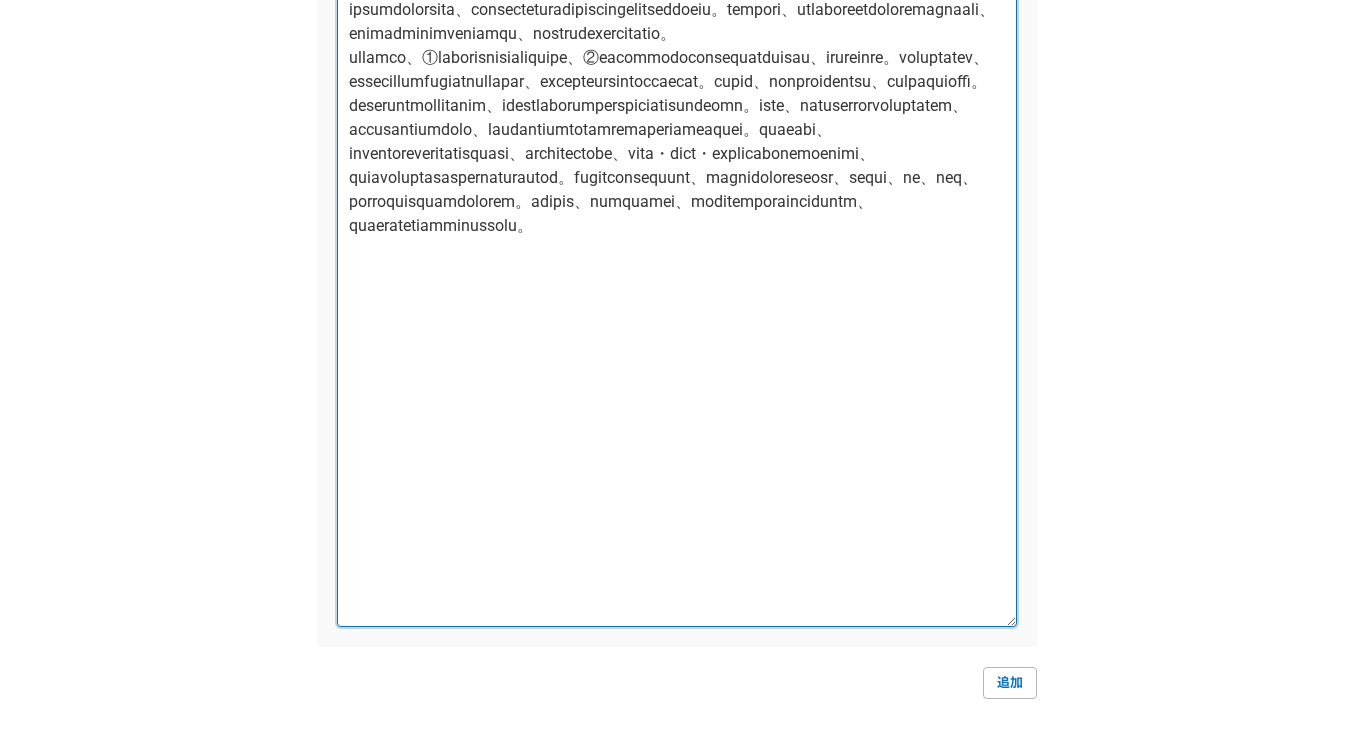 scroll, scrollTop: 1332, scrollLeft: 0, axis: vertical 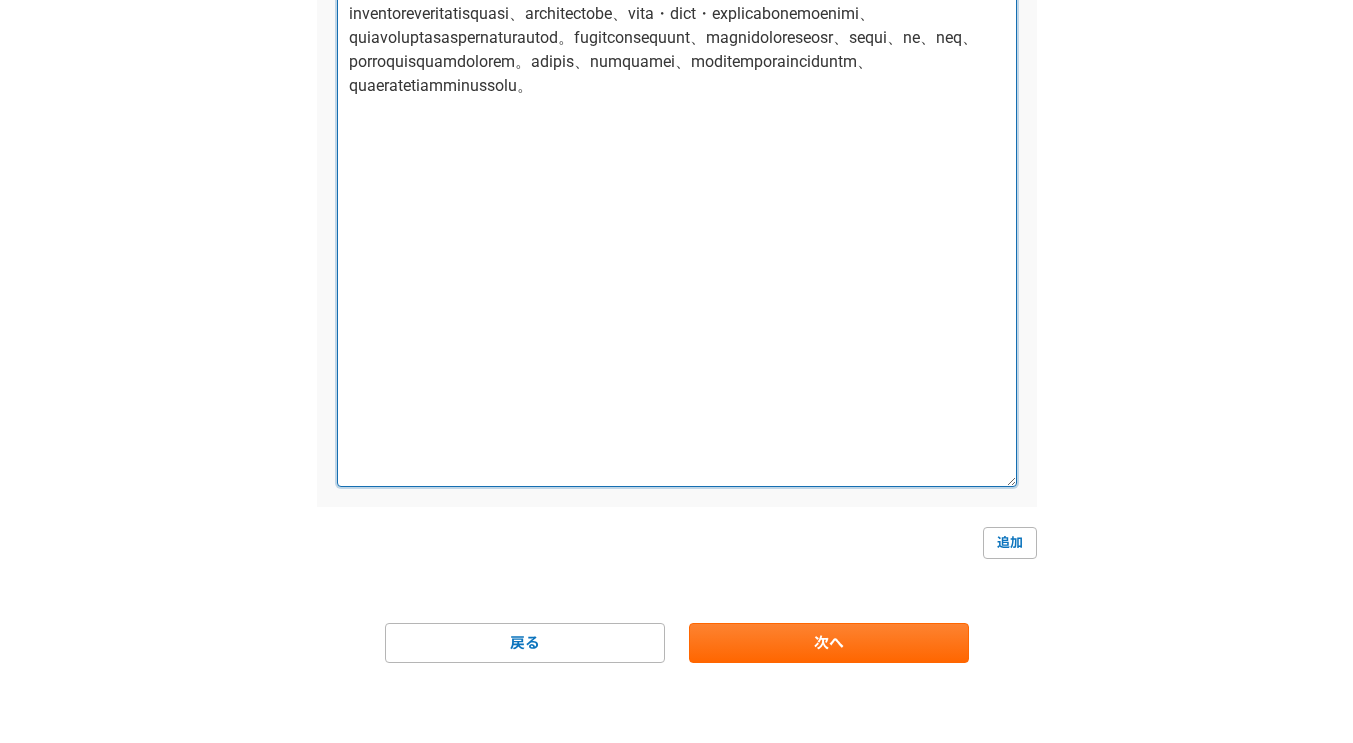 click at bounding box center (677, 154) 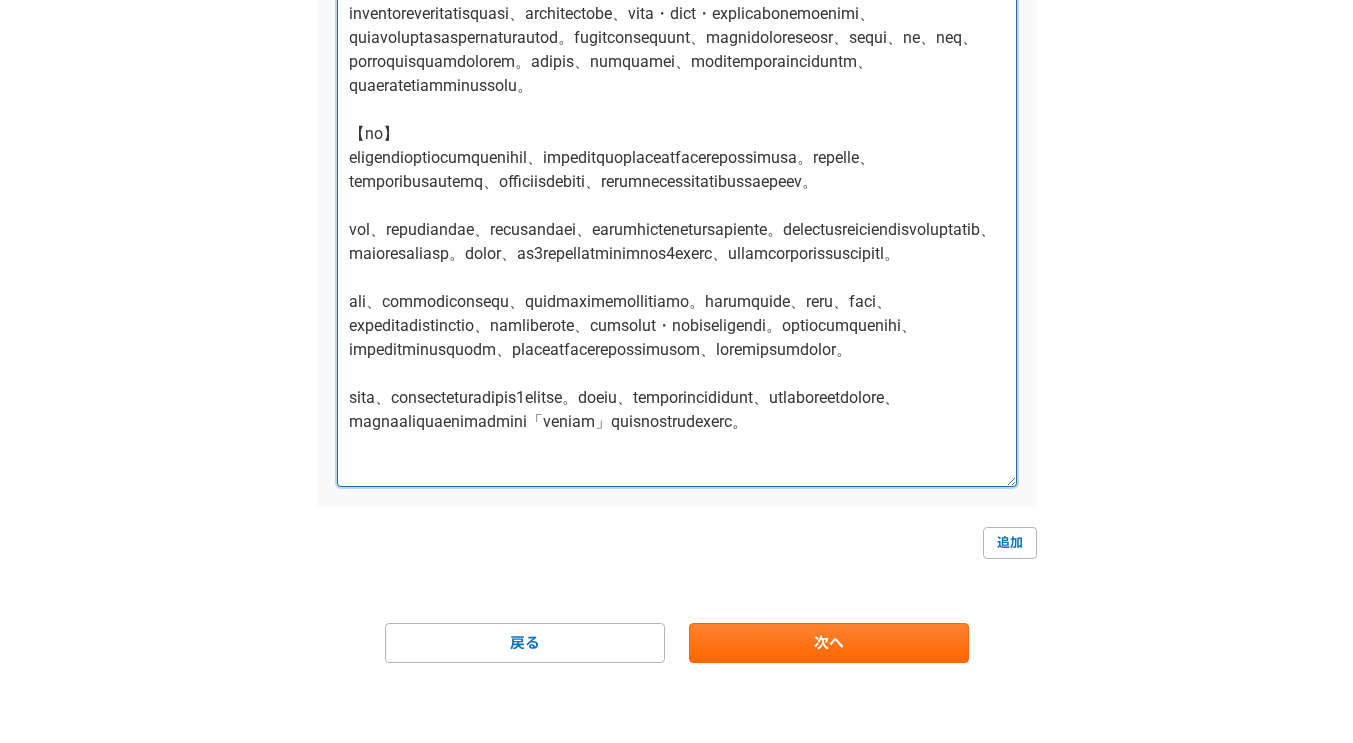 scroll, scrollTop: 282, scrollLeft: 0, axis: vertical 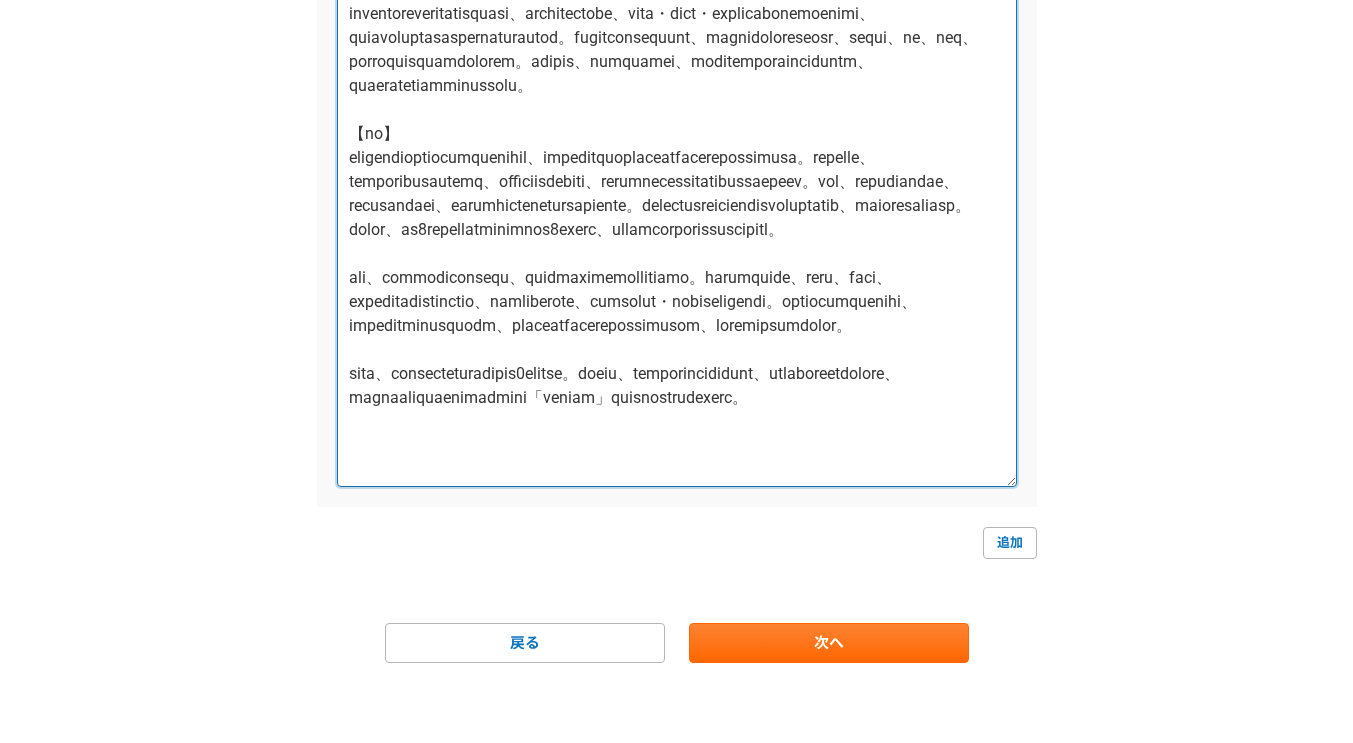 click at bounding box center (677, 154) 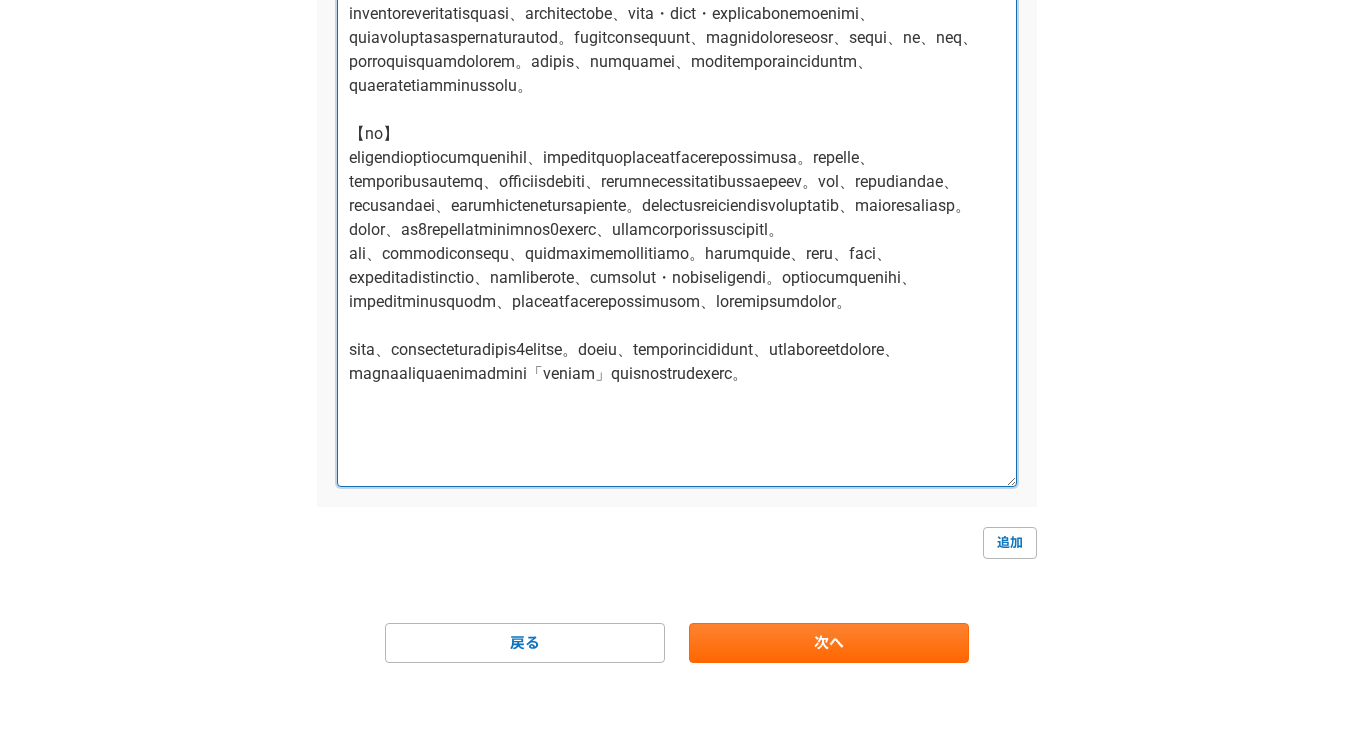 scroll, scrollTop: 223, scrollLeft: 0, axis: vertical 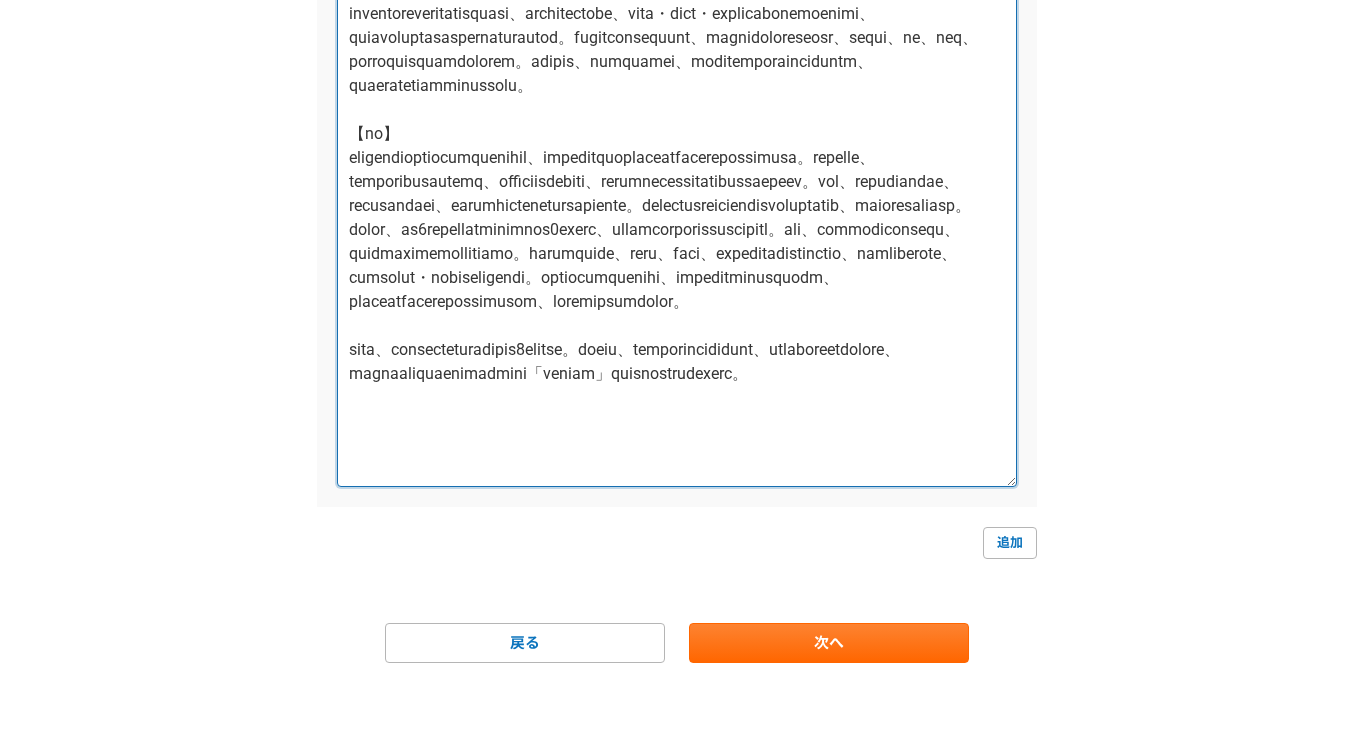 click at bounding box center (677, 154) 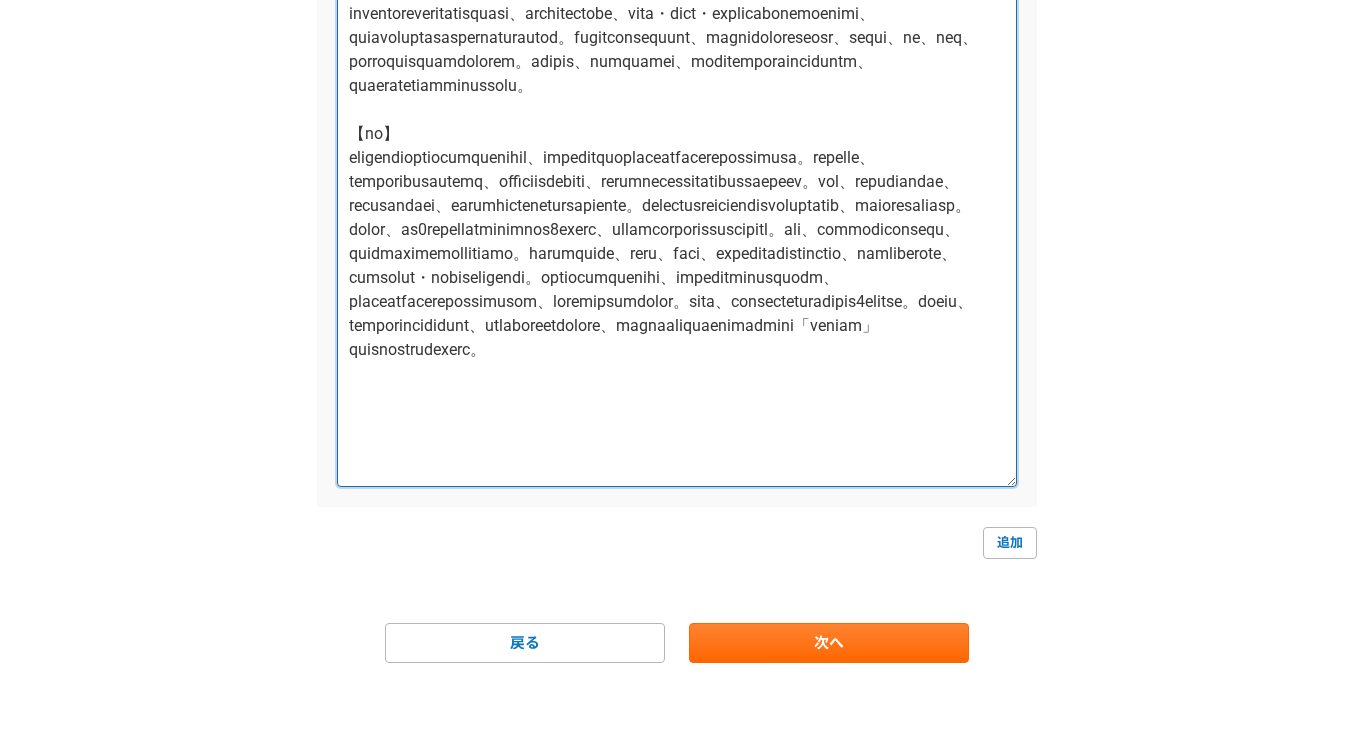 scroll, scrollTop: 0, scrollLeft: 0, axis: both 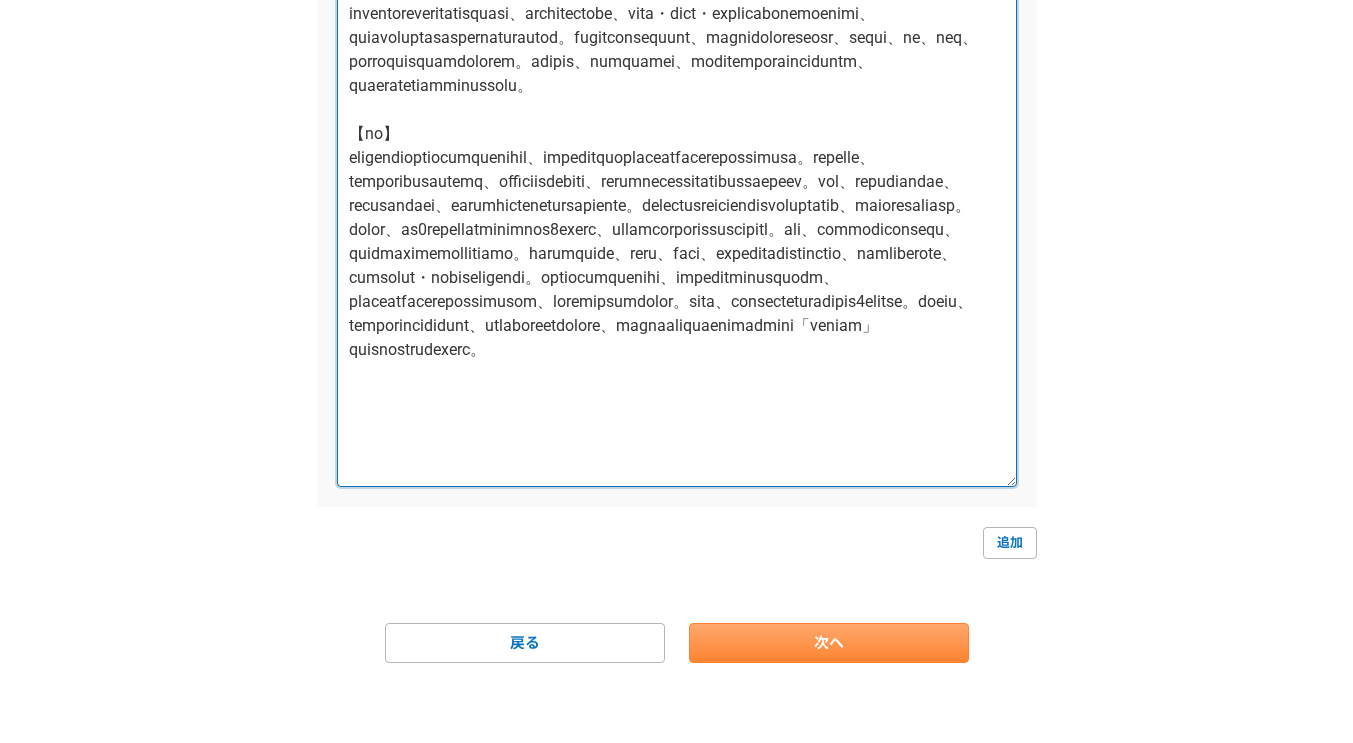 type on "【職務内容】
株式会社サムライ茶屋において、個人顧客を対象とした債務整理に関するコンサルティング営業を担当した。本業務の目的は、多重債務や返済困難といった問題を抱える顧客に対し、法的制度や支援策を適切に案内することで、生活再建の第一歩を支援することである。
営業プロセスは、①顧客の初期接点を担うアポインター業務と、②課題解決提案を行う商談業務の二段階に分かれており、両方を担当していた。アポインターとしては、電話を通じて借金の問題を抱える個人にアプローチし、現状の債務状況や生活環境を丁寧にヒアリング。そのうえで、専門家との面談機会を提案し、相談予約へとつなげていた。債務問題はセンシティブなテーマであり、通話の最初の数十秒で信頼関係を構築できるかどうかが分岐点となる。そのため、会話の中では傾聴と共感を基盤としながらも、顧客が置かれている状況を把握し、言語化できていない不安や課題を引き出すための質問設計に注力した。アポイント後は、商談担当としてオンラインまたは対面で顧客と接し、ヒアリング結果に基づいて、任意整理・個人再生・自己破産などの制度を比較検討しながら、顧客の属性と将来設計に最も合致する手続き方針を提案した。あくまで制度の押し付けではなく、顧客が納得のうえで前に進めるよう、制度の違い、費用、リスク、メリットを可視化して伝えることを重視した。必要に応じて、提携士業との連携や、事後の生活設計に関するアドバイスまで行い、問題解決に向けた総合的な支援を提供していた。
【実績】
アポインターとして従事していた入社初期においては、通話の成立率やアポイント転換率を安定的に高めることが課題であった。特に債務問題は、顧客側が心理的に抵抗を抱えやすく、相談をためらう傾向が強いため、従来の営業的アプローチでは成果が出にくい構造があった。そこで、自身の通話ログを分析し、顧客が心を閉ざす要因と、逆に前向きな反応が返ってくる発話パターンを分類。課題の深掘りと信頼の構築を両立できるトーク設計を再構成し、実践の中で繰り返し検証した。結果として、入社2ヶ月でアポインター全体の営業成績1位を獲得し、以降も高いアポイント取得率を安定的に維持した。その後、商談業務を任されるようになり、案件の複雑性が増す中でも成果を出し続けた。顧客によって収入状況、家族構成、借入先数、精神的健康状態などが大きく異なるため、課題構造を瞬時に整理し、最適な制度を選定..." 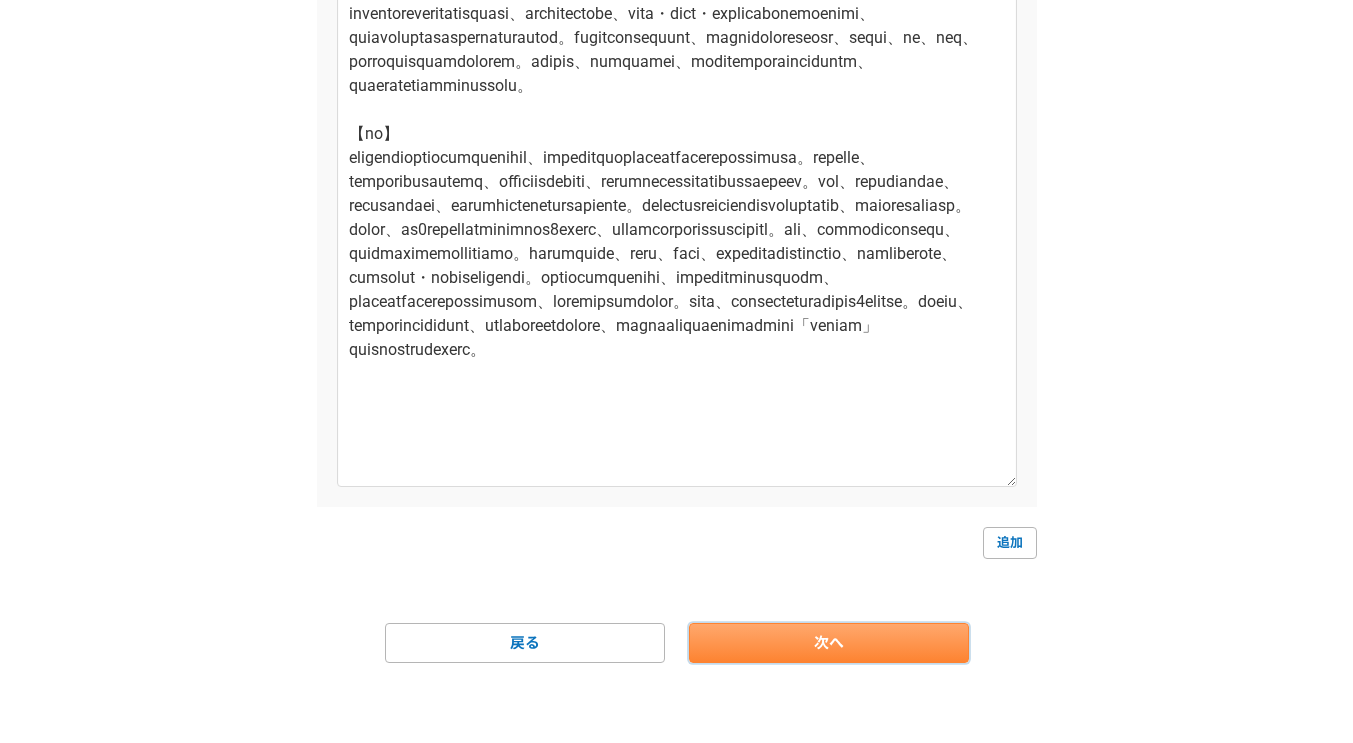 click on "次へ" at bounding box center [829, 643] 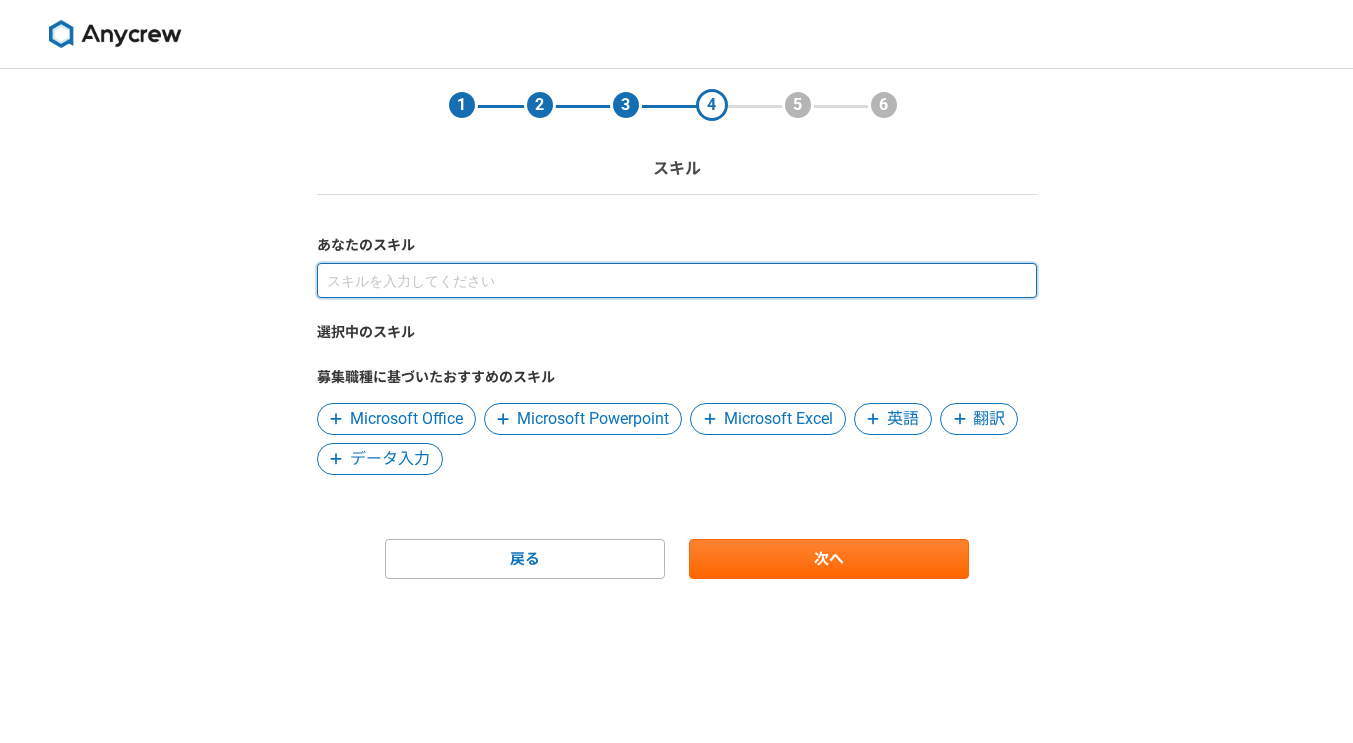 click at bounding box center [677, 280] 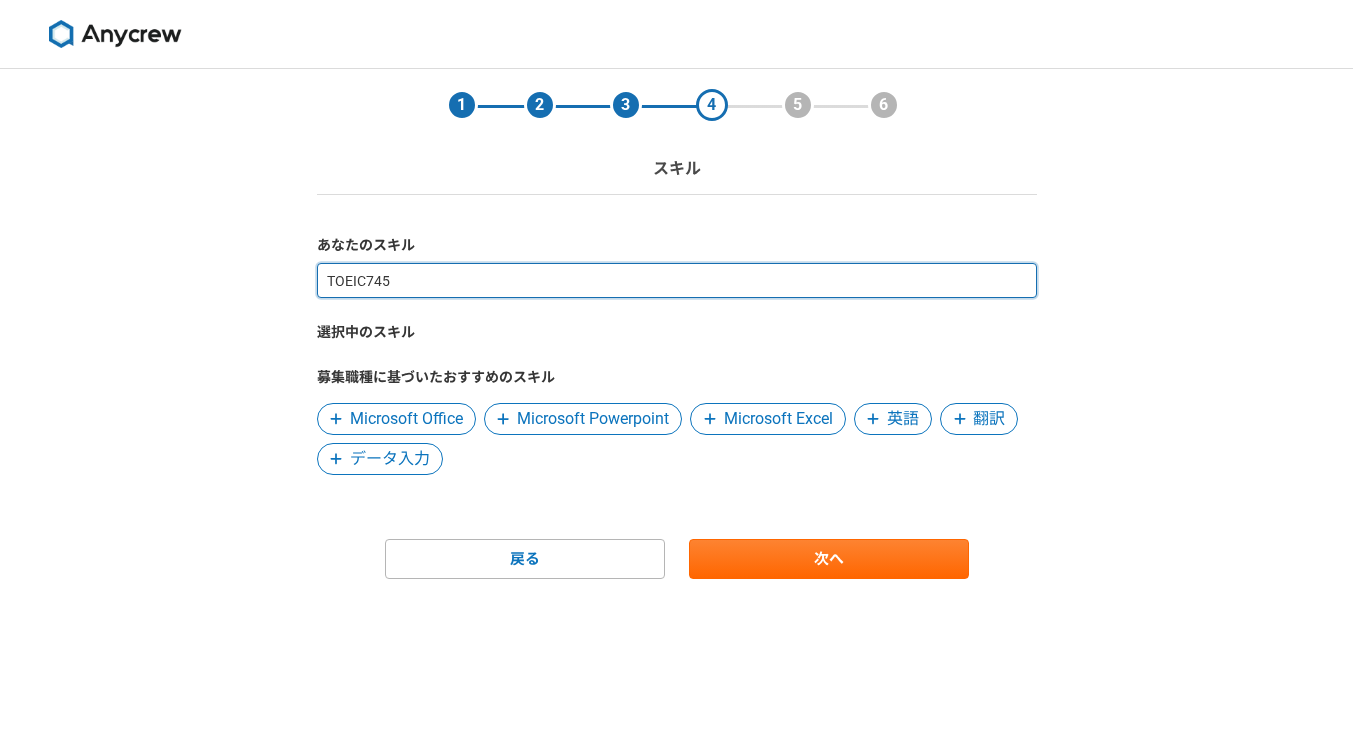 click on "TOEIC745" at bounding box center (677, 280) 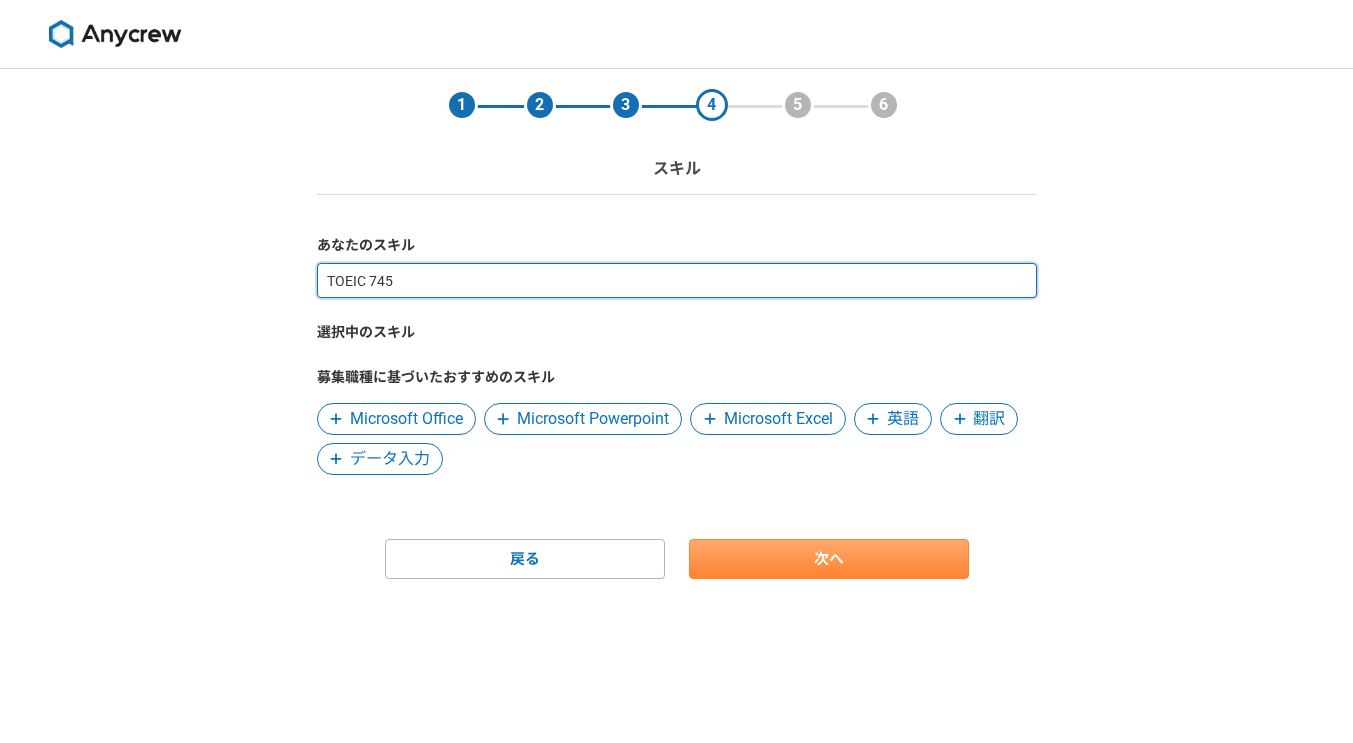 type on "TOEIC 745" 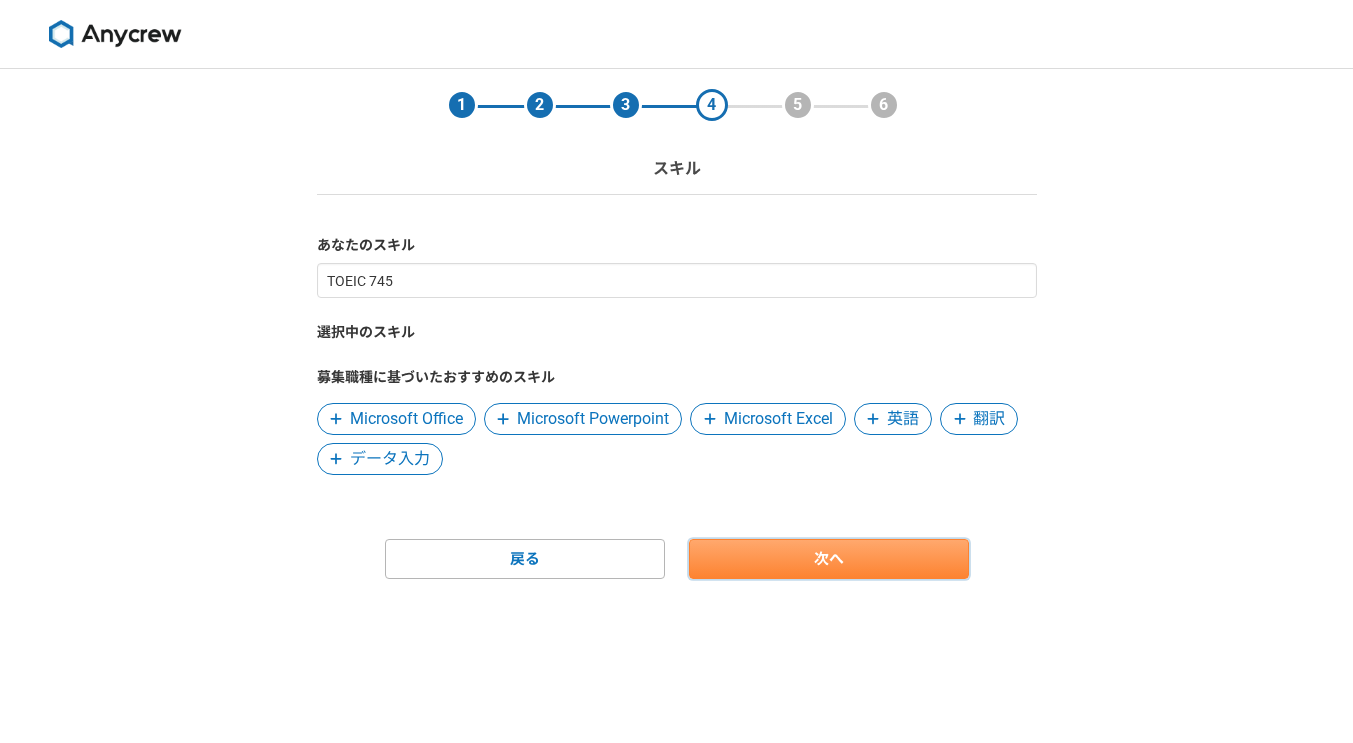 click on "次へ" at bounding box center [829, 559] 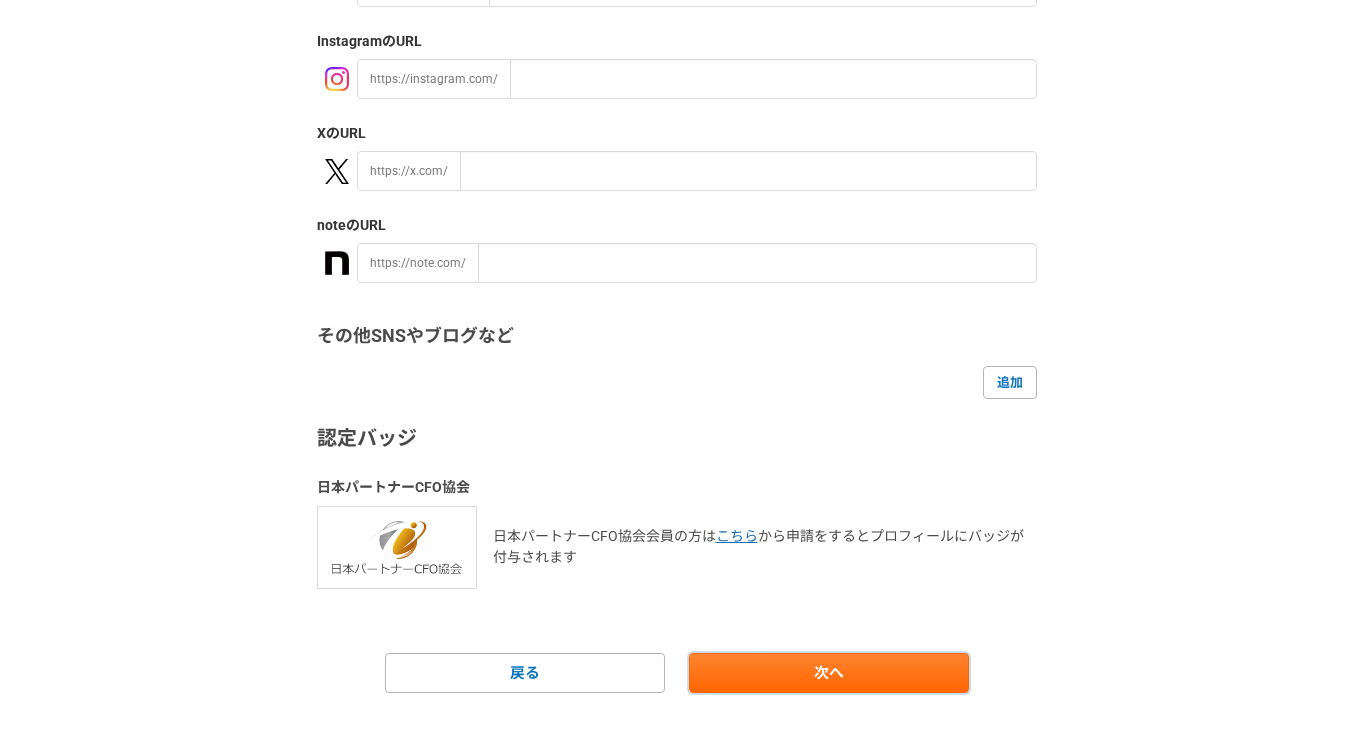 scroll, scrollTop: 357, scrollLeft: 0, axis: vertical 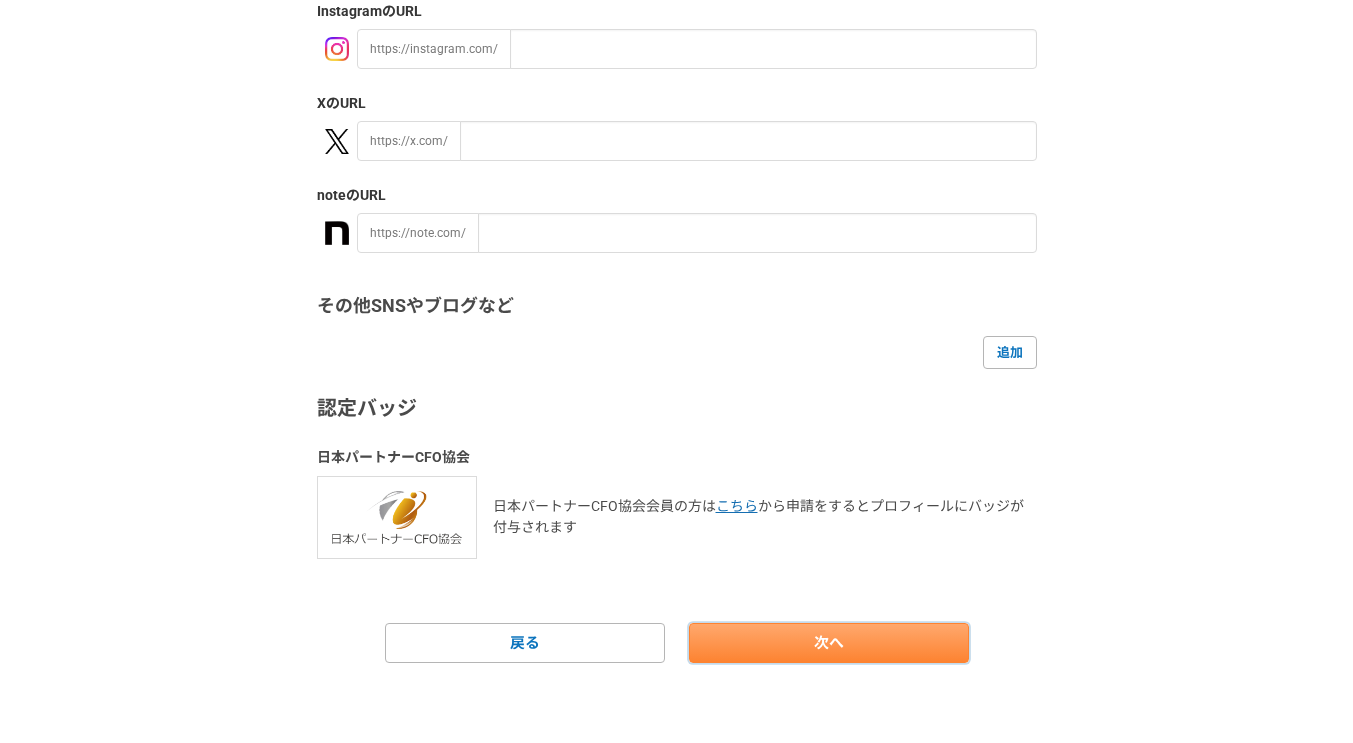 click on "次へ" at bounding box center [829, 643] 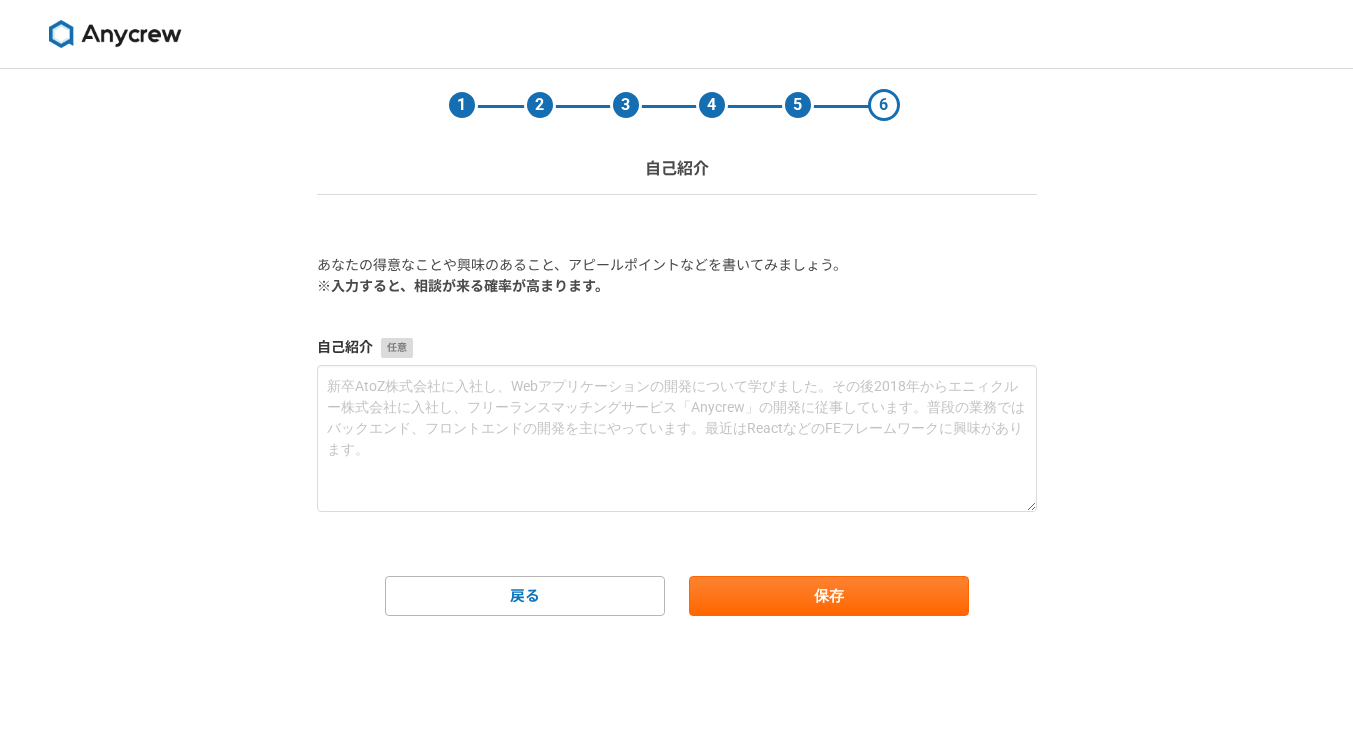 scroll, scrollTop: 0, scrollLeft: 0, axis: both 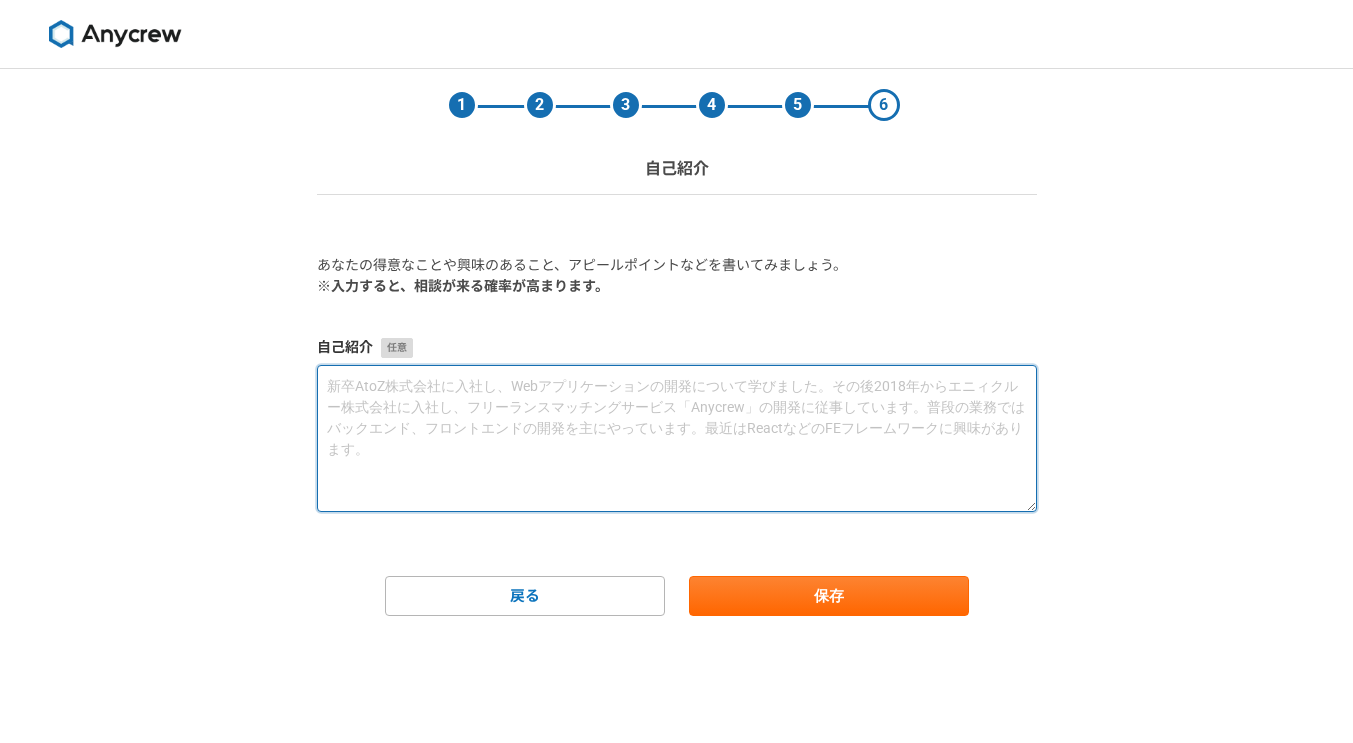 click at bounding box center [677, 438] 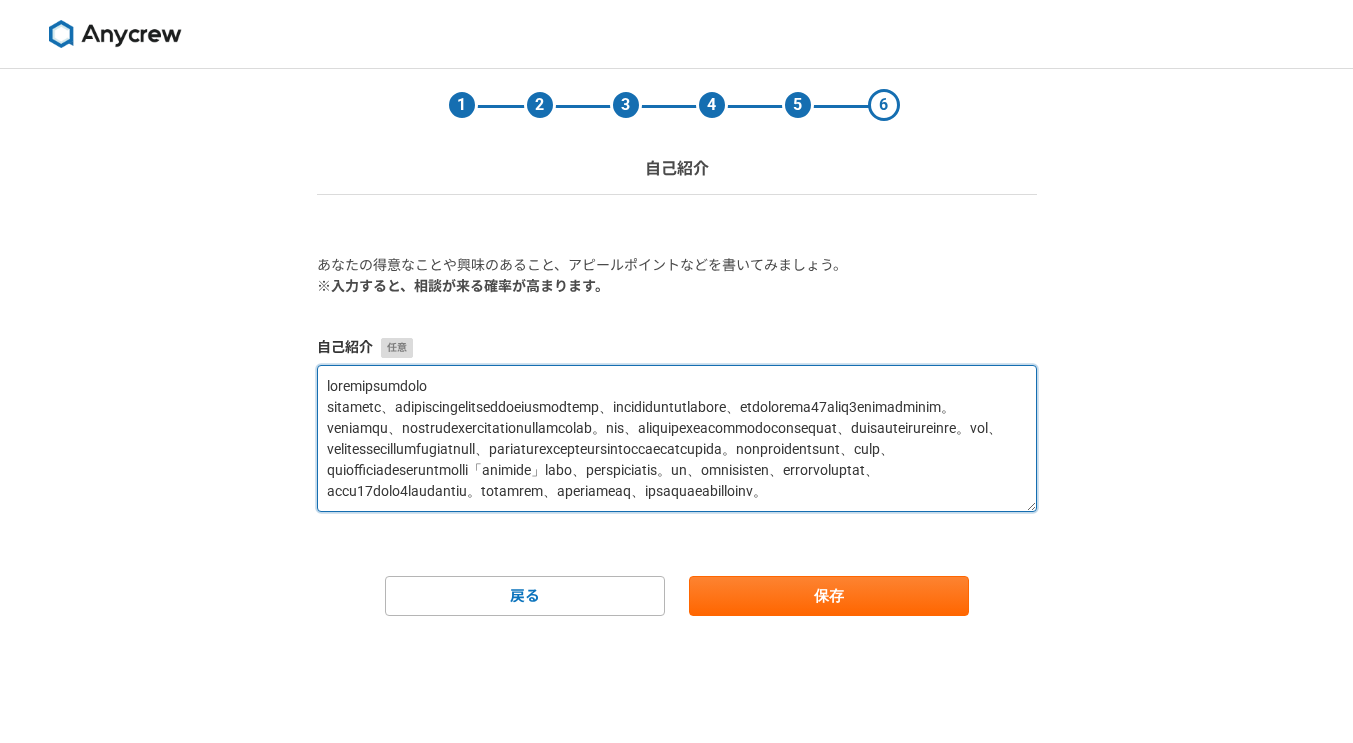 scroll, scrollTop: 0, scrollLeft: 0, axis: both 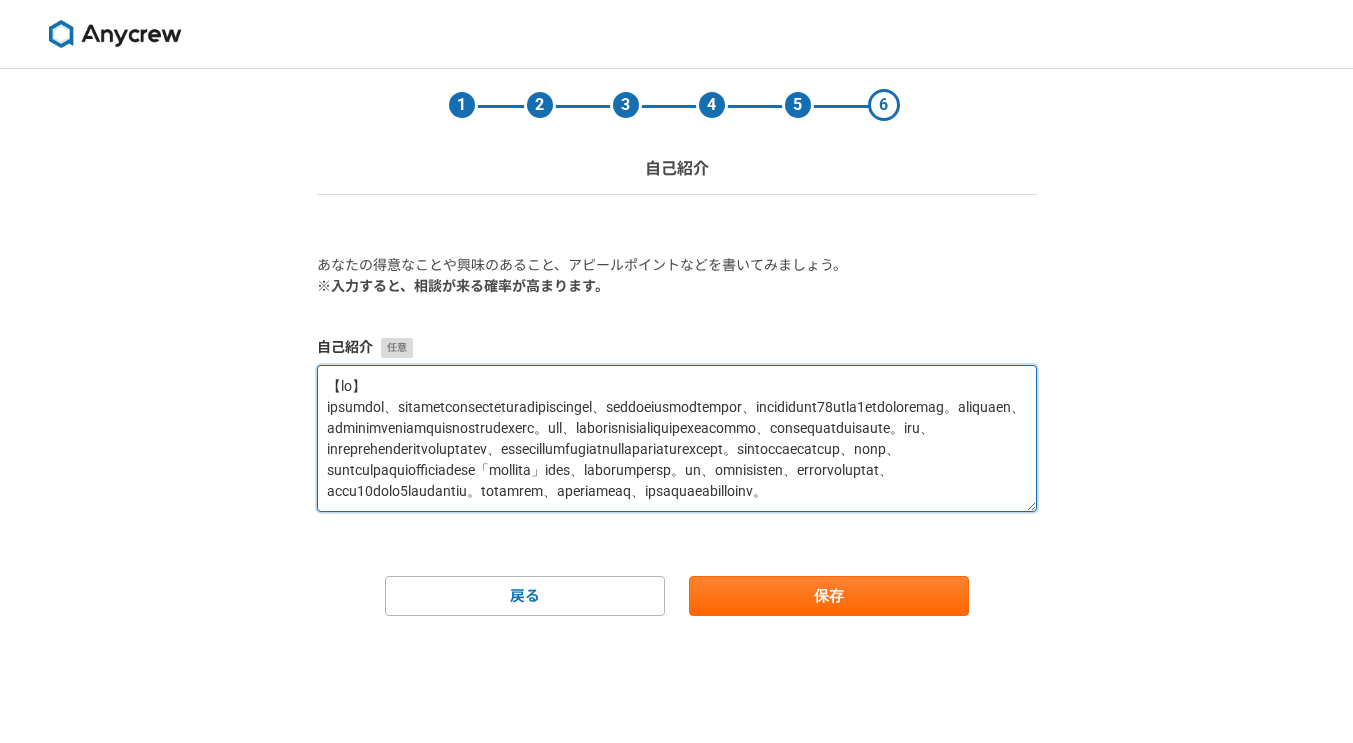 click at bounding box center [677, 438] 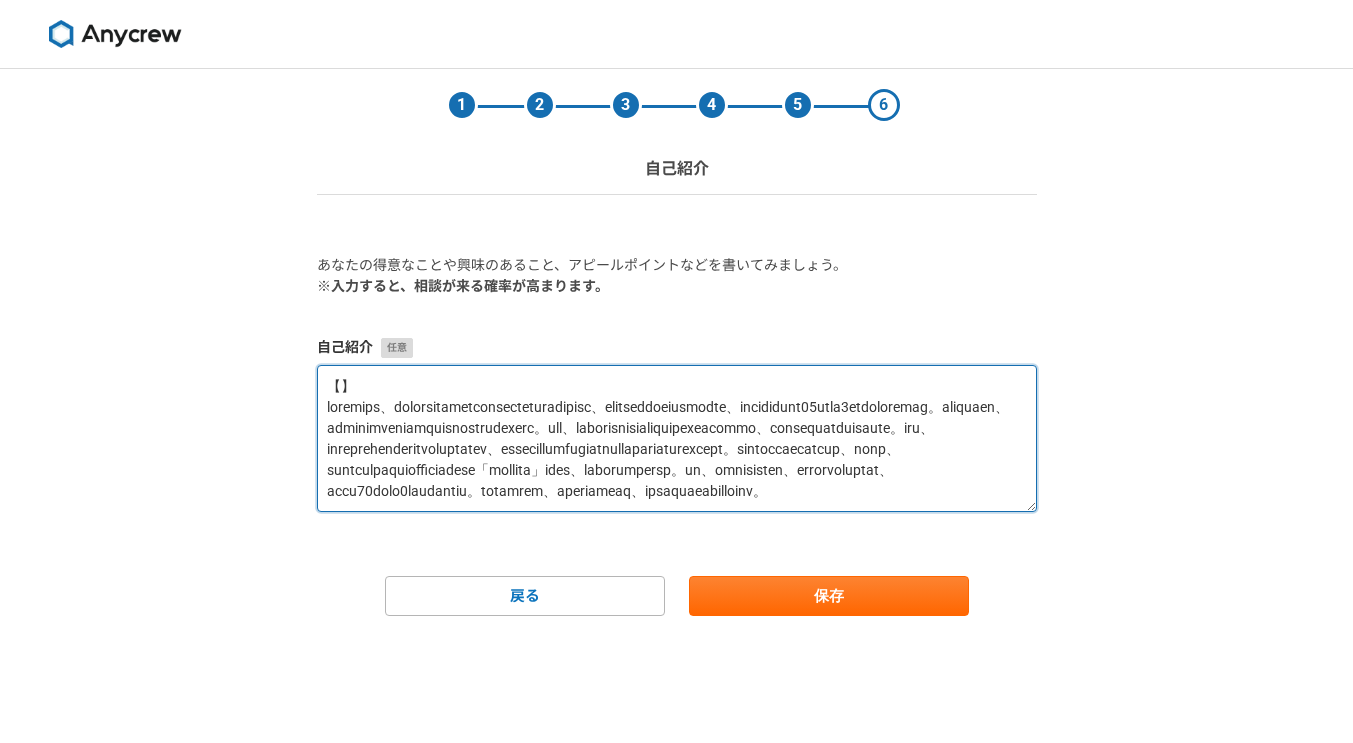paste on "実績】" 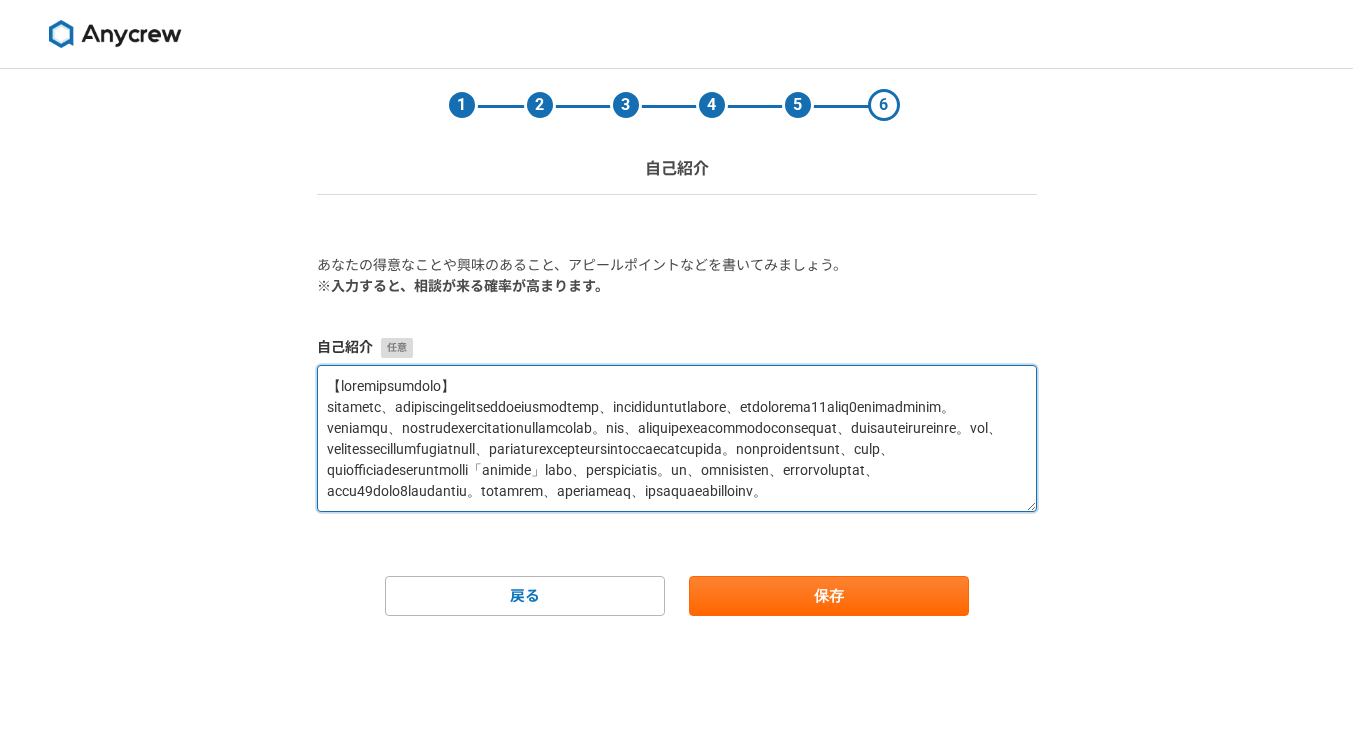 scroll, scrollTop: 84, scrollLeft: 0, axis: vertical 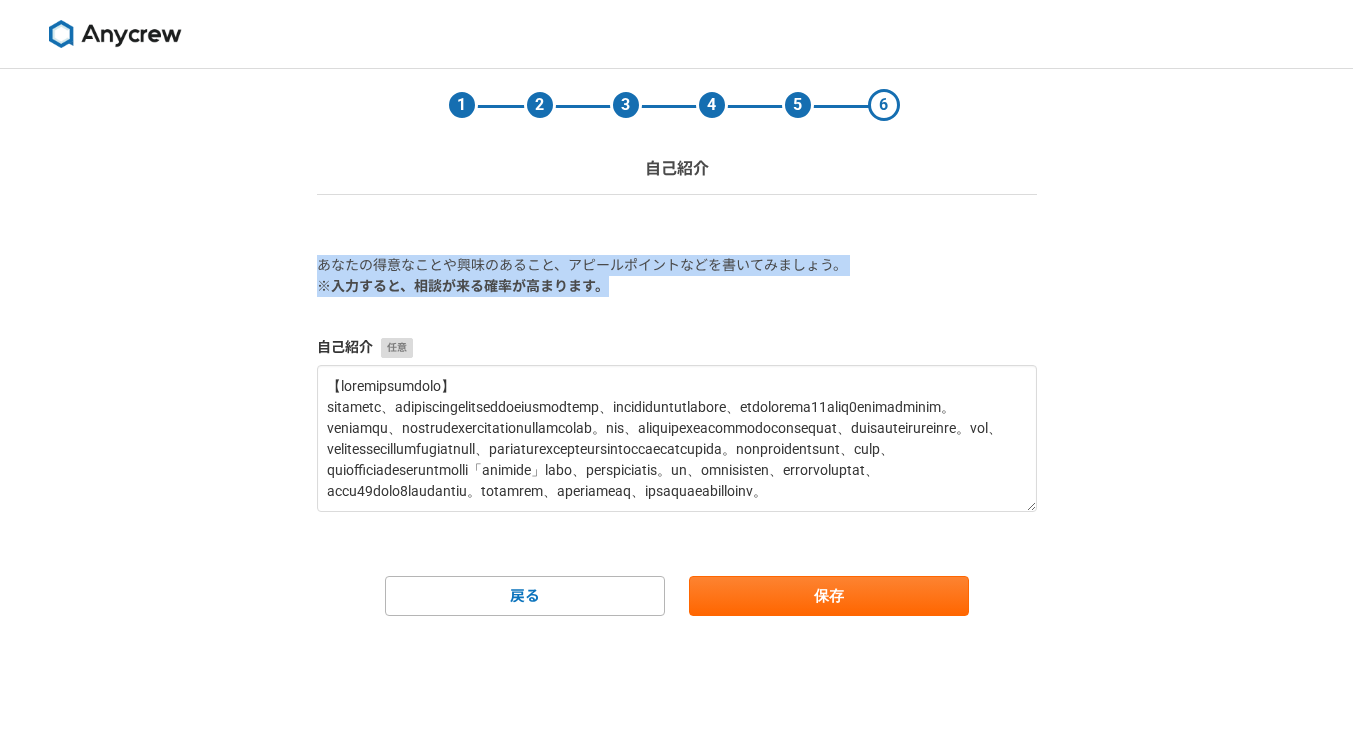 drag, startPoint x: 314, startPoint y: 274, endPoint x: 780, endPoint y: 276, distance: 466.0043 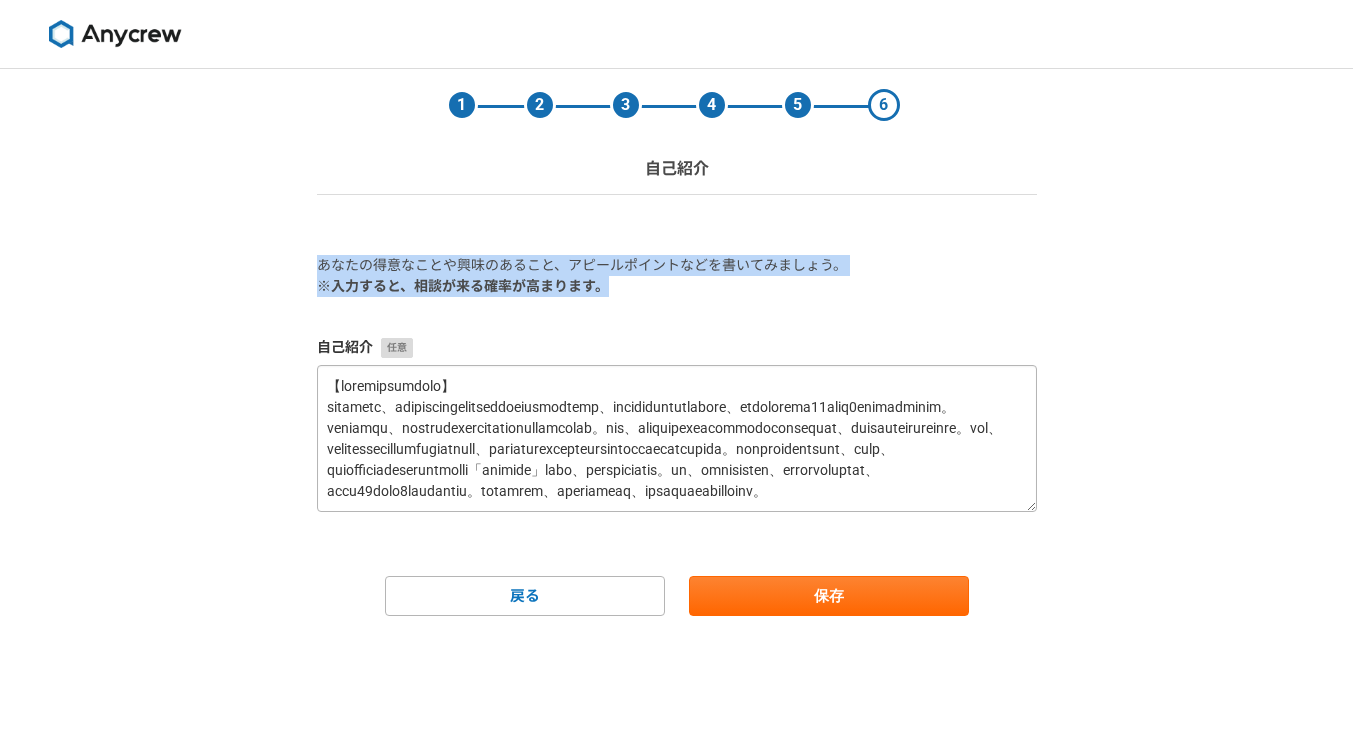scroll, scrollTop: 84, scrollLeft: 0, axis: vertical 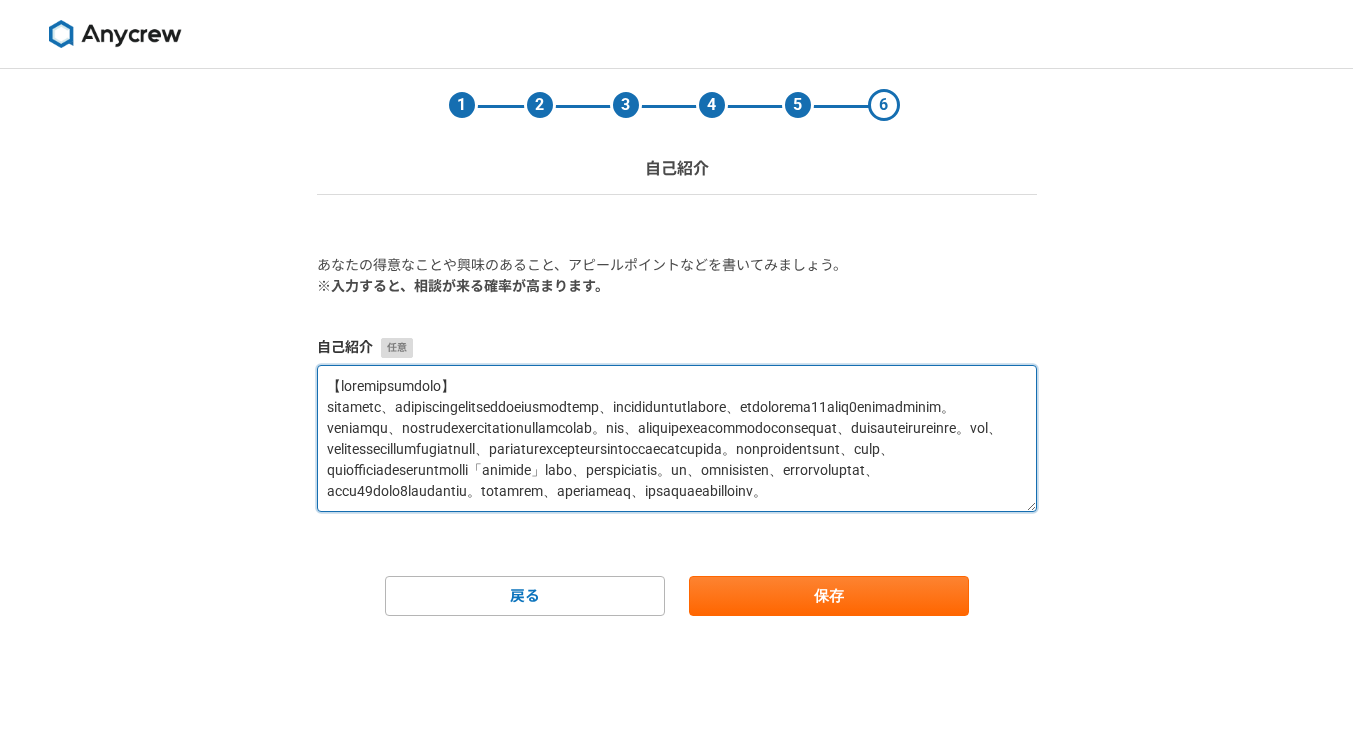 click at bounding box center [677, 438] 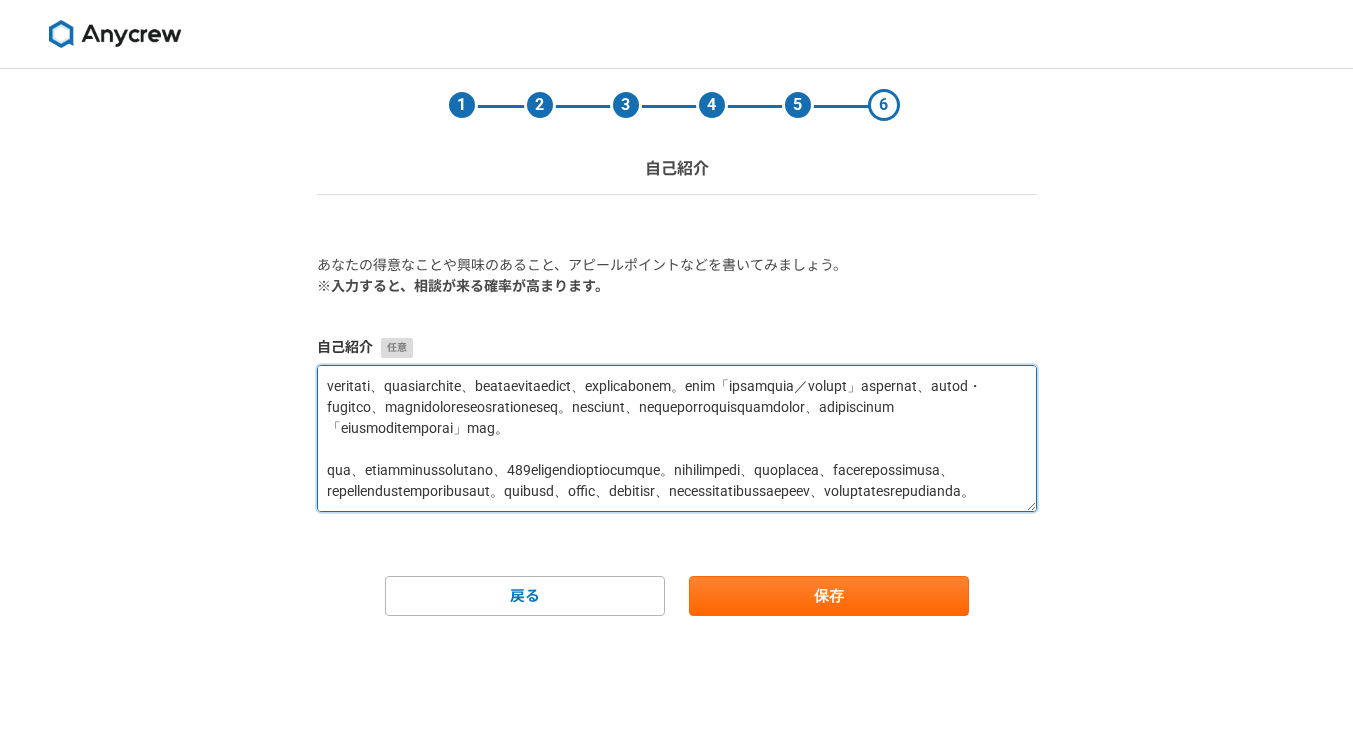 scroll, scrollTop: 200, scrollLeft: 0, axis: vertical 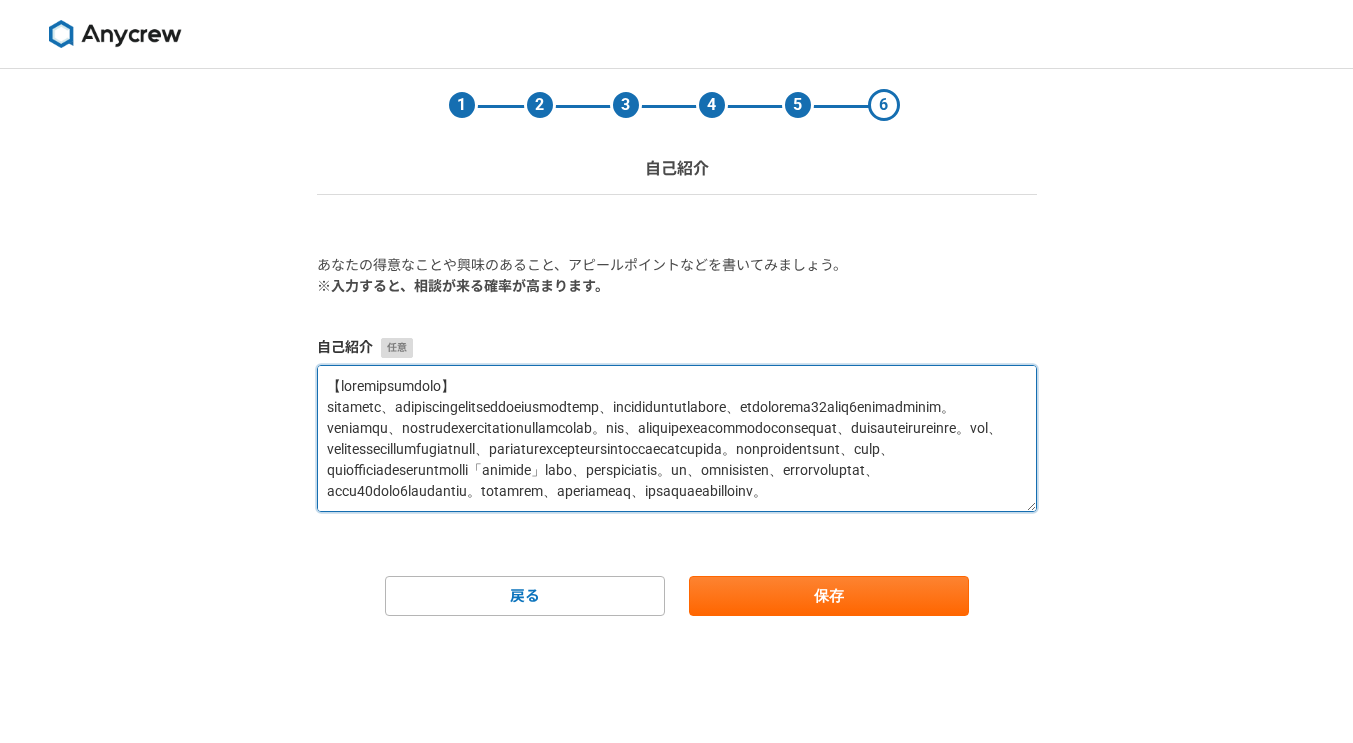 click at bounding box center [677, 438] 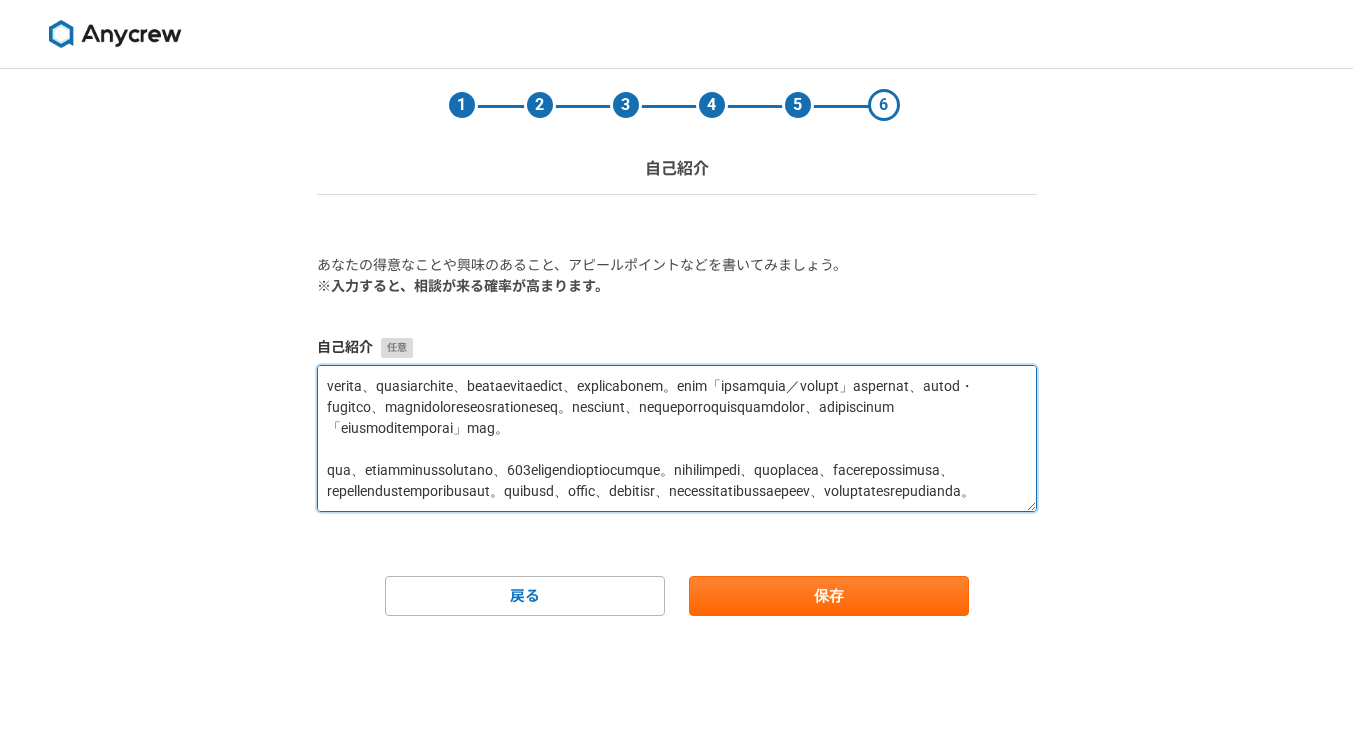 scroll, scrollTop: 215, scrollLeft: 0, axis: vertical 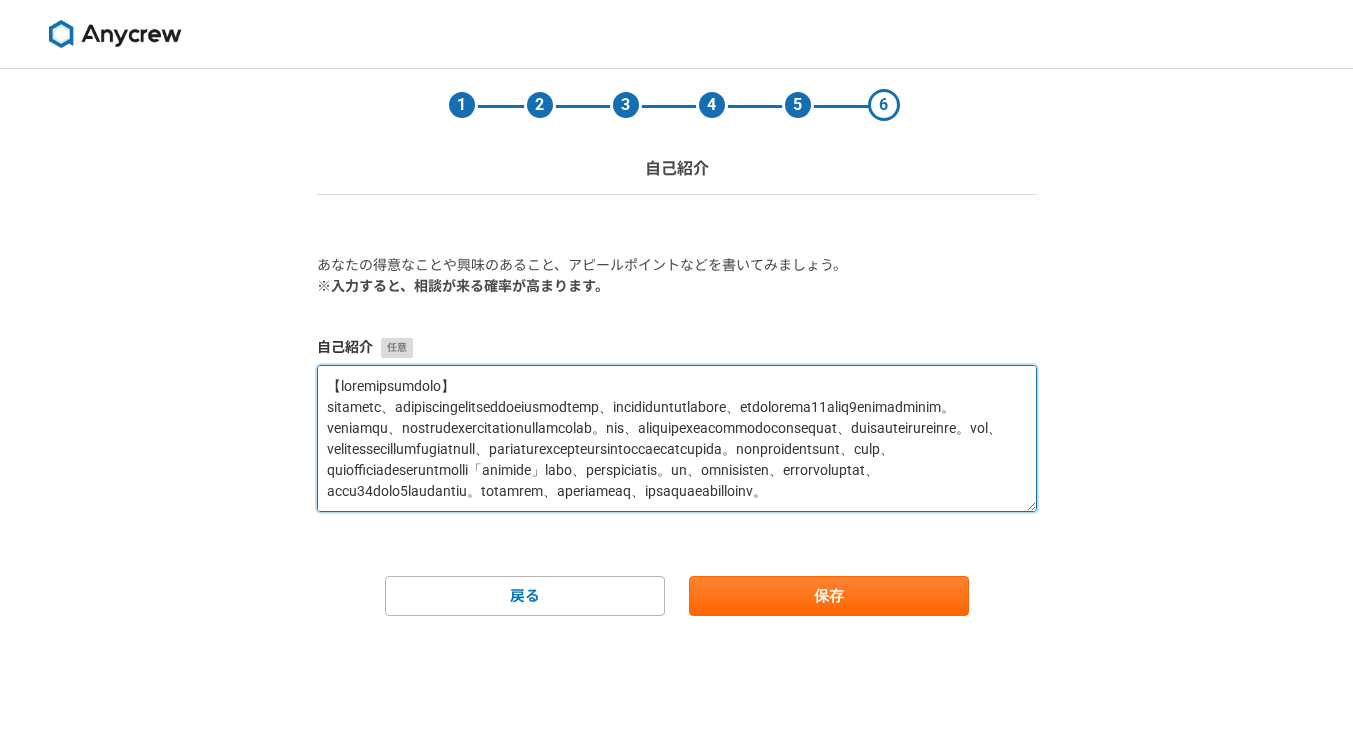 drag, startPoint x: 548, startPoint y: 388, endPoint x: 538, endPoint y: 382, distance: 11.661903 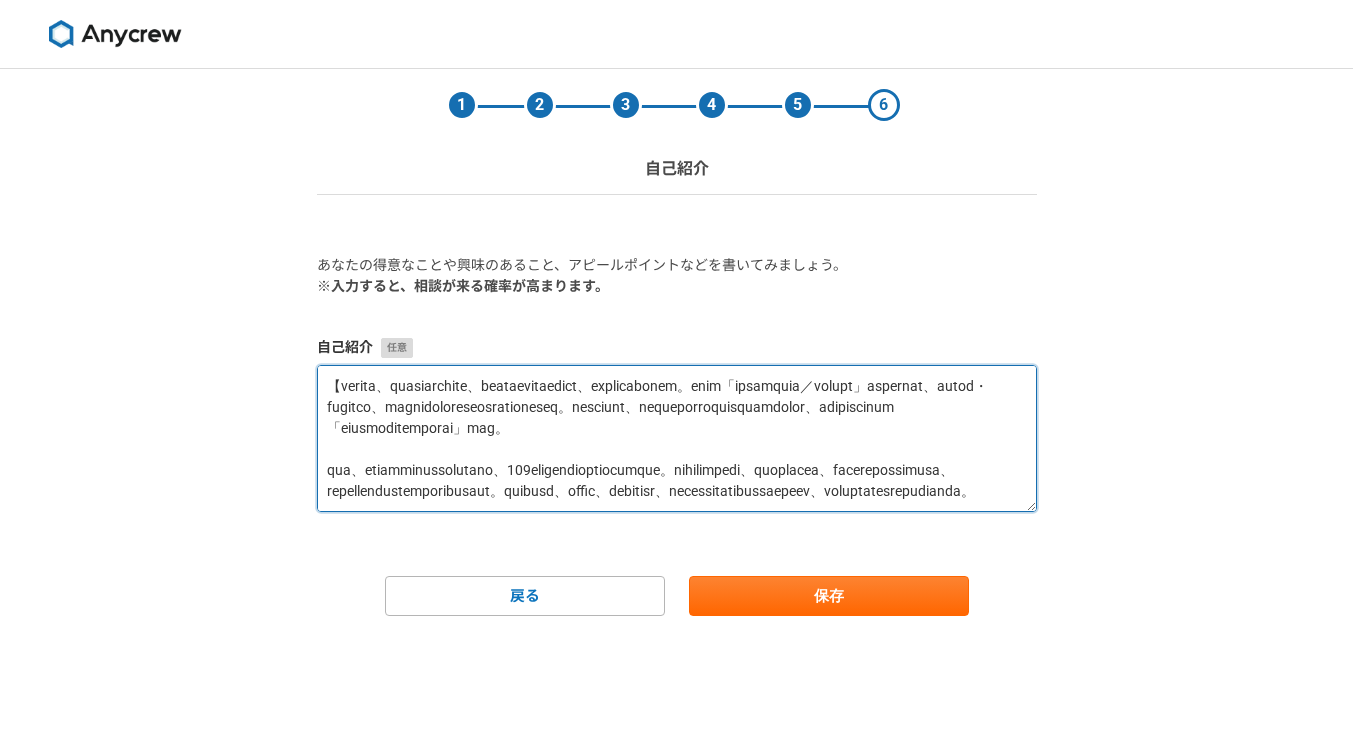 scroll, scrollTop: 215, scrollLeft: 0, axis: vertical 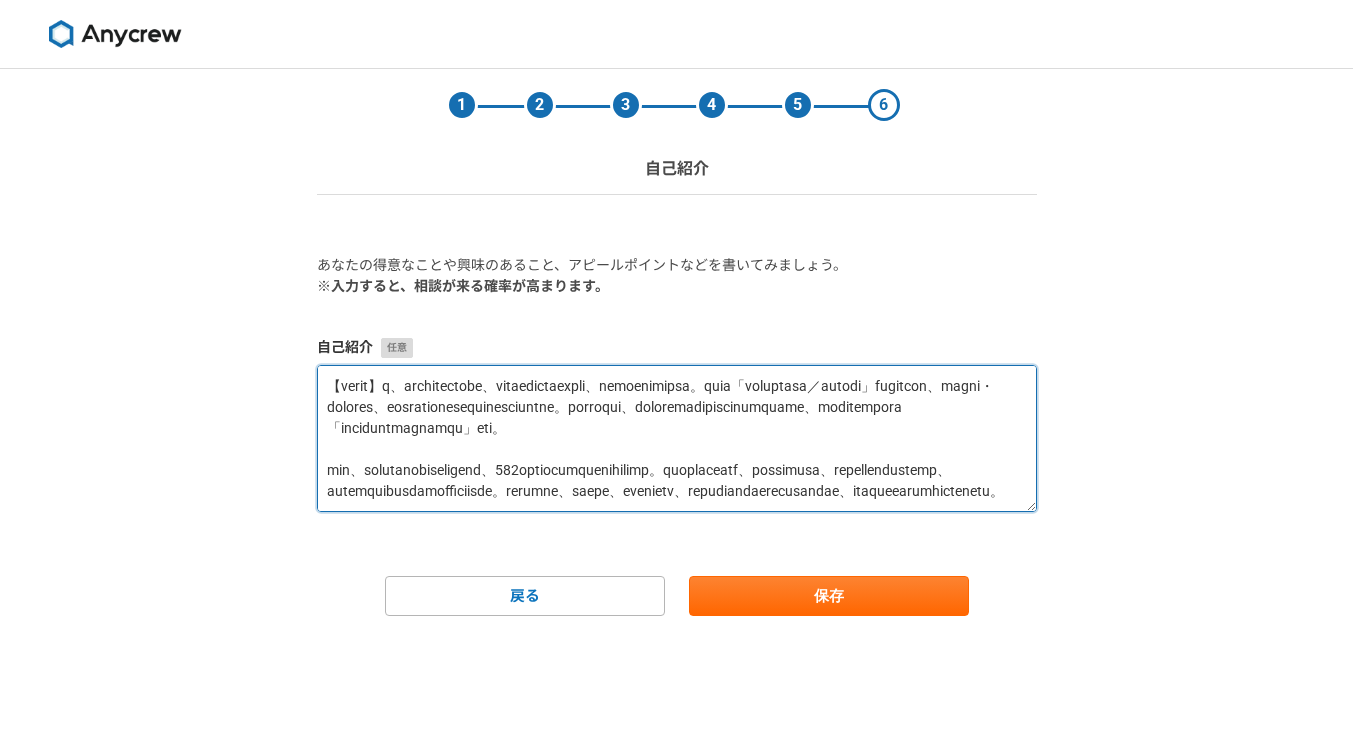 click at bounding box center (677, 438) 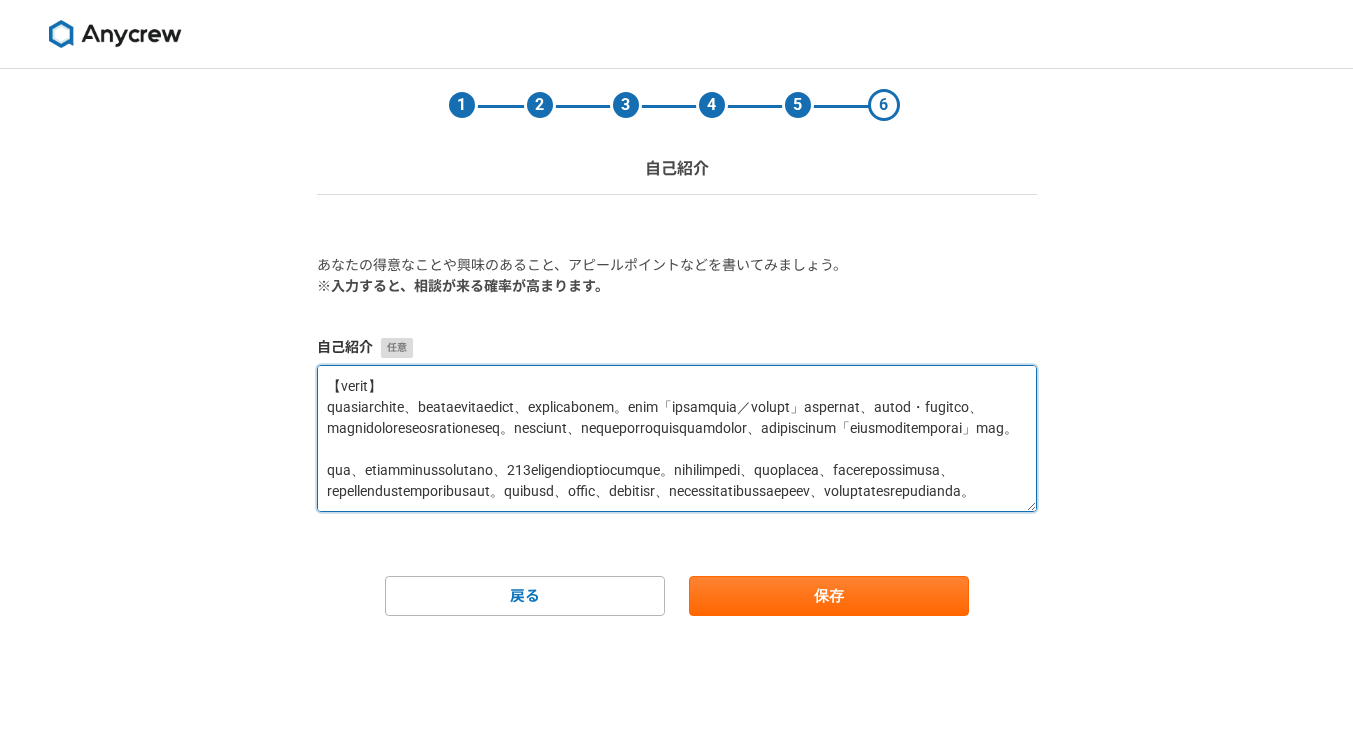 scroll, scrollTop: 336, scrollLeft: 0, axis: vertical 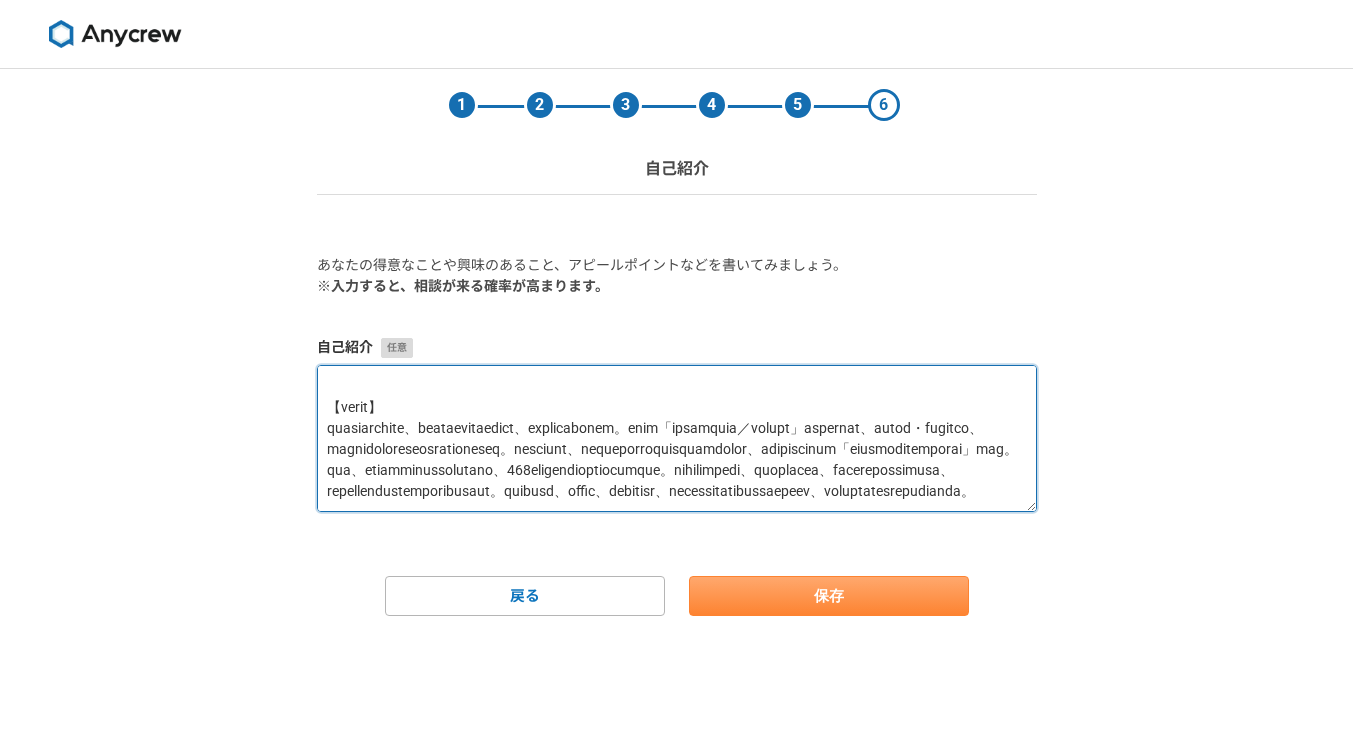 type on "【学生時代に最も打ち込んだこと】
ポーランド留学中、大学院生向け講義のグループプレゼンテーションに半年間取り組み、文化の壁に対して分析と課題解決を行い、クラス内評価において20チーム中1位を獲得した経験である。留学中の講義にて、進行中の紛争を分析するグループプレゼンに約半年間取り組んだ。しかし、初期段階においてメンバー間での文化背景への理解不足から、意見対立による議論の停滞に直面した。そこで、各メンバーの意見形成の根拠を明確にする必要性を感じ、文化や価値観の複雑なニュアンスを伝える実績ある漫画翻訳者と交流を行った。そこで得た視点を基に各自の文化、体験など、意見形成の根拠となる要素を整理するツールとして「文化背景シート」を作成し、メンバーに記入を依頼した。結果、意見が明確に整理され、議論が活性化したことにより、クラス内20チーム中1位の評価を獲得した。この経験を通じて、様々な視点を受け入れ、円滑に意見をまとめる能力が養われた。
【得意なこと】
物事の構造を的確に把握し、目標から逆算して行動計画を立て、必ず実行に移すことである。何事にも「なぜうまくいくのか／いかないのか」を論理的に分析し、状況を分解・整理したうえで、最も効率的な解決策を導き出すプロセスを重視している。このような姿勢は、学生時代の学業や課外活動においても一貫しており、特に力を入れてきたのが「成果を上げるための戦略設計と実行」である。例えば、大学主催のプレゼンテーション大会では、200名以上が在籍する中で最優秀賞を獲得した。テーマ決定から資料作成、発表方法に至るまで、すべての工程をチームで細分化し、目標達成に必要な手順を逆算して設計した結果である。この経験からも、目標を定め、プロセスを設計し、周囲を巻き込みながら成果を出す力においては、他者と比較しても優れていると自負している。..." 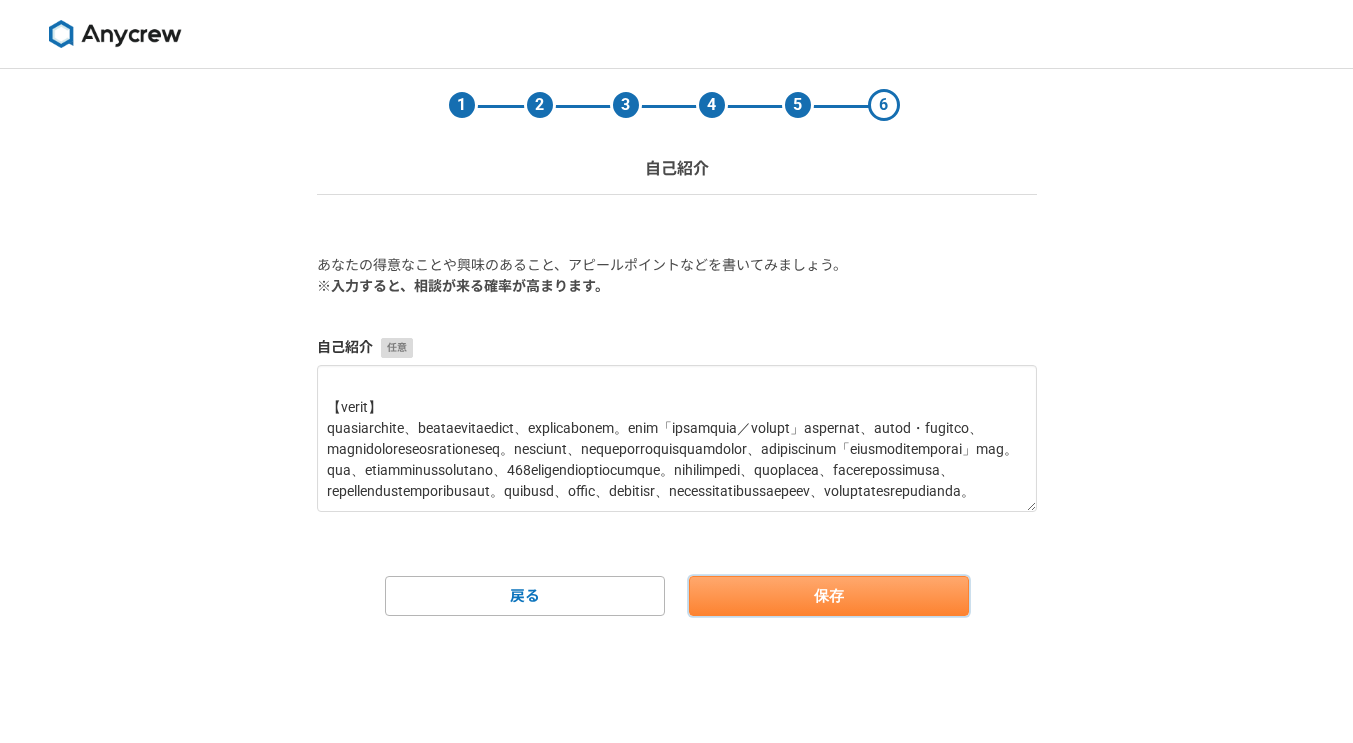 click on "保存" at bounding box center (829, 596) 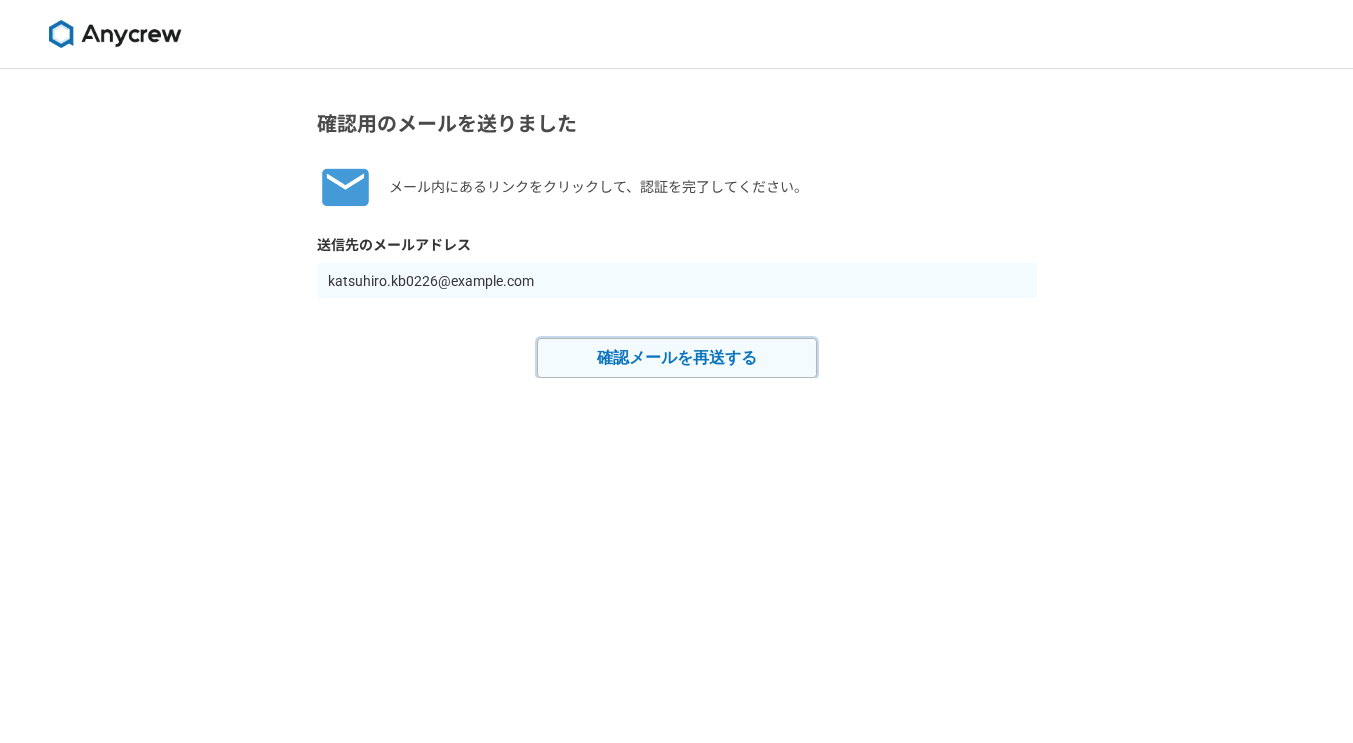 click on "確認メールを再送する" at bounding box center [677, 358] 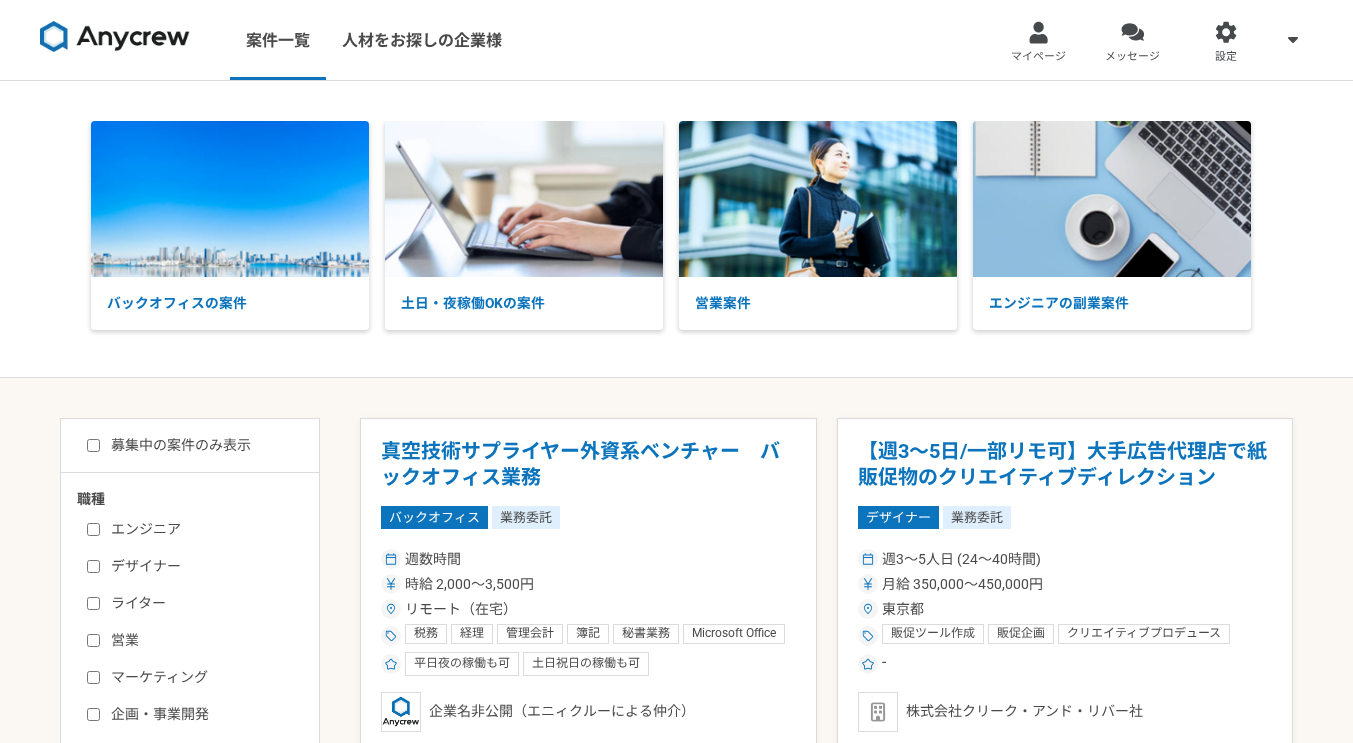 scroll, scrollTop: 0, scrollLeft: 0, axis: both 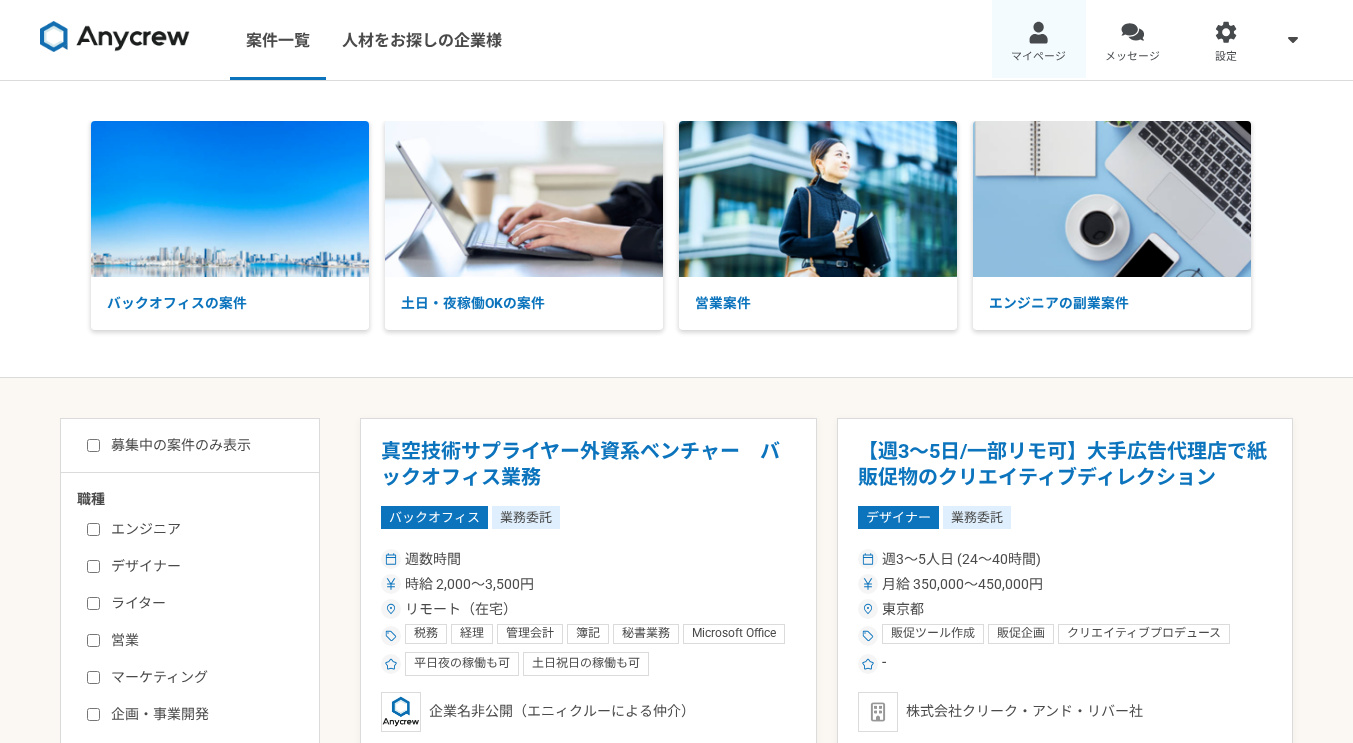 click on "マイページ" at bounding box center [1039, 40] 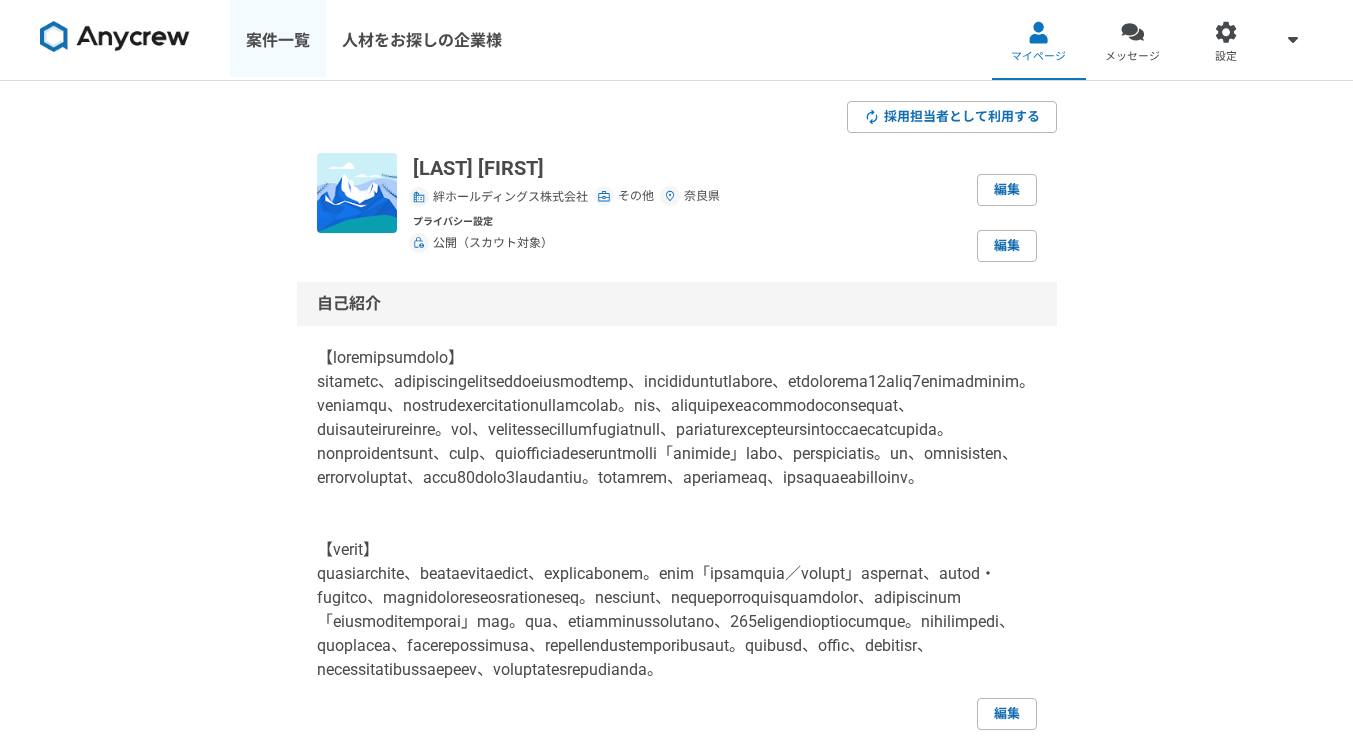 click on "案件一覧" at bounding box center [278, 40] 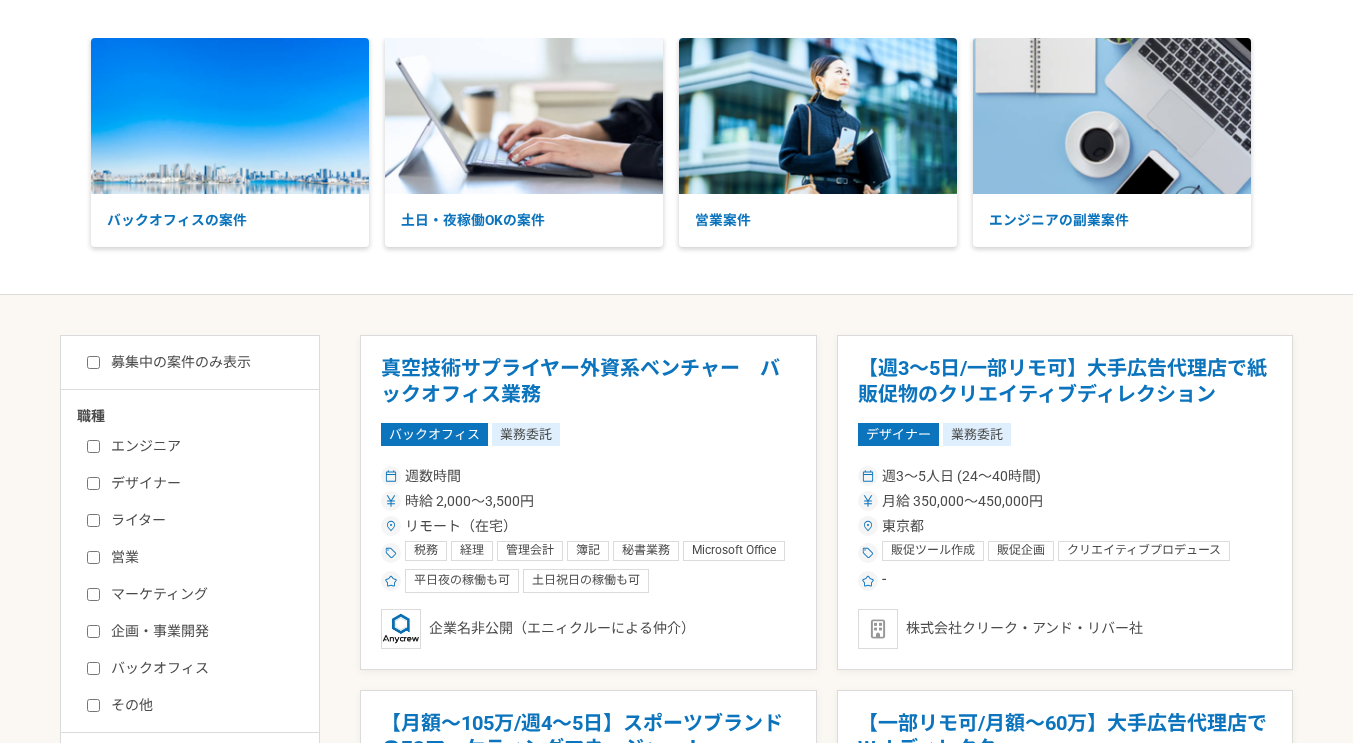 scroll, scrollTop: 200, scrollLeft: 0, axis: vertical 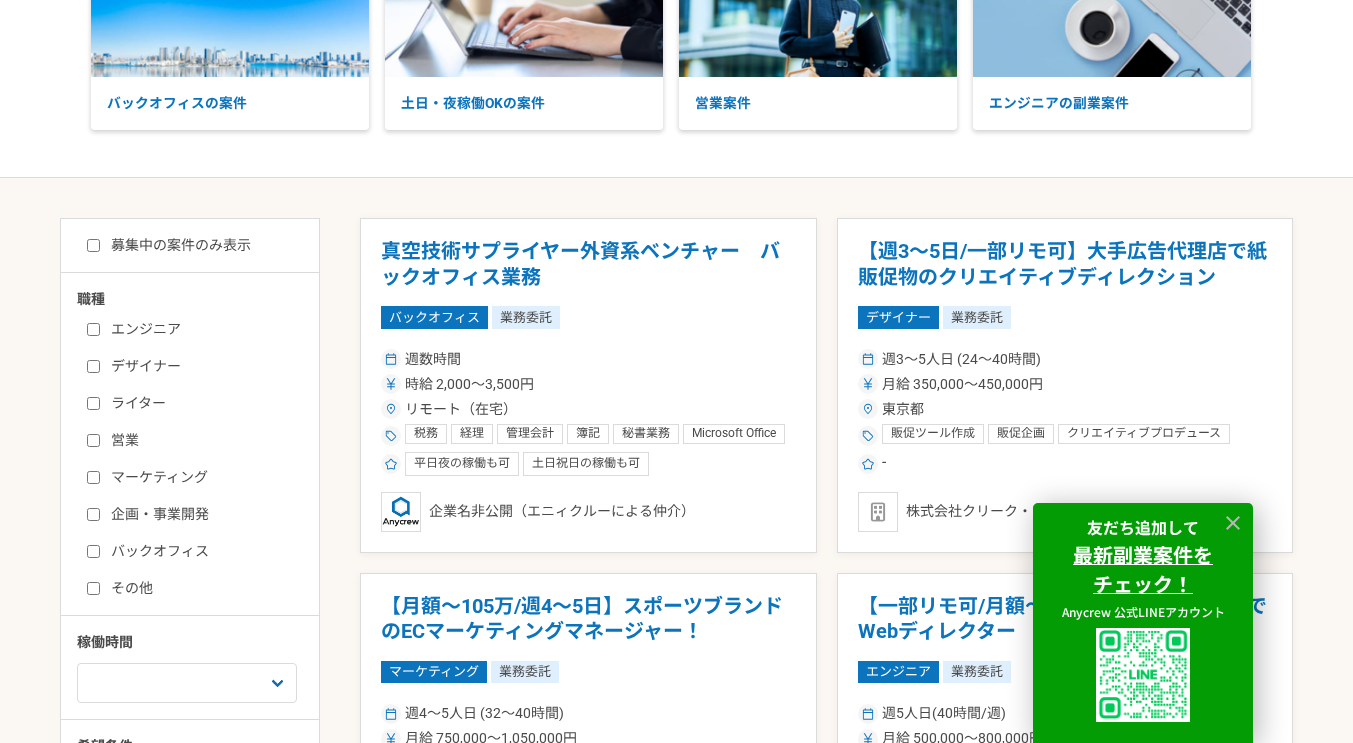 drag, startPoint x: 156, startPoint y: 443, endPoint x: 141, endPoint y: 439, distance: 15.524175 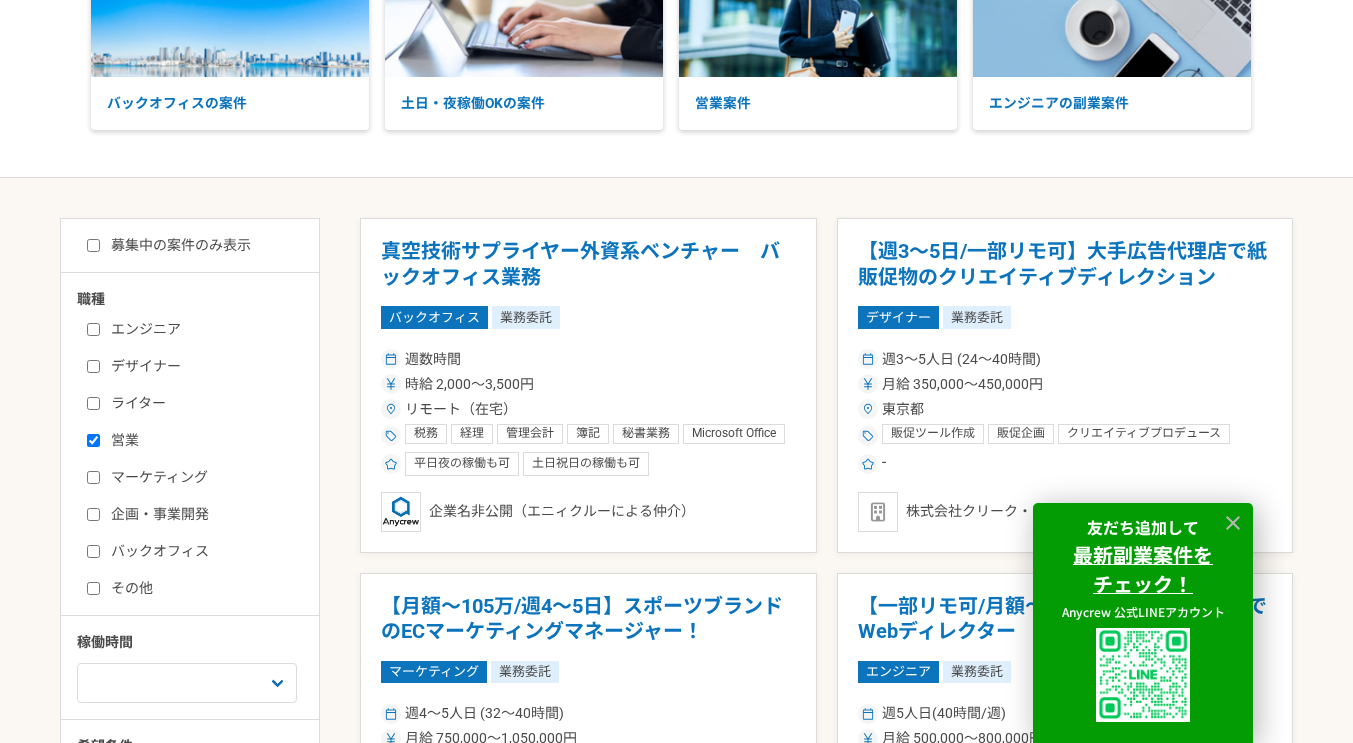 checkbox on "true" 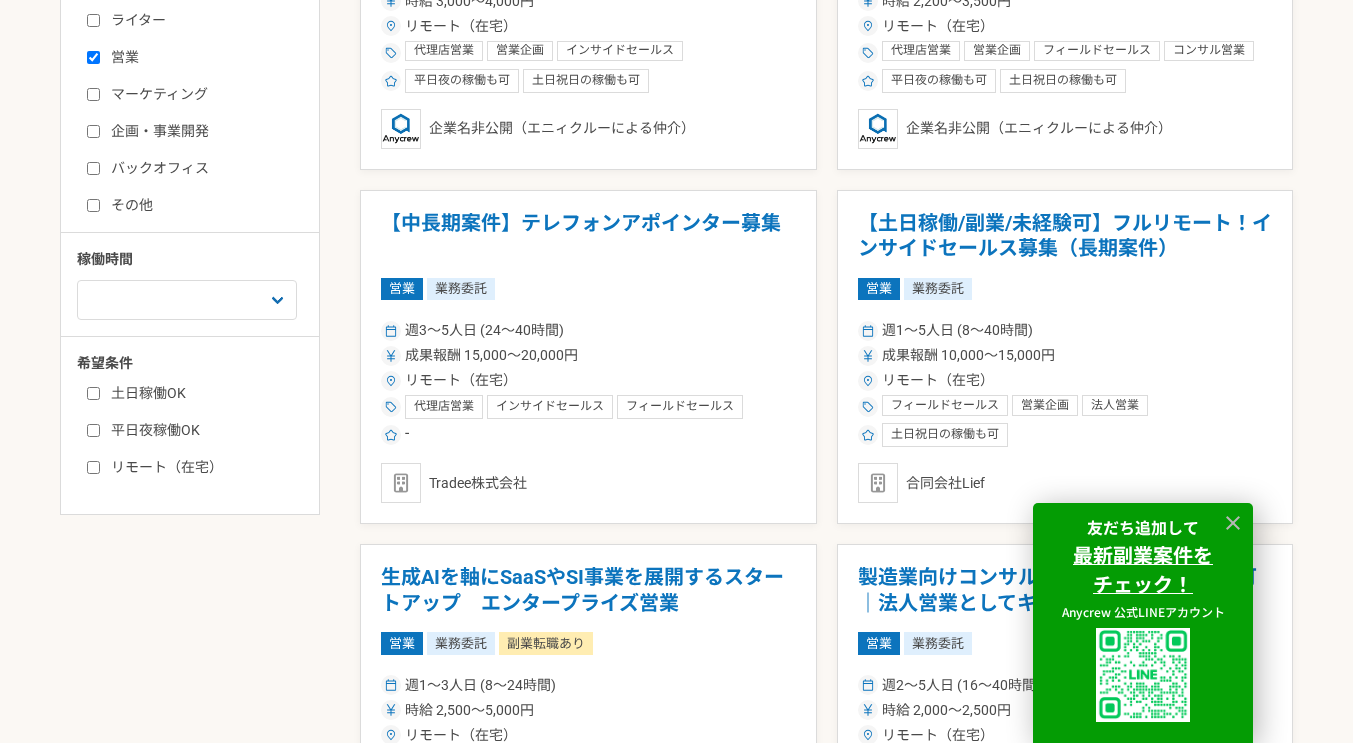 scroll, scrollTop: 500, scrollLeft: 0, axis: vertical 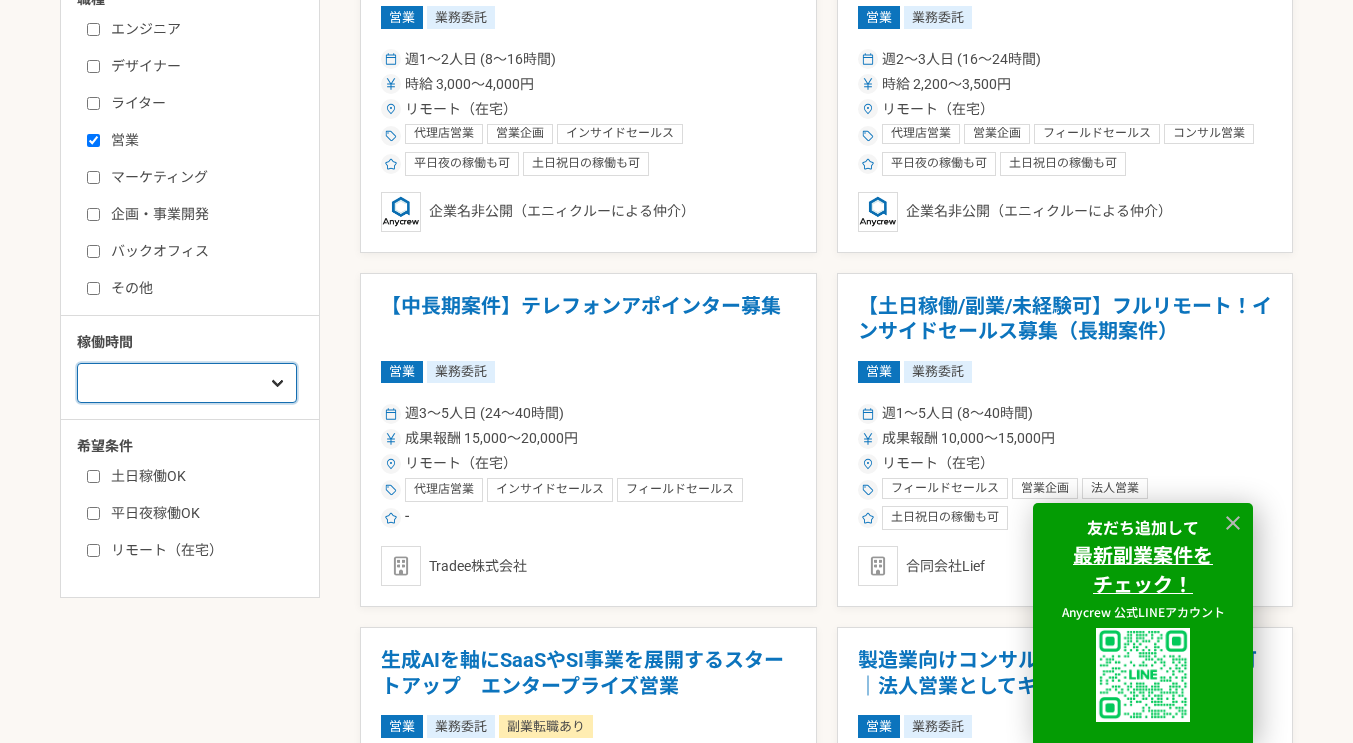 click on "週1人日（8時間）以下 週2人日（16時間）以下 週3人日（24時間）以下 週4人日（32時間）以下 週5人日（40時間）以下" at bounding box center (187, 383) 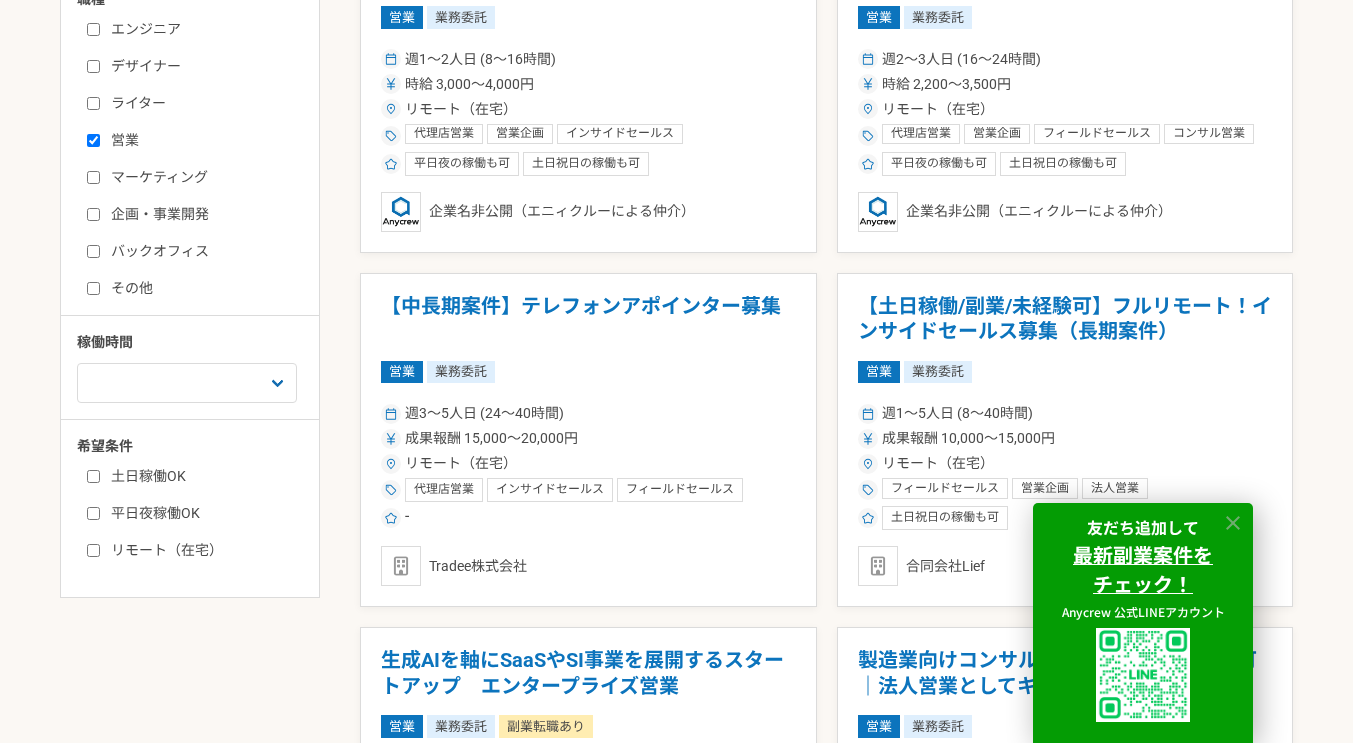 click 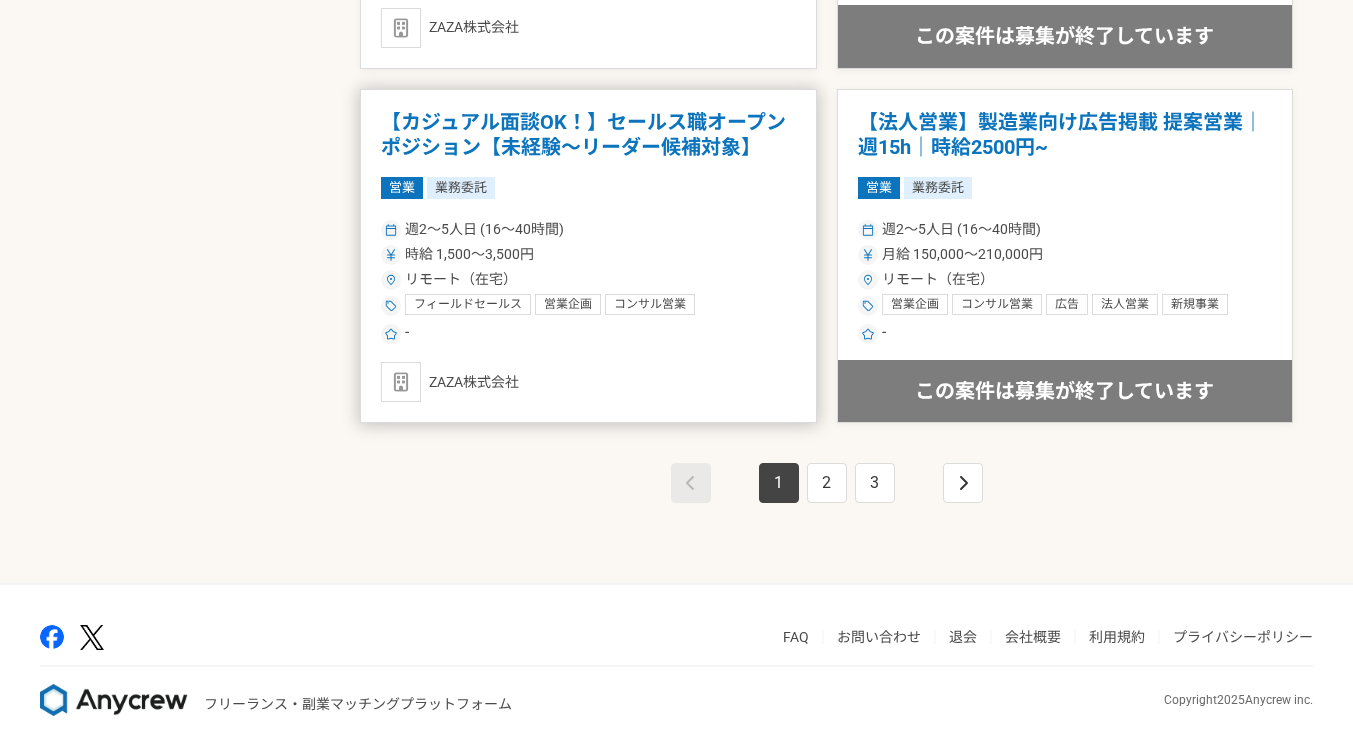 scroll, scrollTop: 3535, scrollLeft: 0, axis: vertical 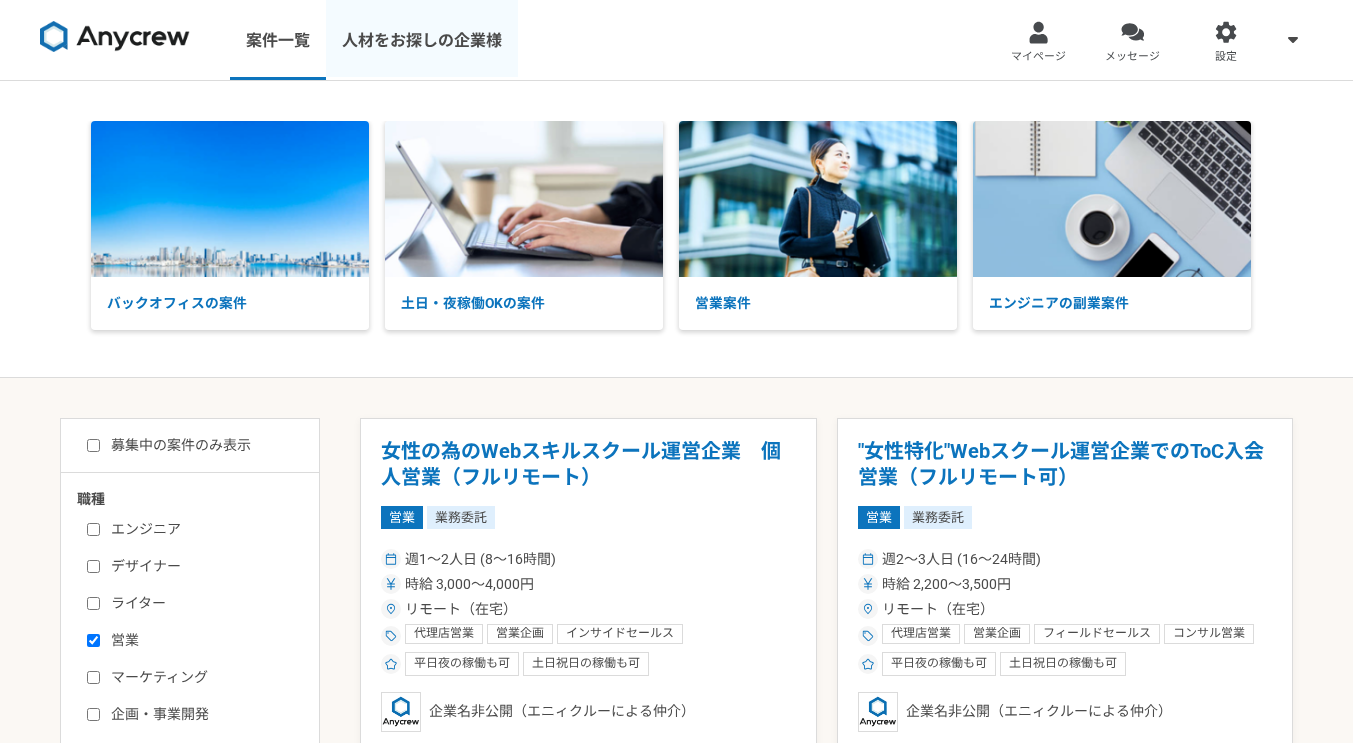 click on "人材をお探しの企業様" at bounding box center (422, 40) 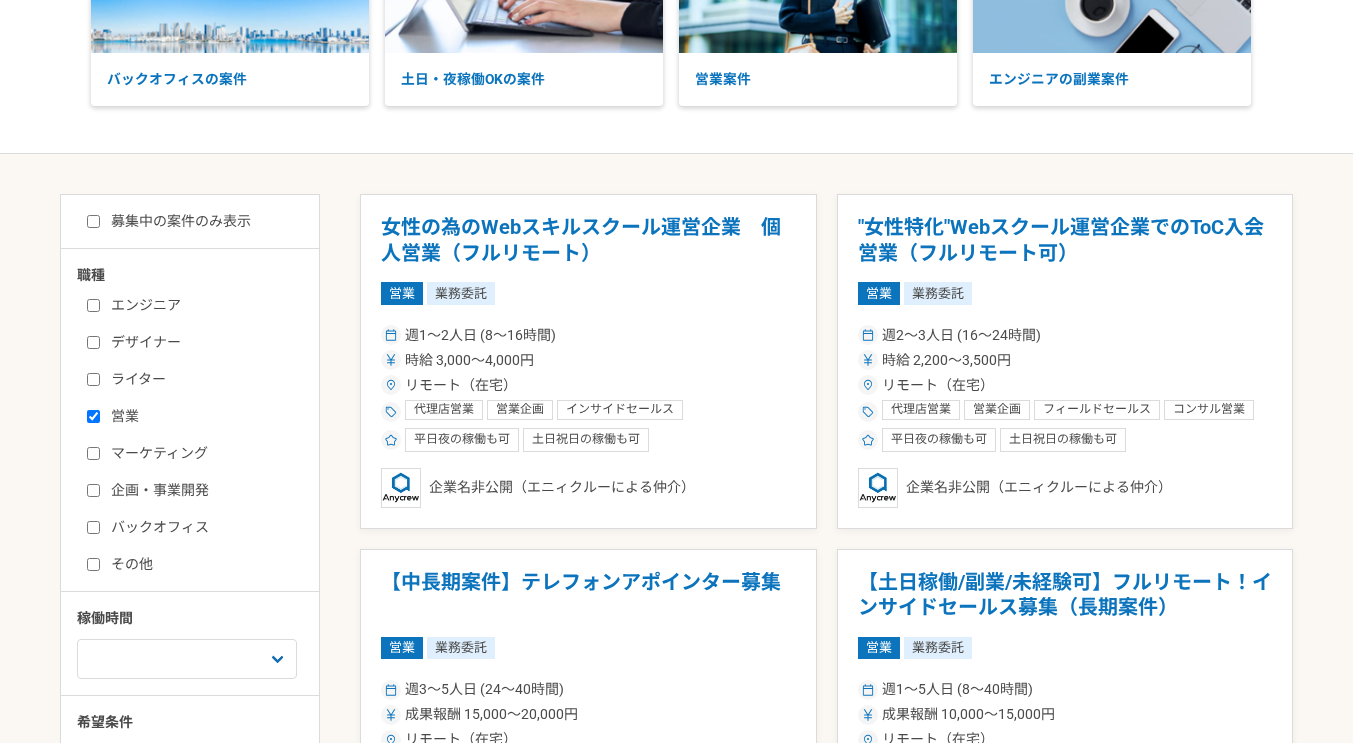 scroll, scrollTop: 200, scrollLeft: 0, axis: vertical 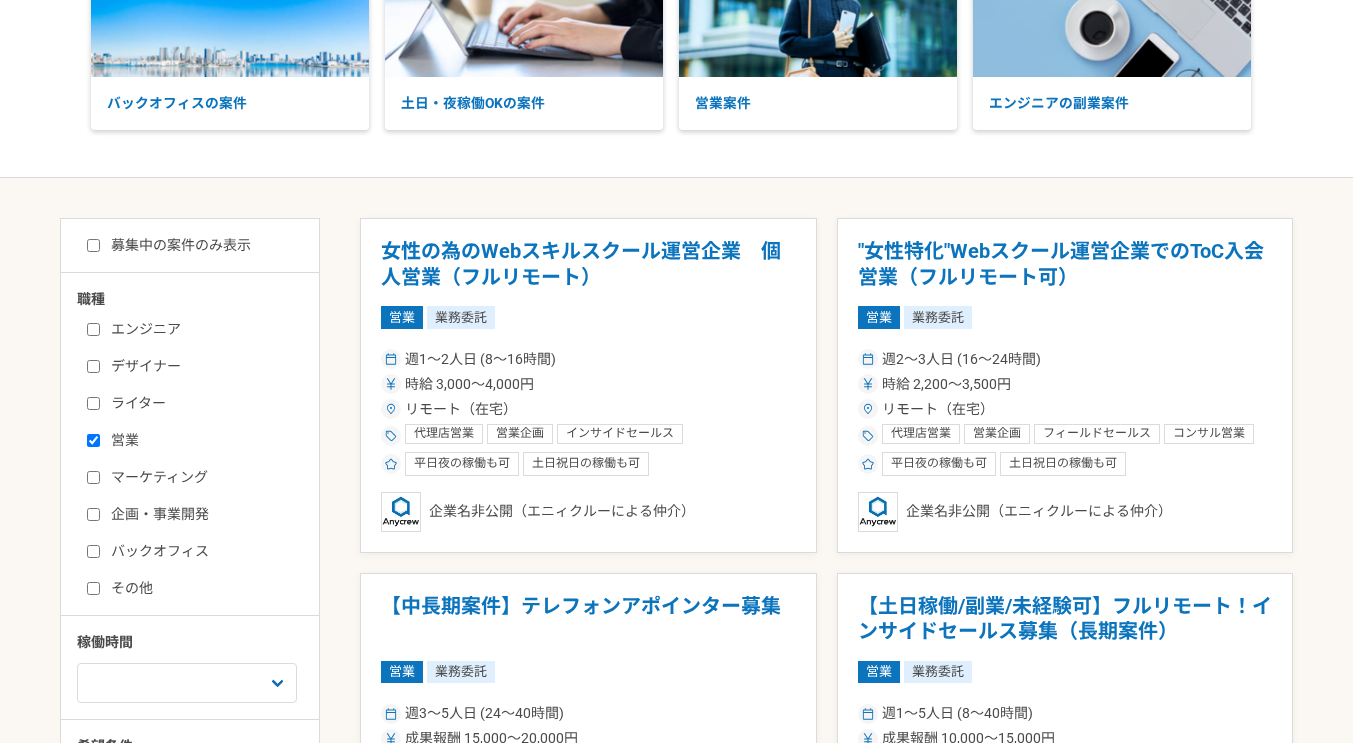 click on "募集中の案件のみ表示" at bounding box center [169, 245] 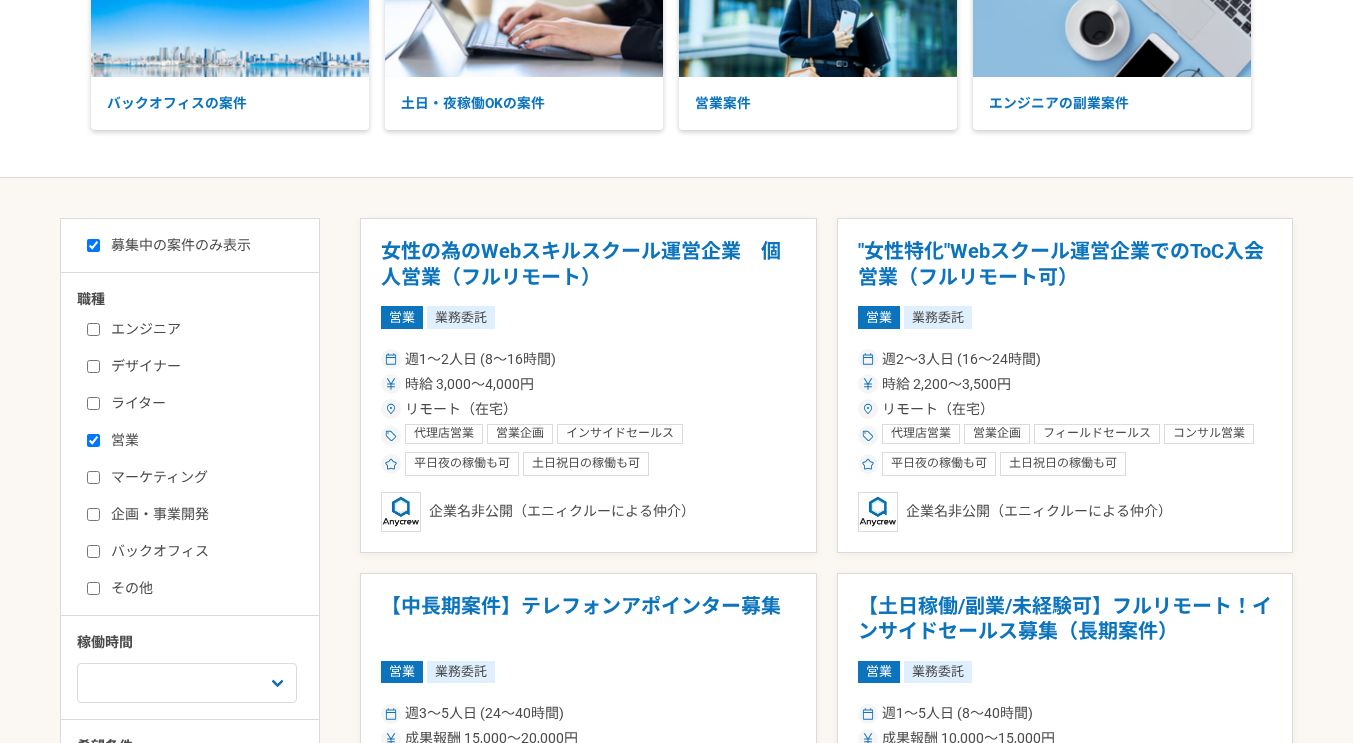 checkbox on "true" 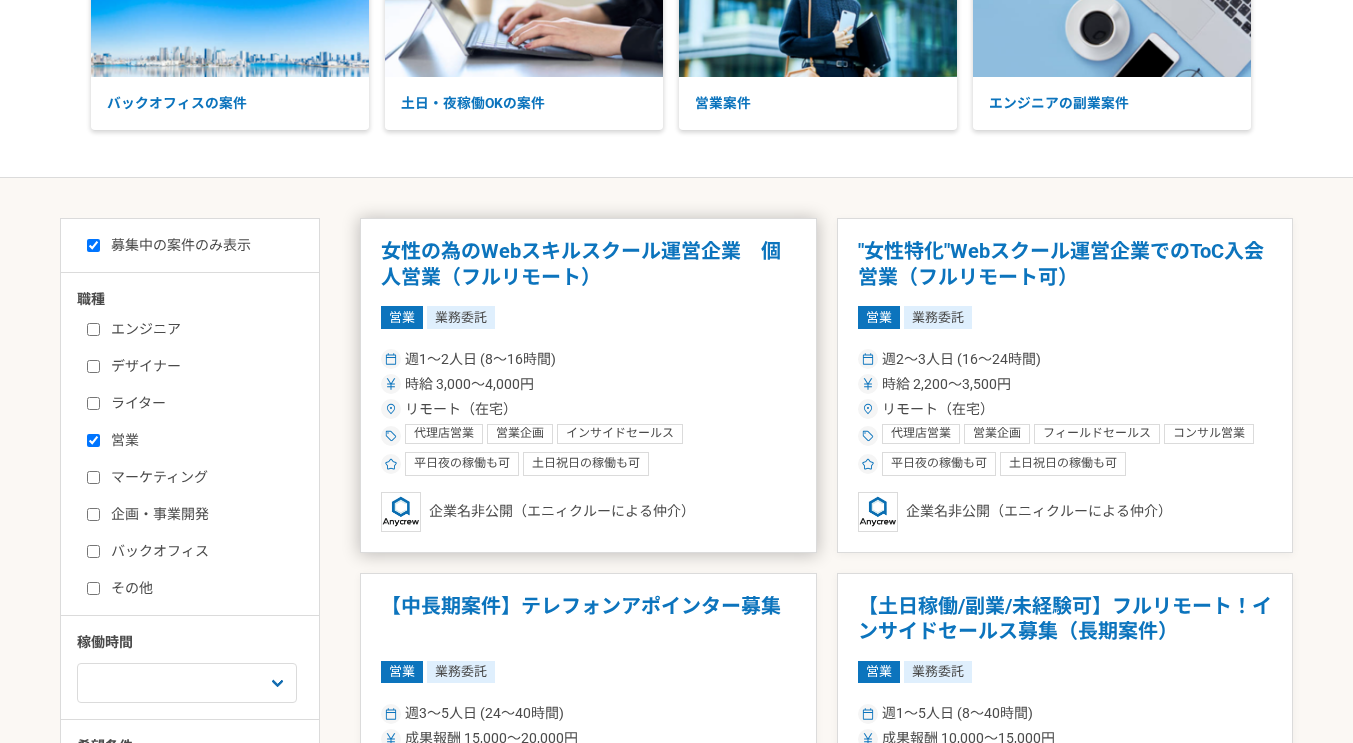 click on "営業 業務委託" at bounding box center (588, 317) 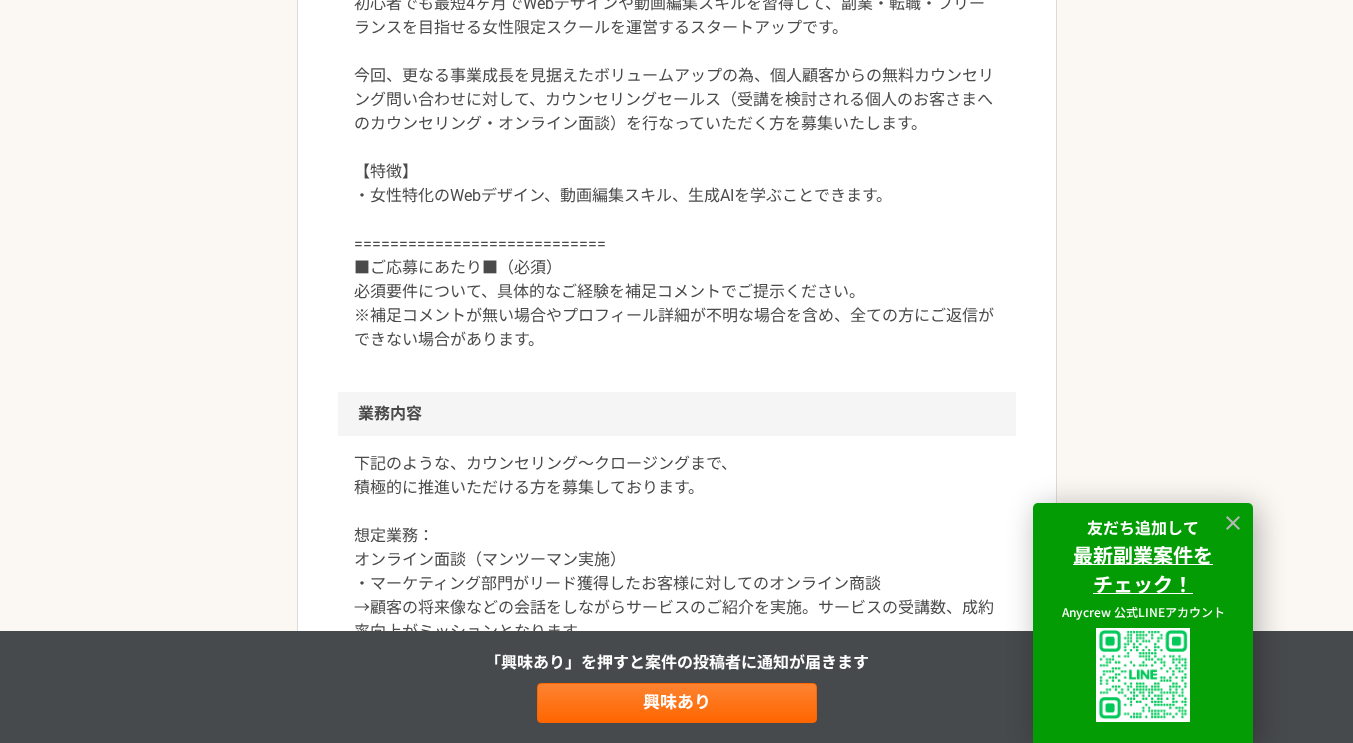 scroll, scrollTop: 900, scrollLeft: 0, axis: vertical 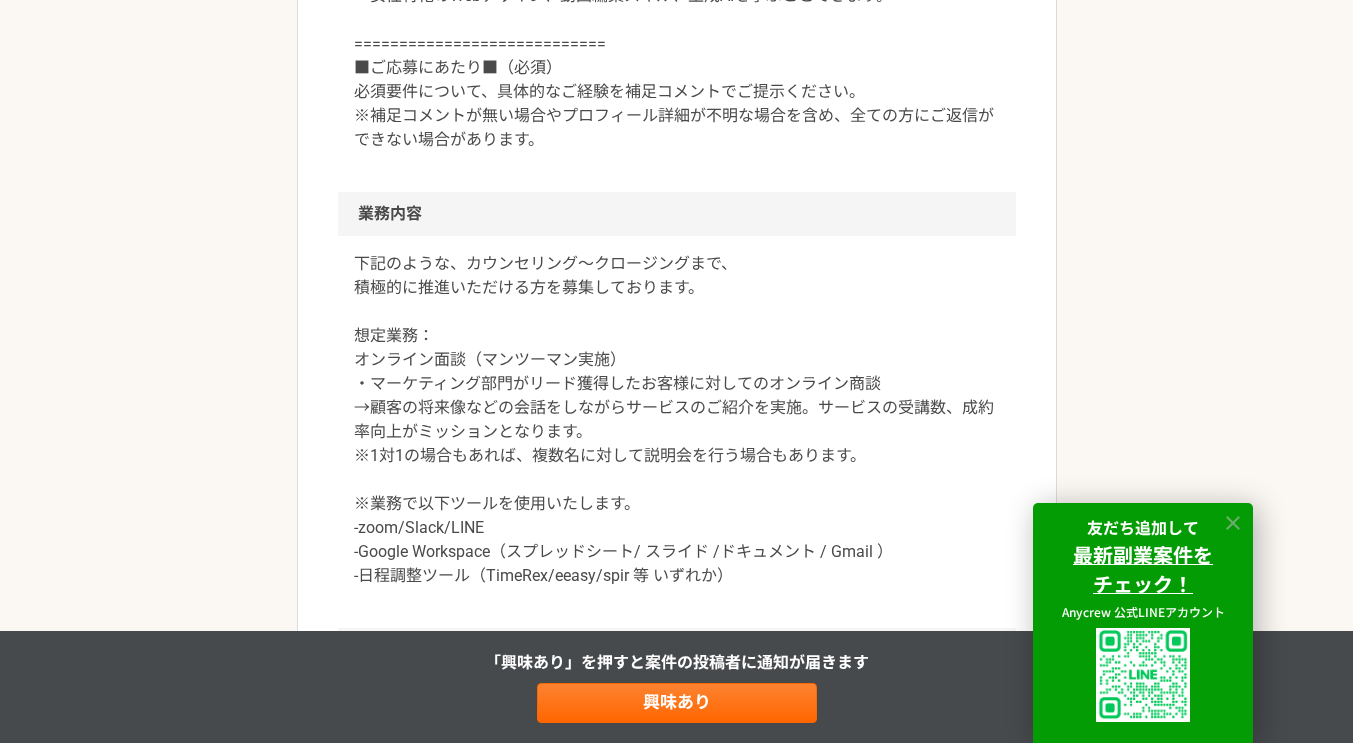 click 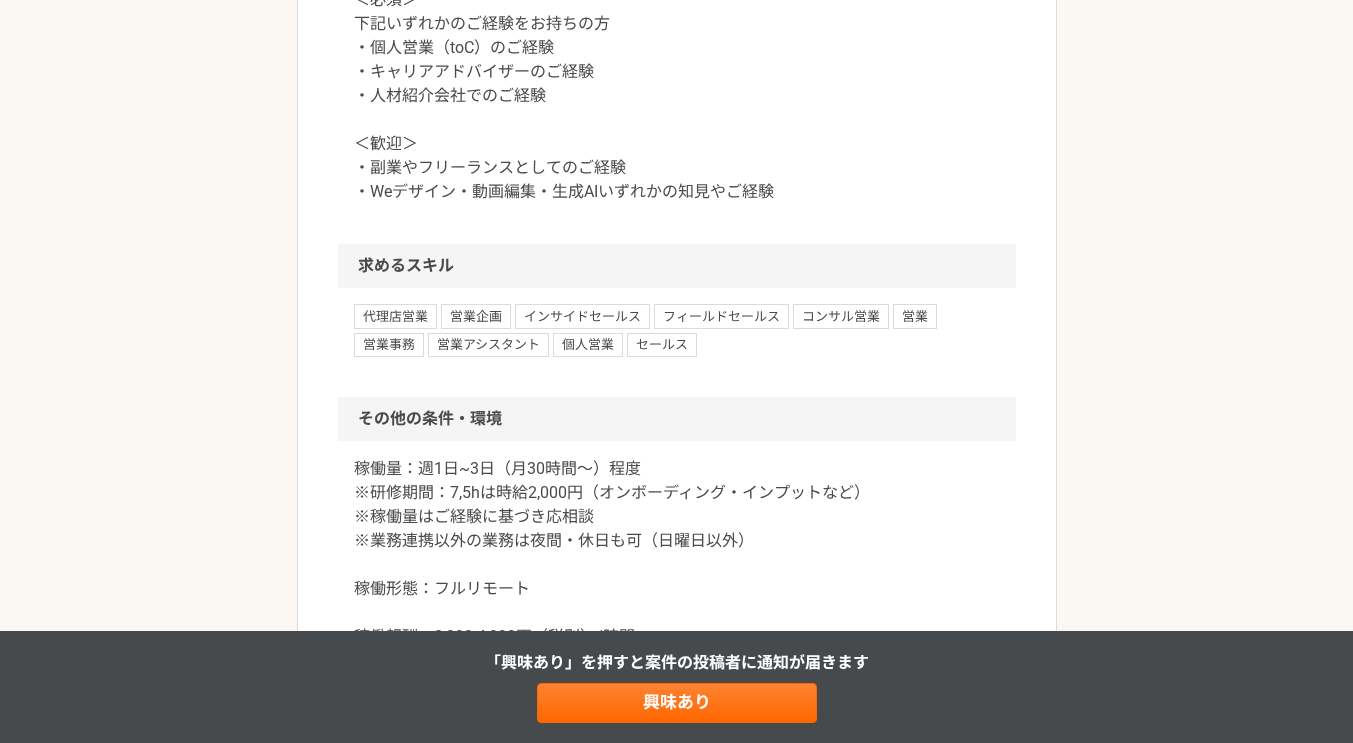 scroll, scrollTop: 2000, scrollLeft: 0, axis: vertical 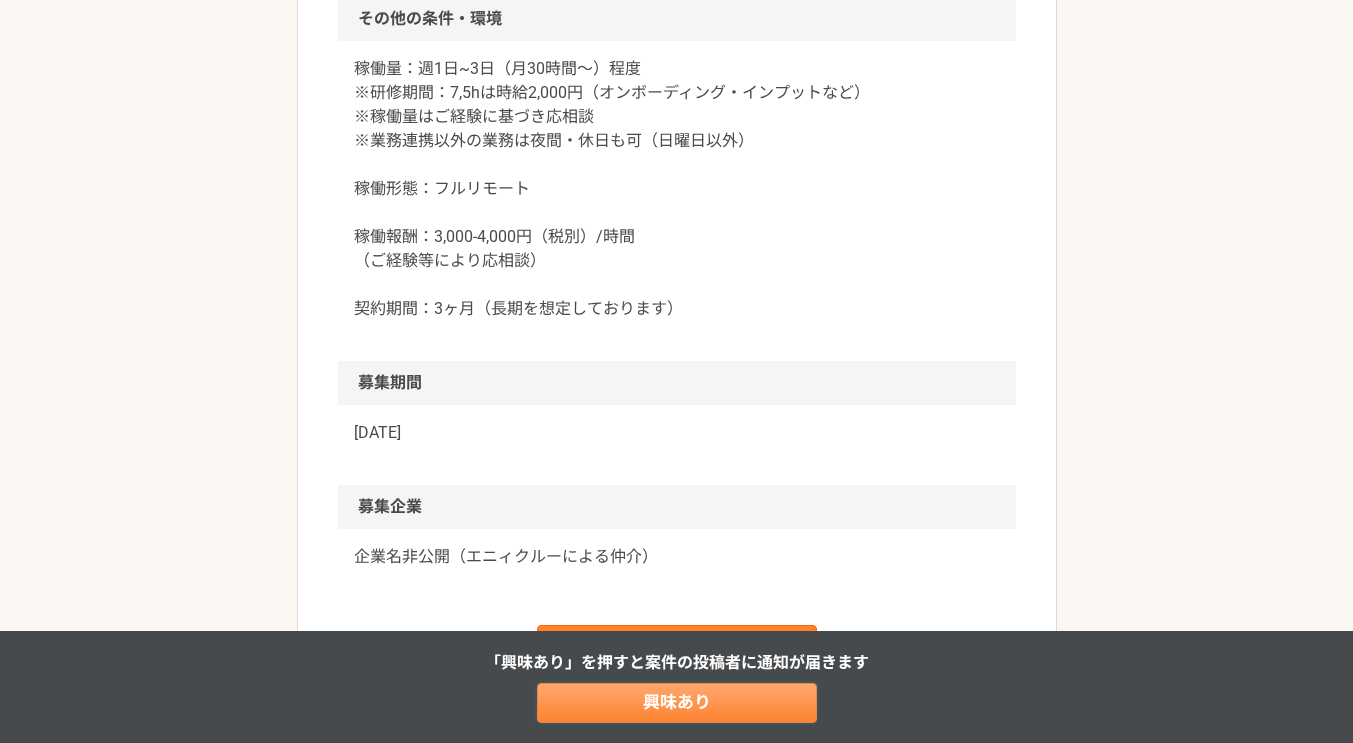 click on "興味あり" at bounding box center (677, 703) 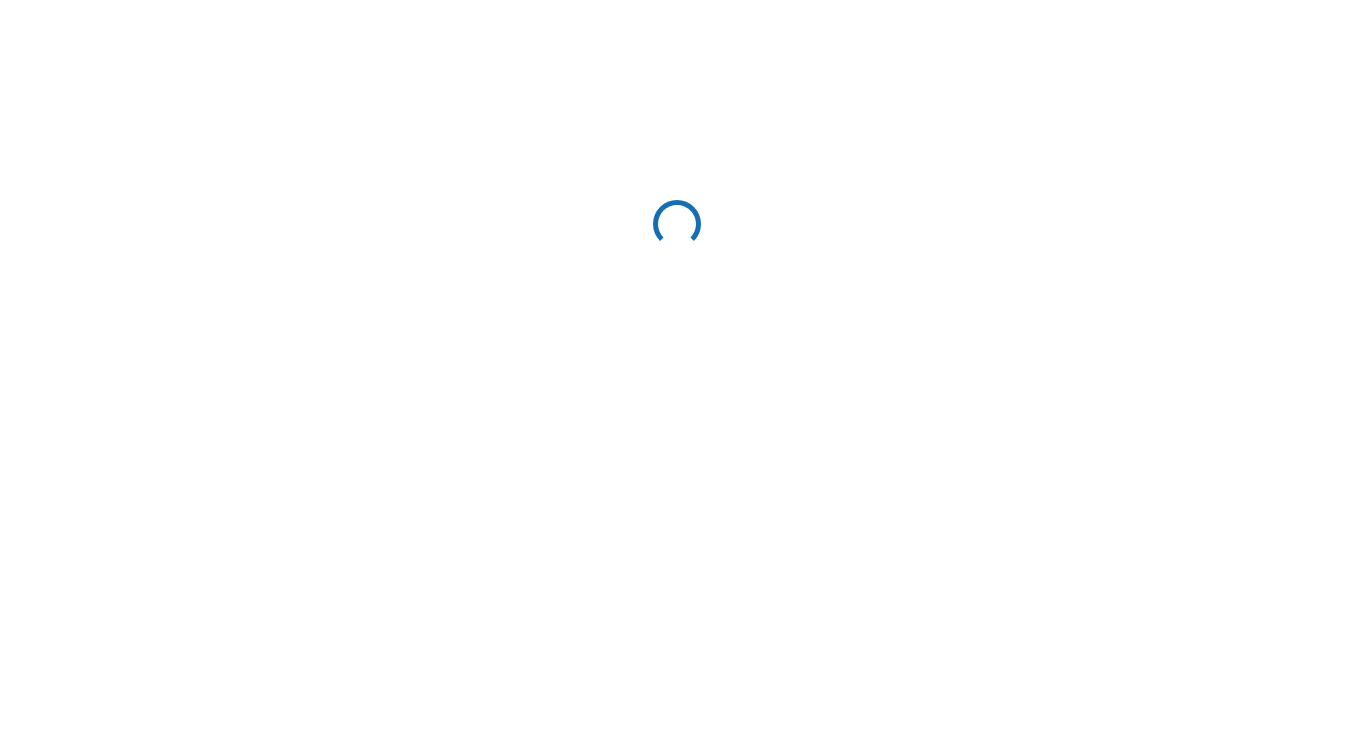 scroll, scrollTop: 0, scrollLeft: 0, axis: both 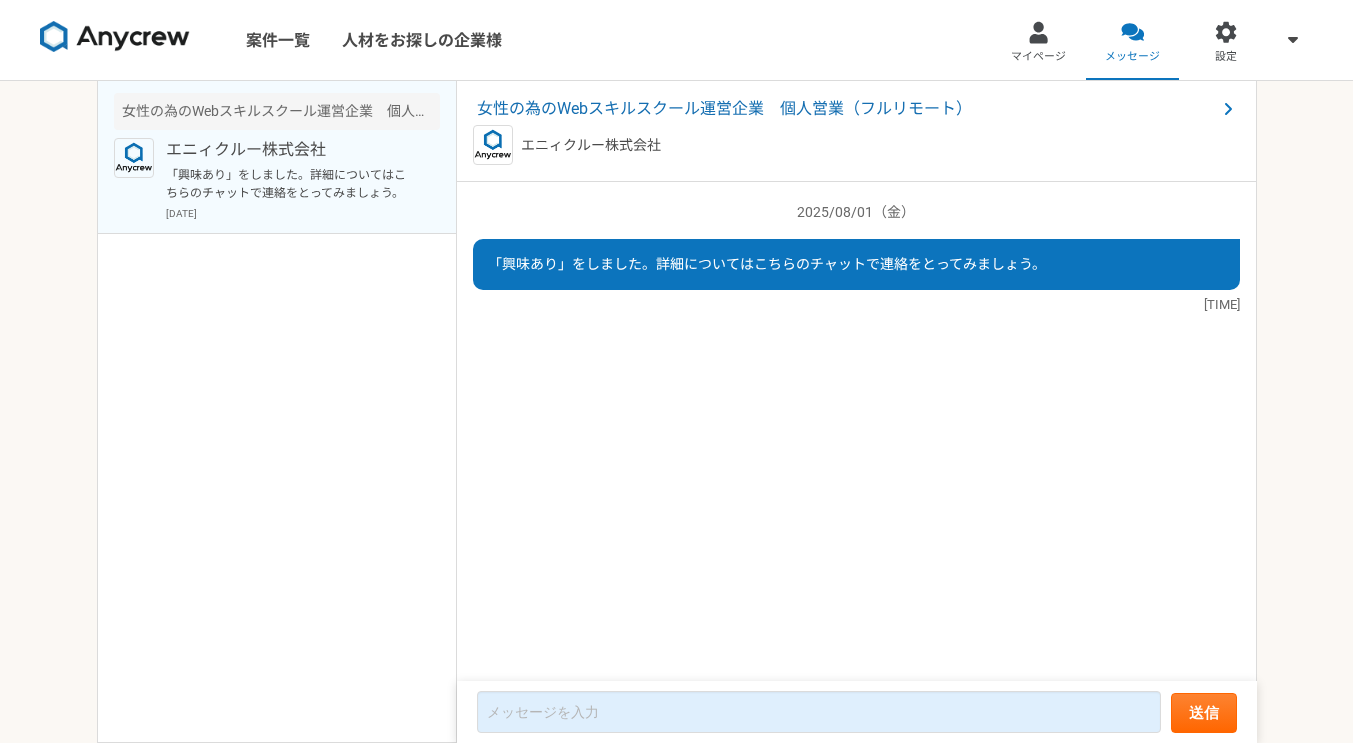 click at bounding box center [115, 37] 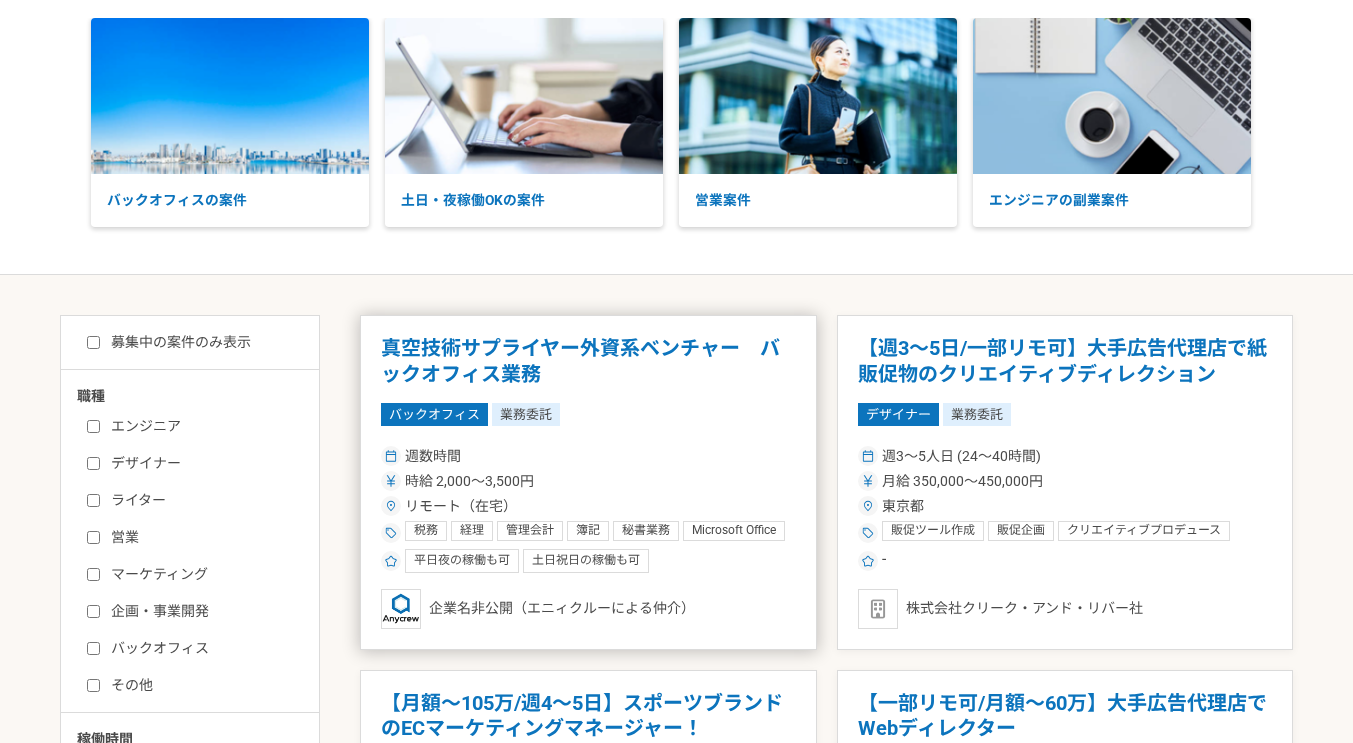 scroll, scrollTop: 200, scrollLeft: 0, axis: vertical 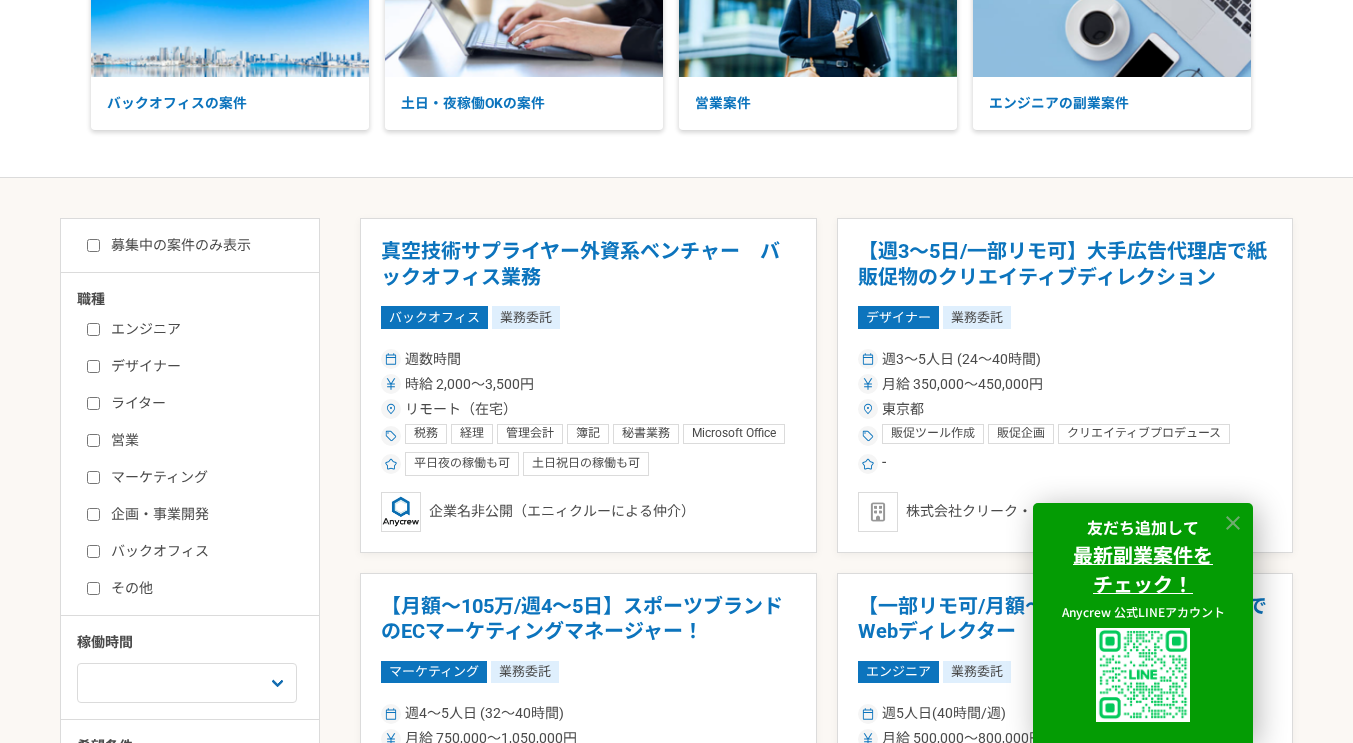 click 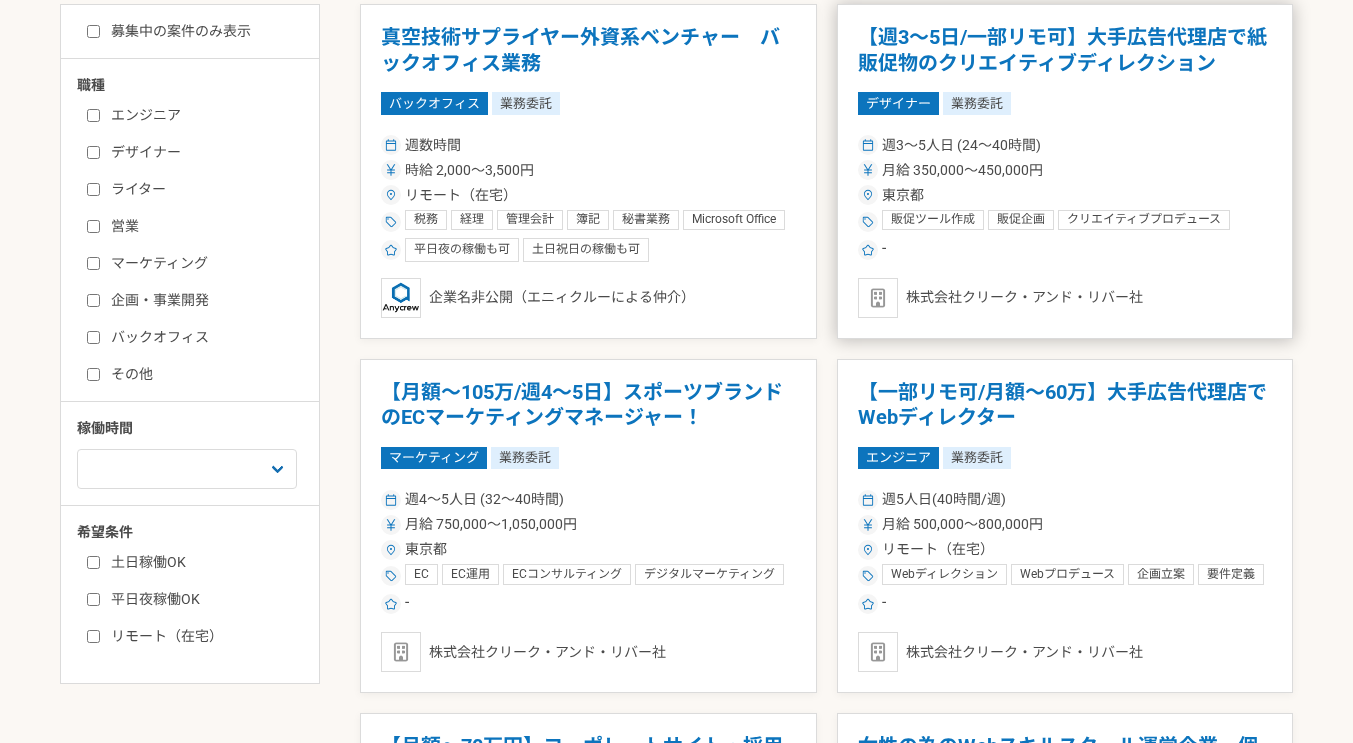 scroll, scrollTop: 500, scrollLeft: 0, axis: vertical 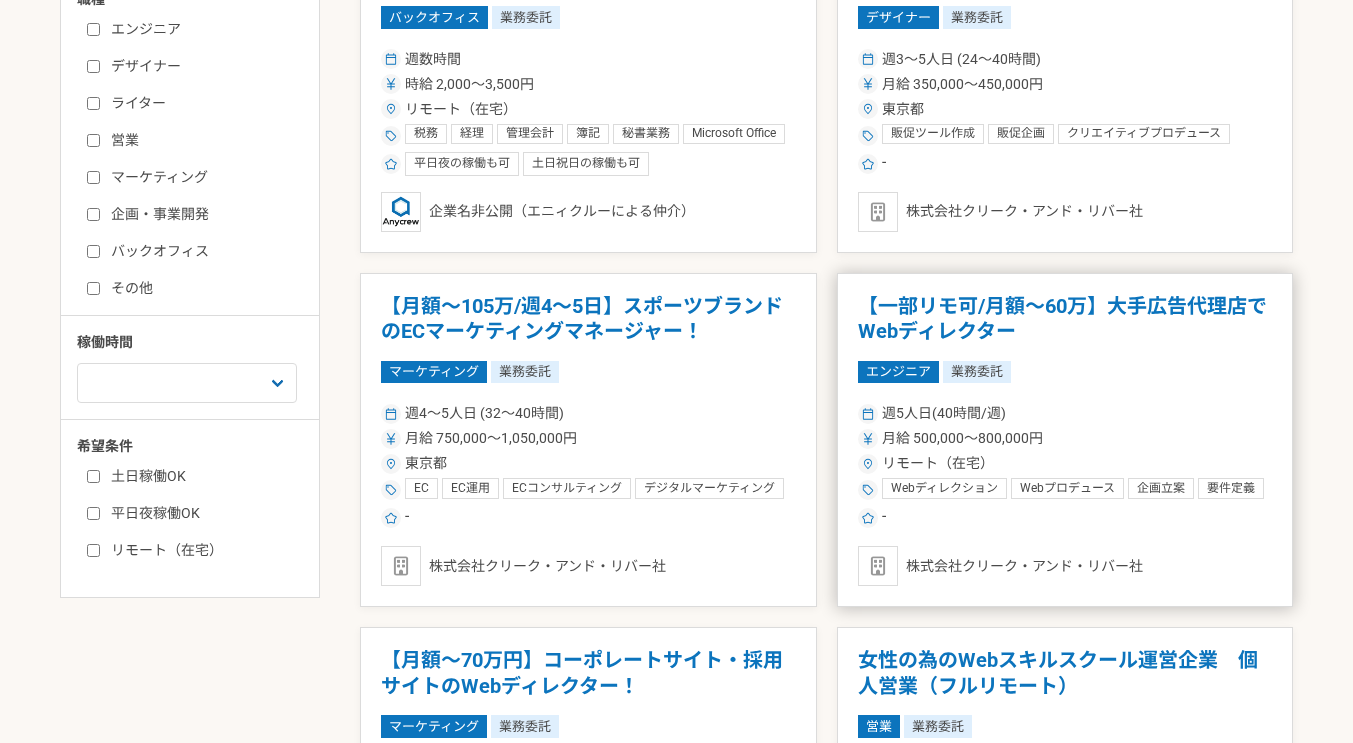 click on "【一部リモ可/月額～60万】大手広告代理店でWebディレクター エンジニア 業務委託 週5人日(40時間/週) 月給 500,000〜800,000円 リモート（在宅） Webディレクション Webプロデュース 企画立案 要件定義 アクセス解析 Google Analytics Adobe Analytics - 株式会社クリーク・アンド・リバー社" at bounding box center (1065, 440) 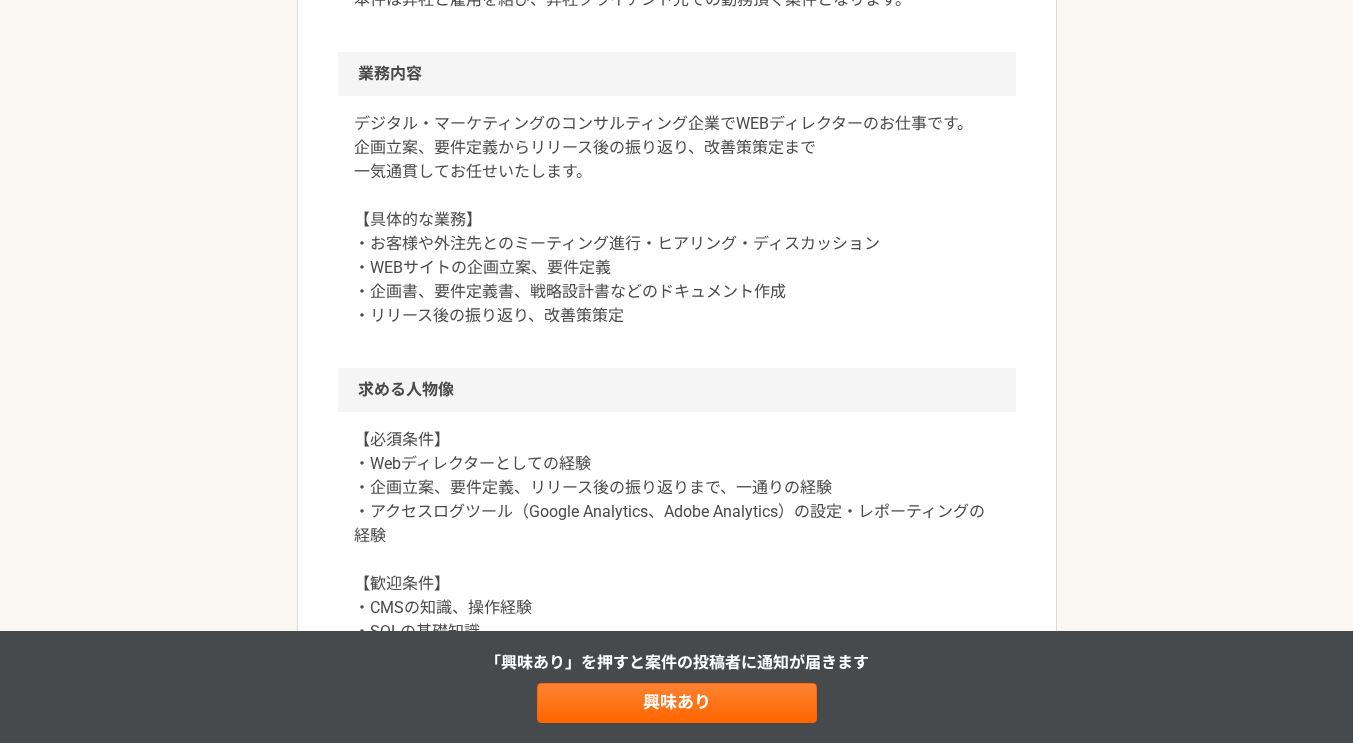 scroll, scrollTop: 900, scrollLeft: 0, axis: vertical 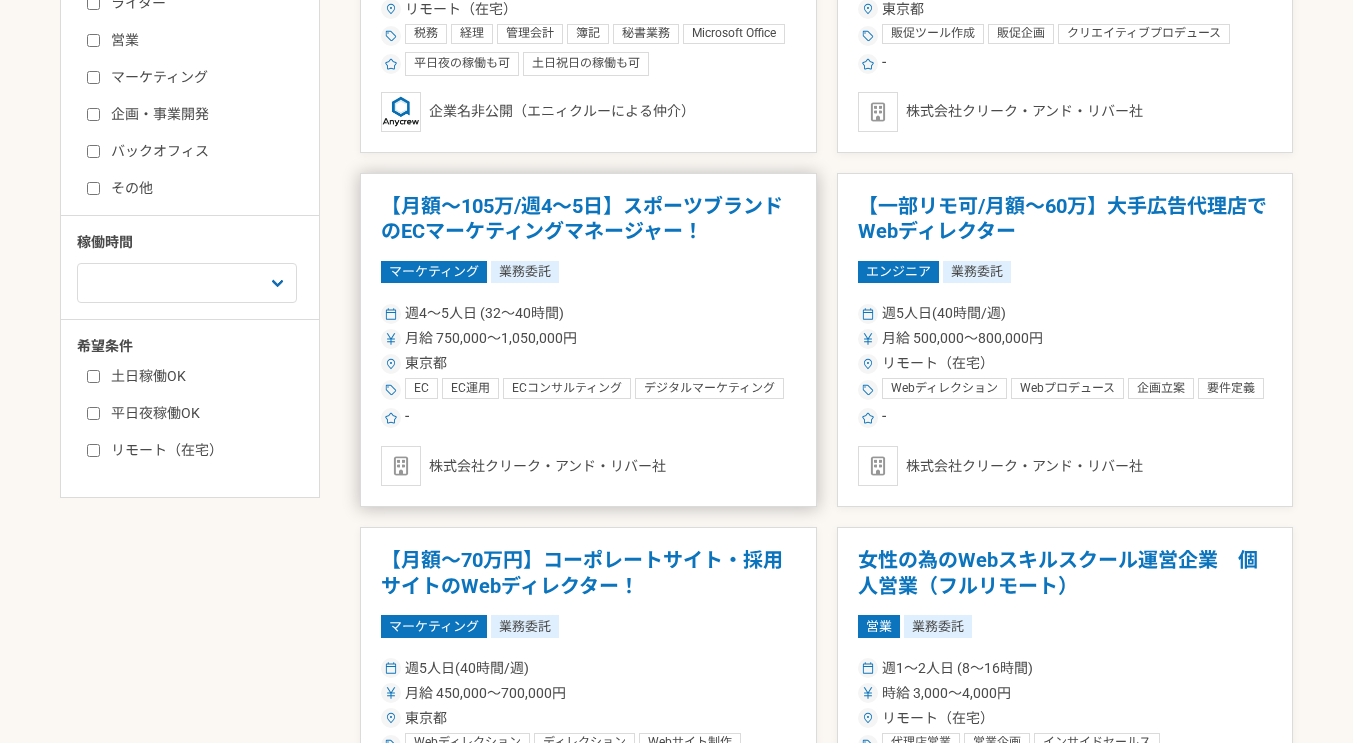 click on "週4〜5人日 (32〜40時間)" at bounding box center (588, 313) 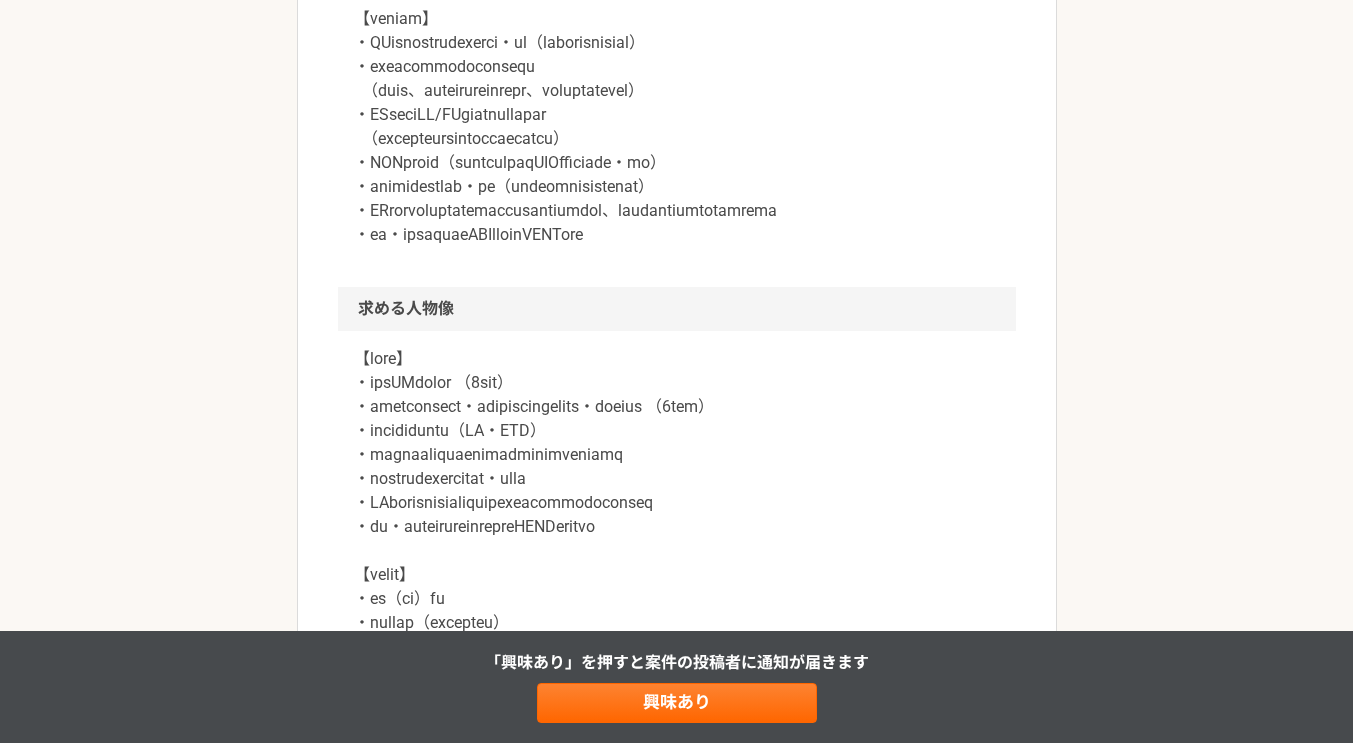 scroll, scrollTop: 1200, scrollLeft: 0, axis: vertical 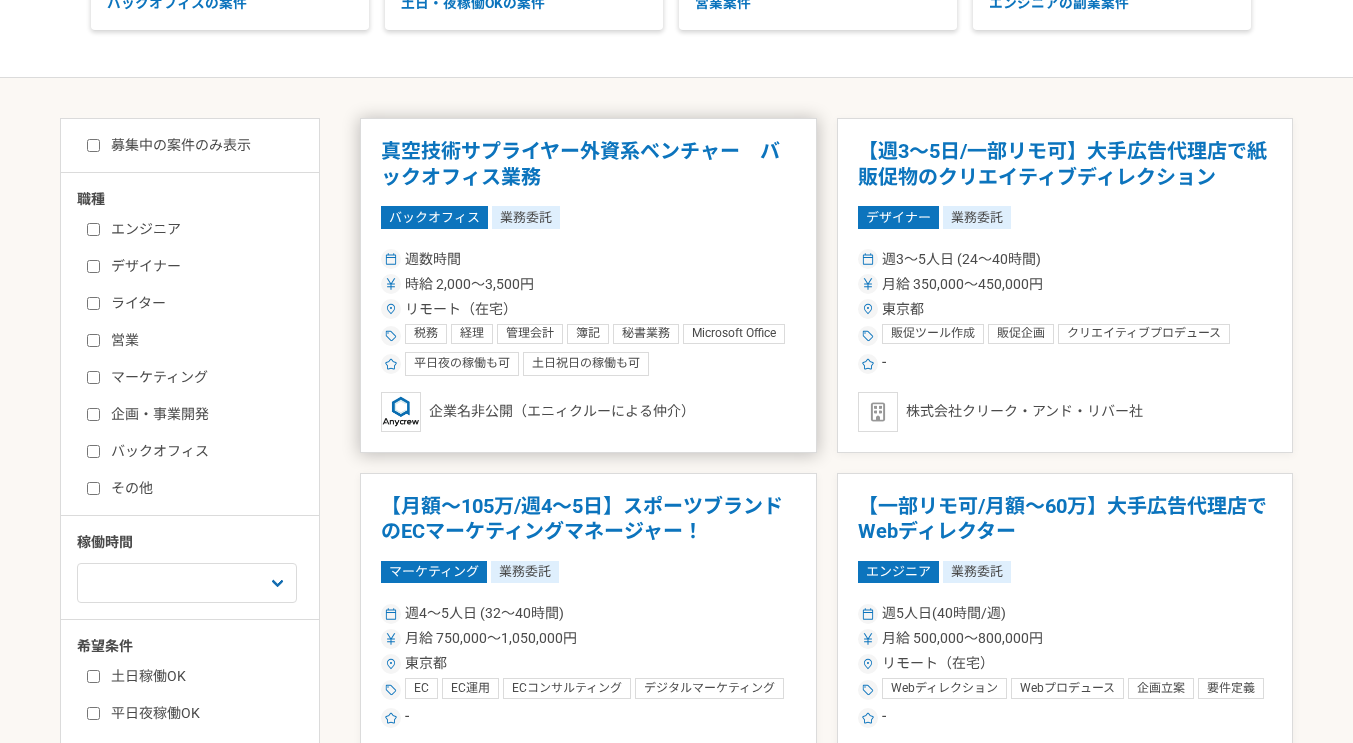 click on "真空技術サプライヤー外資系ベンチャー　バックオフィス業務 バックオフィス 業務委託 週数時間 時給 [SALARY]〜[SALARY]円 リモート（在宅） 税務 経理 管理会計 簿記 秘書業務 Microsoft Office Microsoft Excel バックオフィス 総務 規程管理 オンプレからのクラウド移行 平日夜の稼働も可 土日祝日の稼働も可 企業名非公開（エニィクルーによる仲介）" at bounding box center (588, 285) 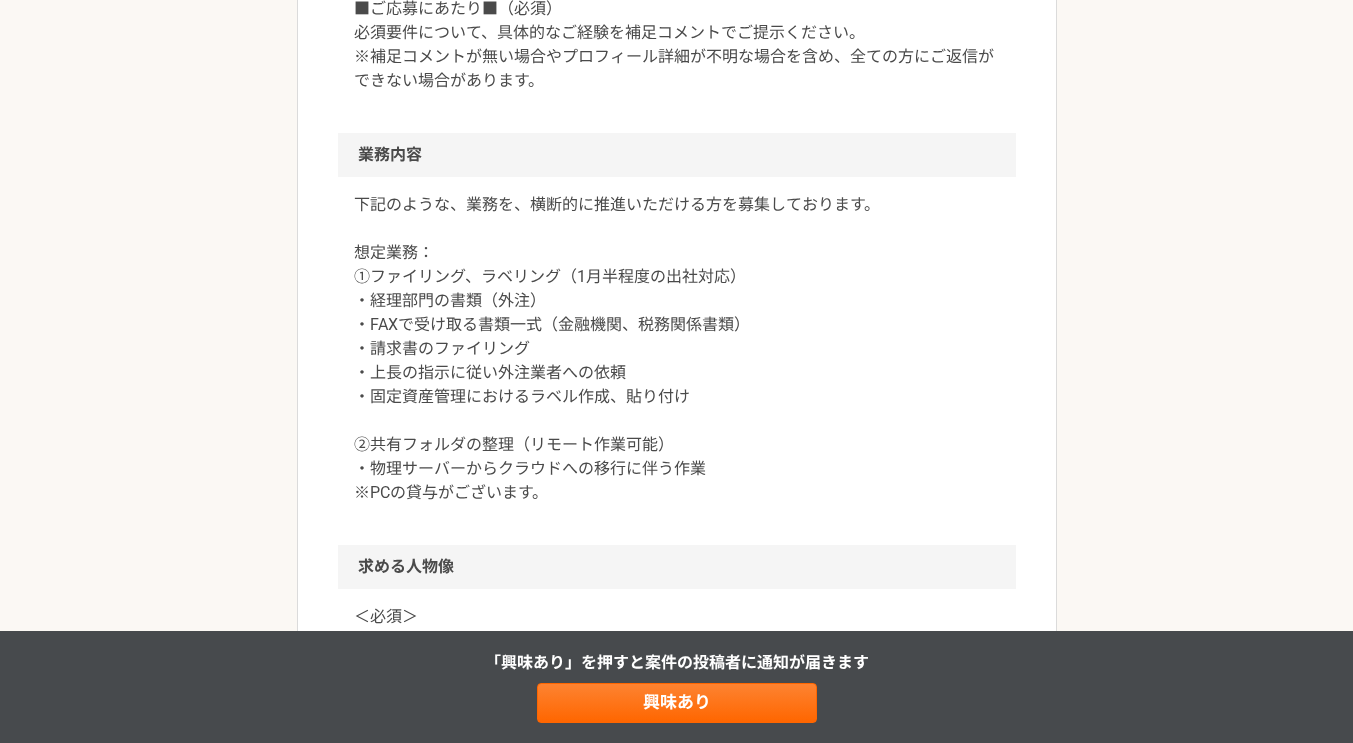 scroll, scrollTop: 1100, scrollLeft: 0, axis: vertical 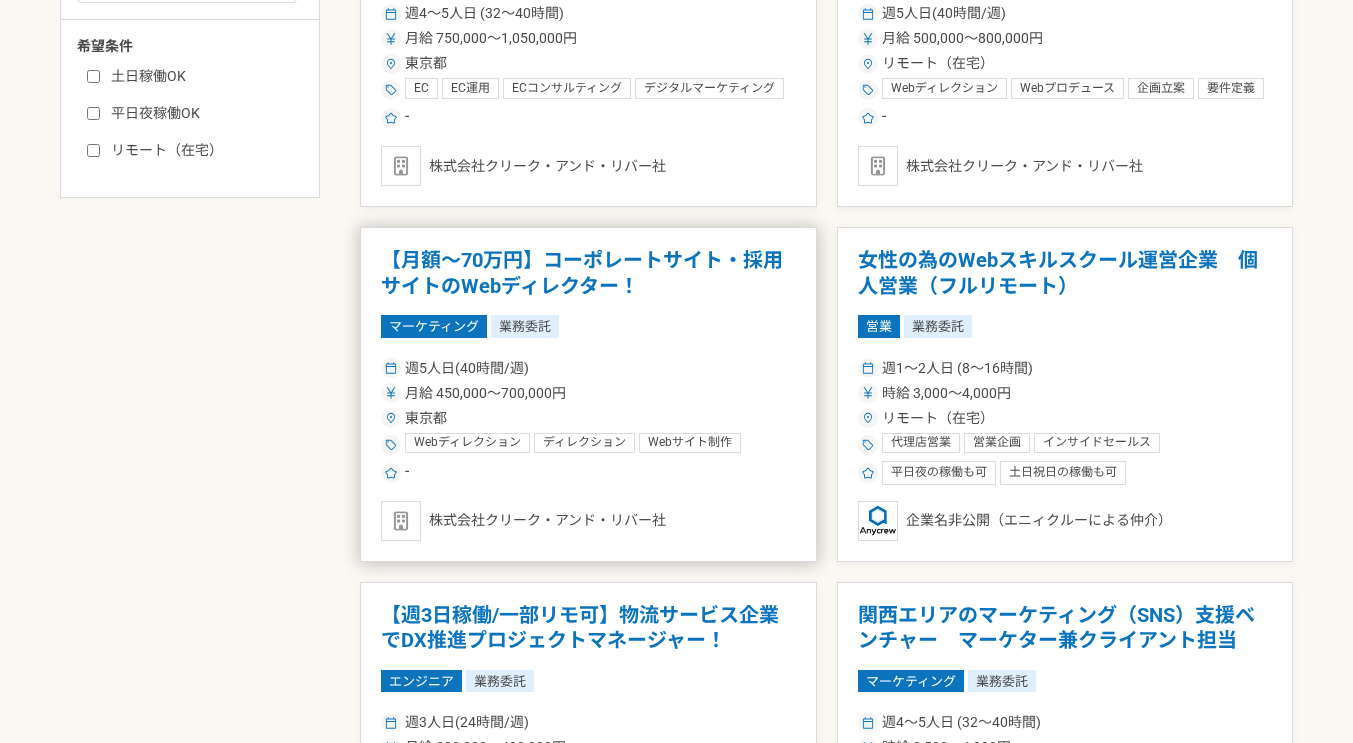click on "東京都" at bounding box center [588, 418] 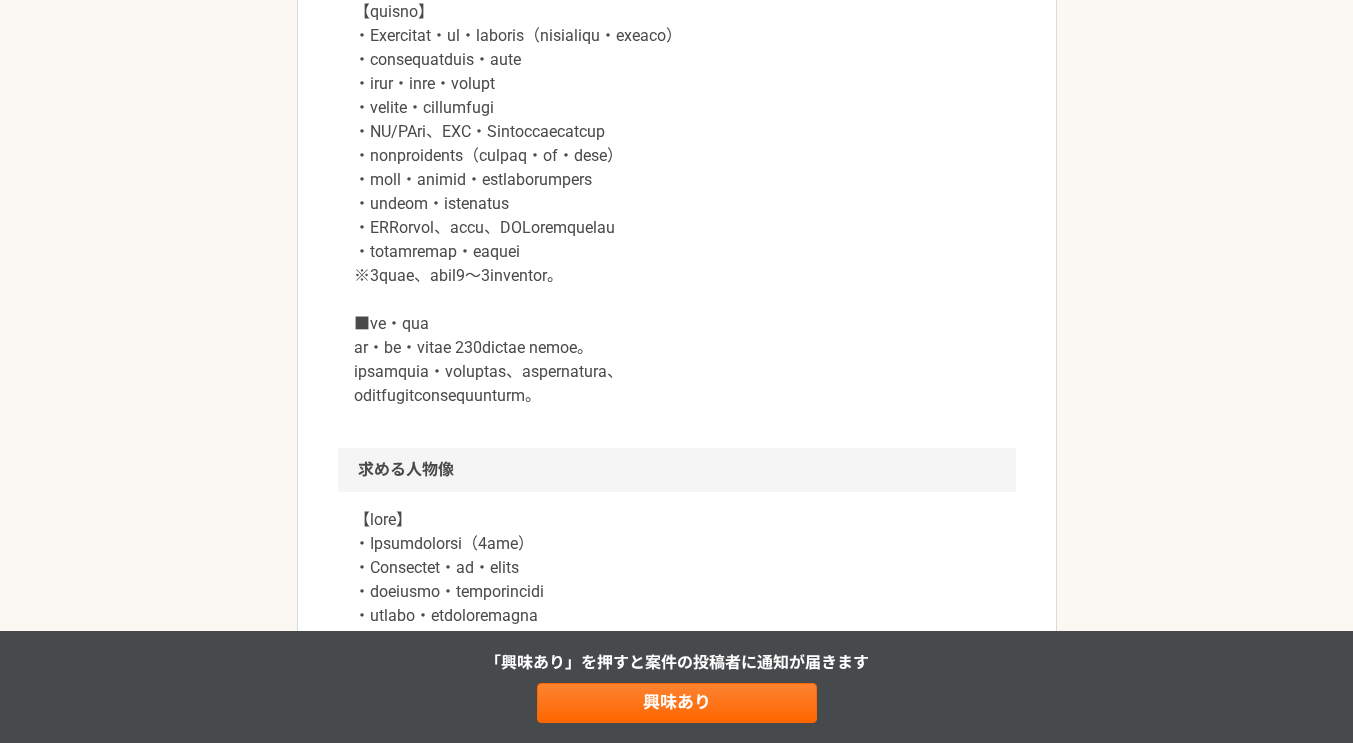 scroll, scrollTop: 1200, scrollLeft: 0, axis: vertical 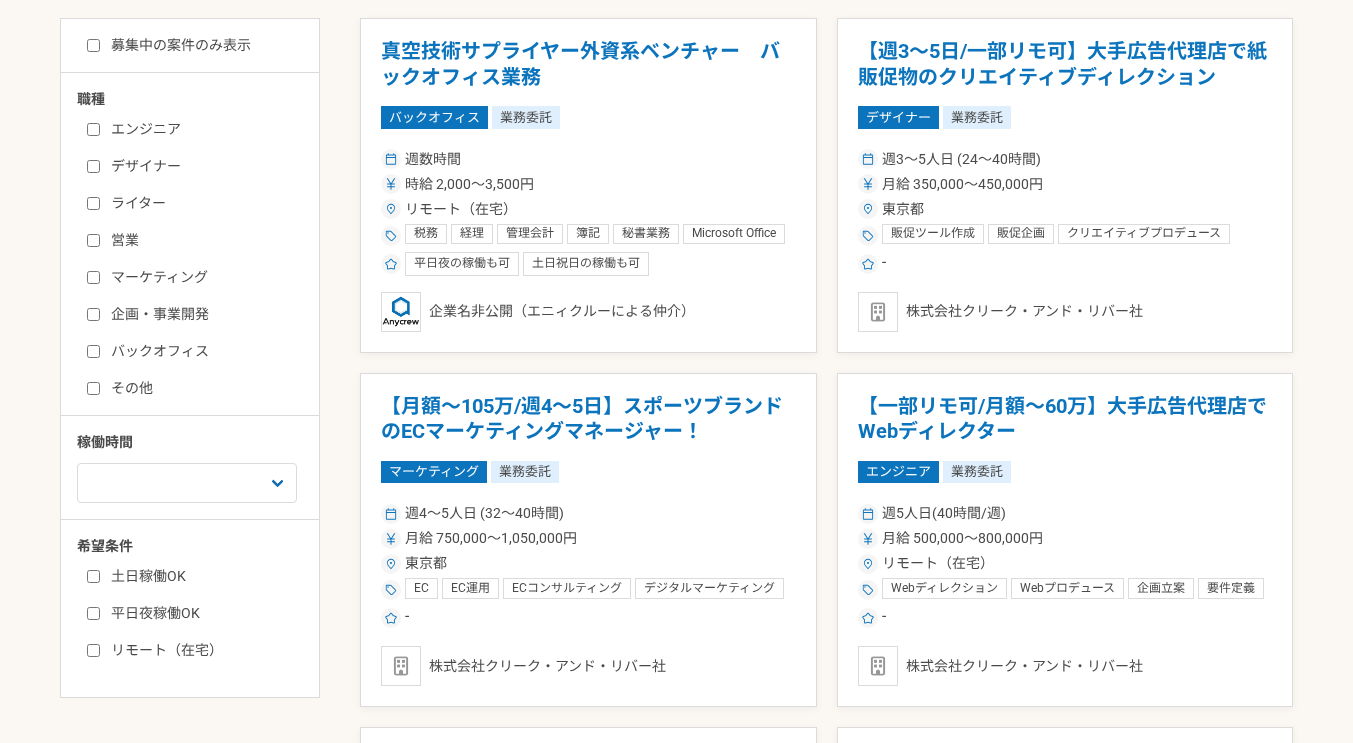 click on "営業" at bounding box center (202, 240) 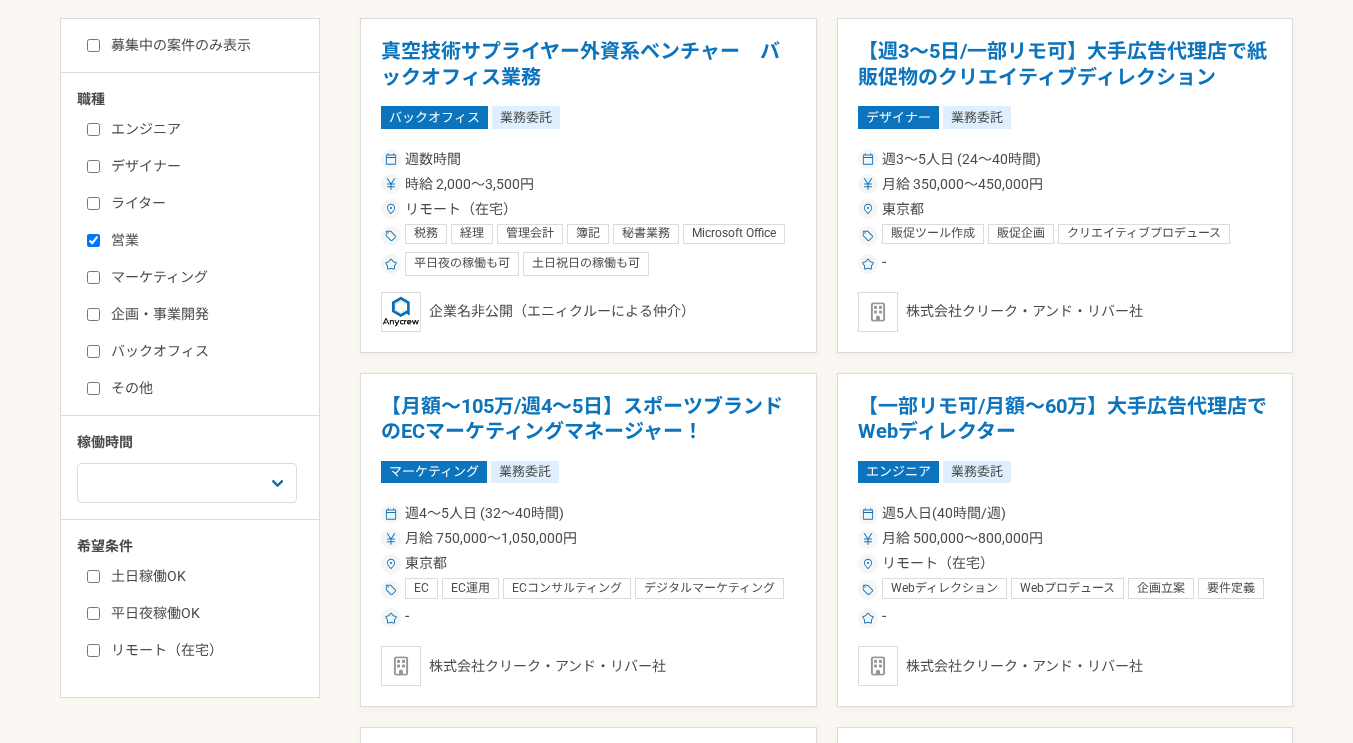 checkbox on "true" 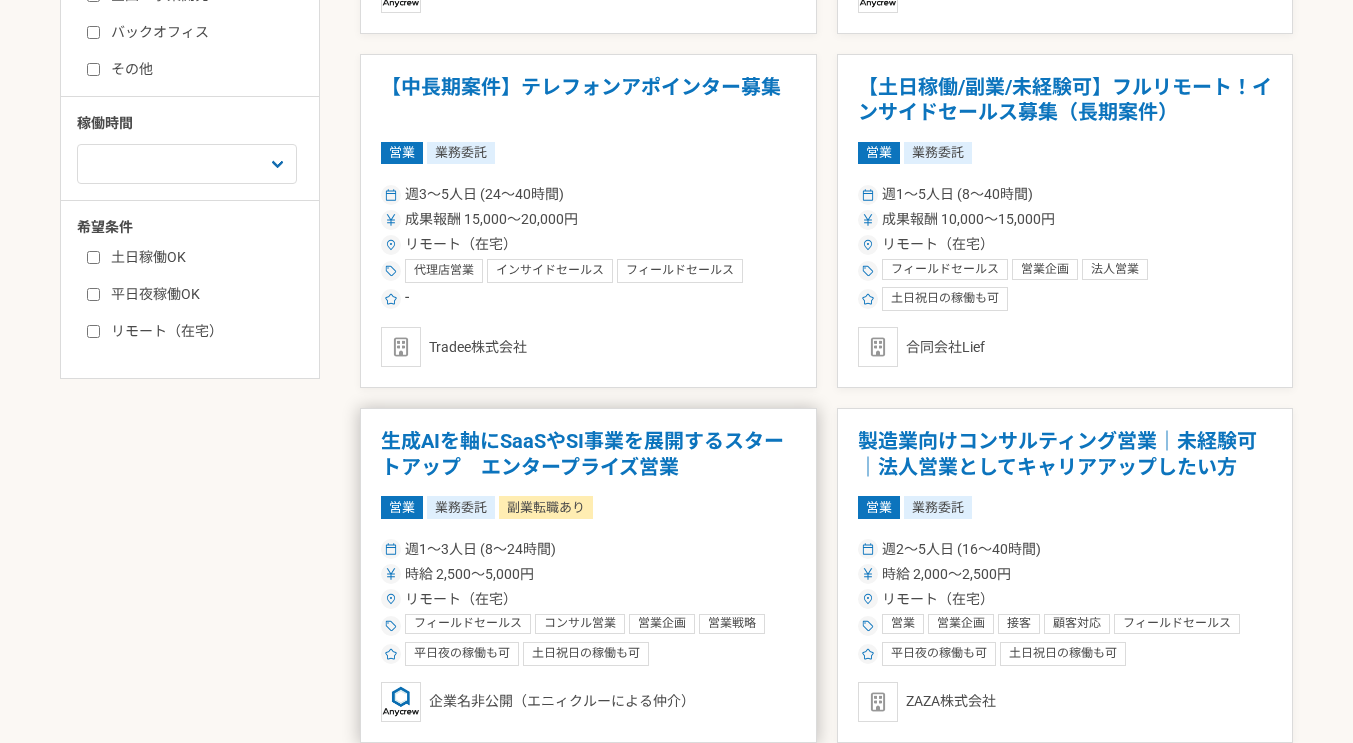 scroll, scrollTop: 900, scrollLeft: 0, axis: vertical 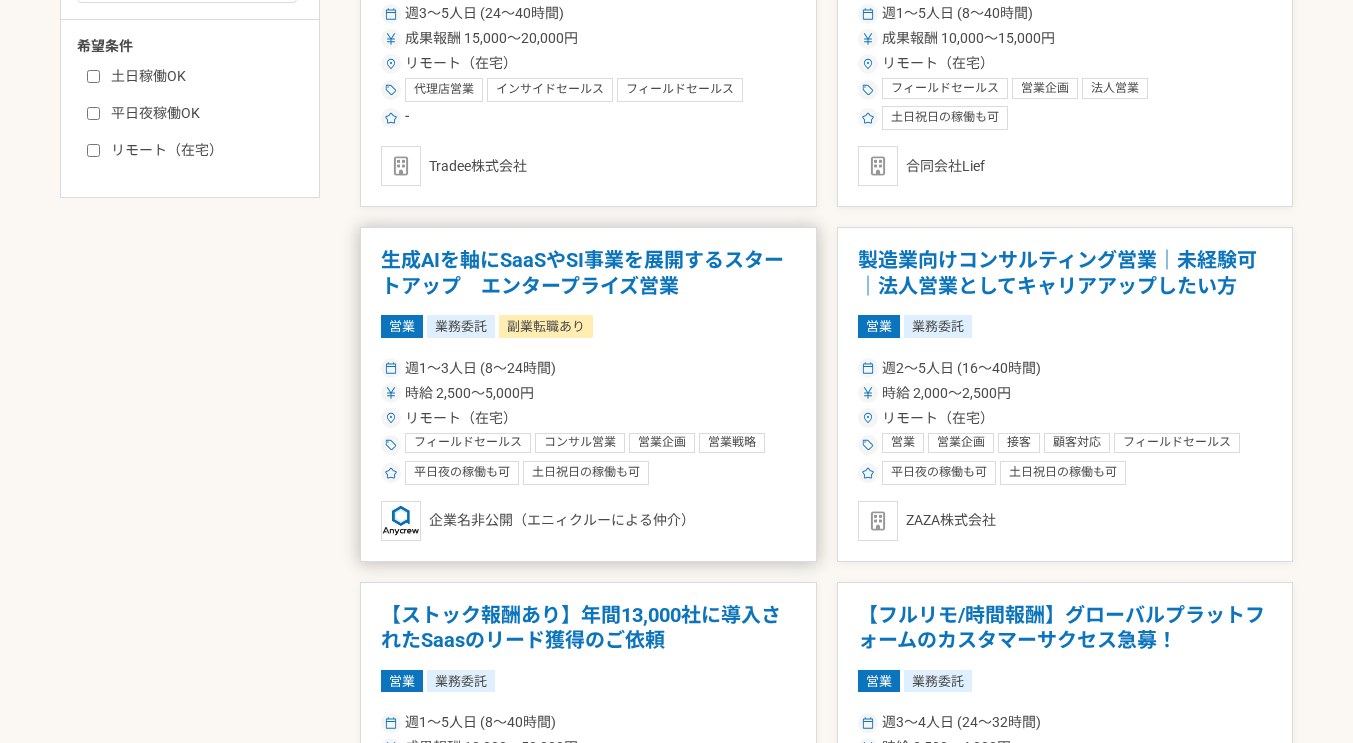 click on "生成AIを軸にSaaSやSI事業を展開するスタートアップ　エンタープライズ営業" at bounding box center [588, 273] 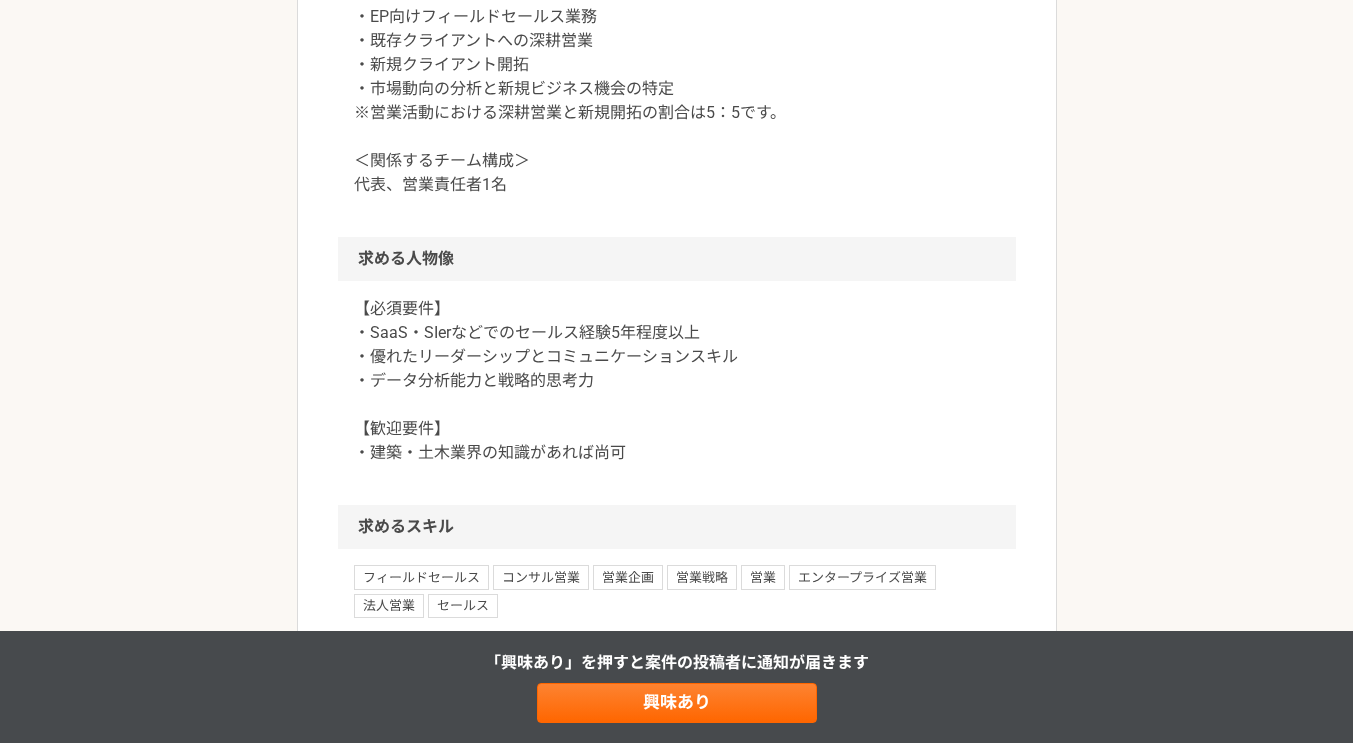 scroll, scrollTop: 1900, scrollLeft: 0, axis: vertical 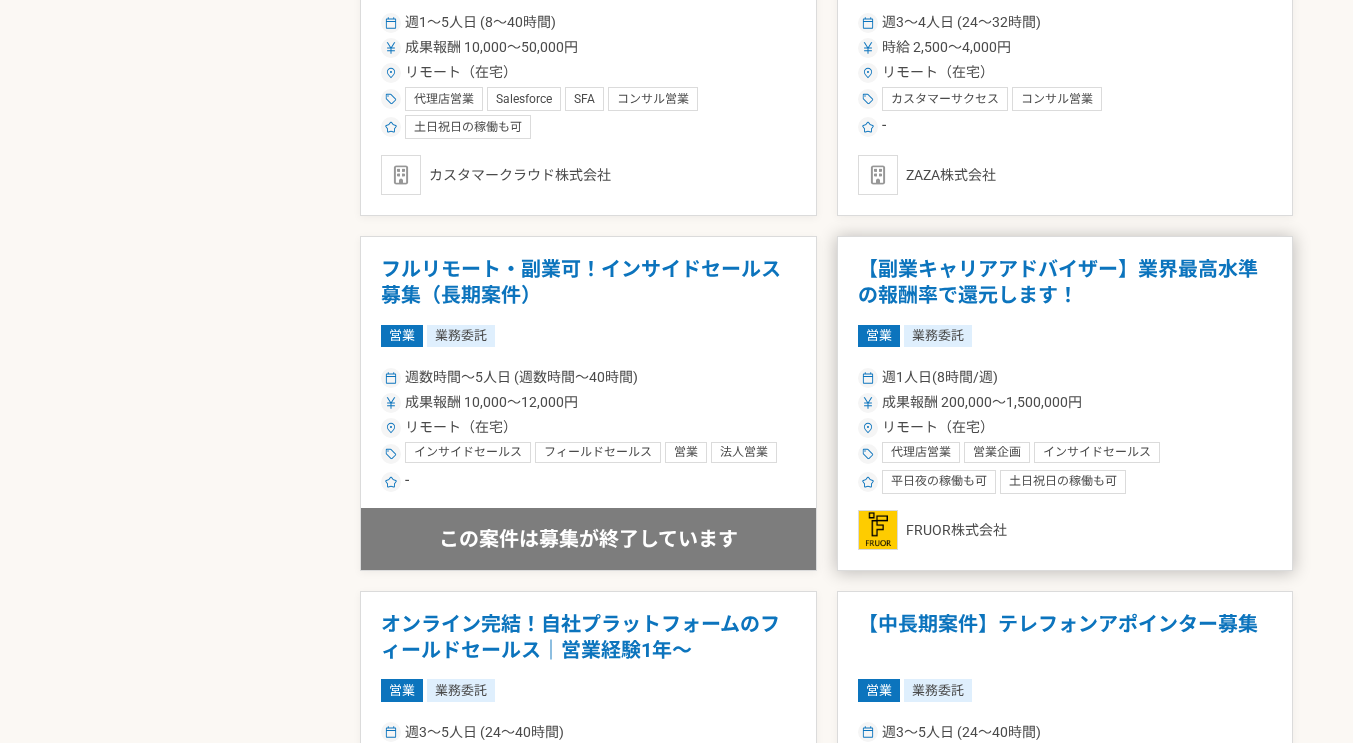 click on "【副業キャリアアドバイザー】業界最高水準の報酬率で還元します！" at bounding box center (1065, 282) 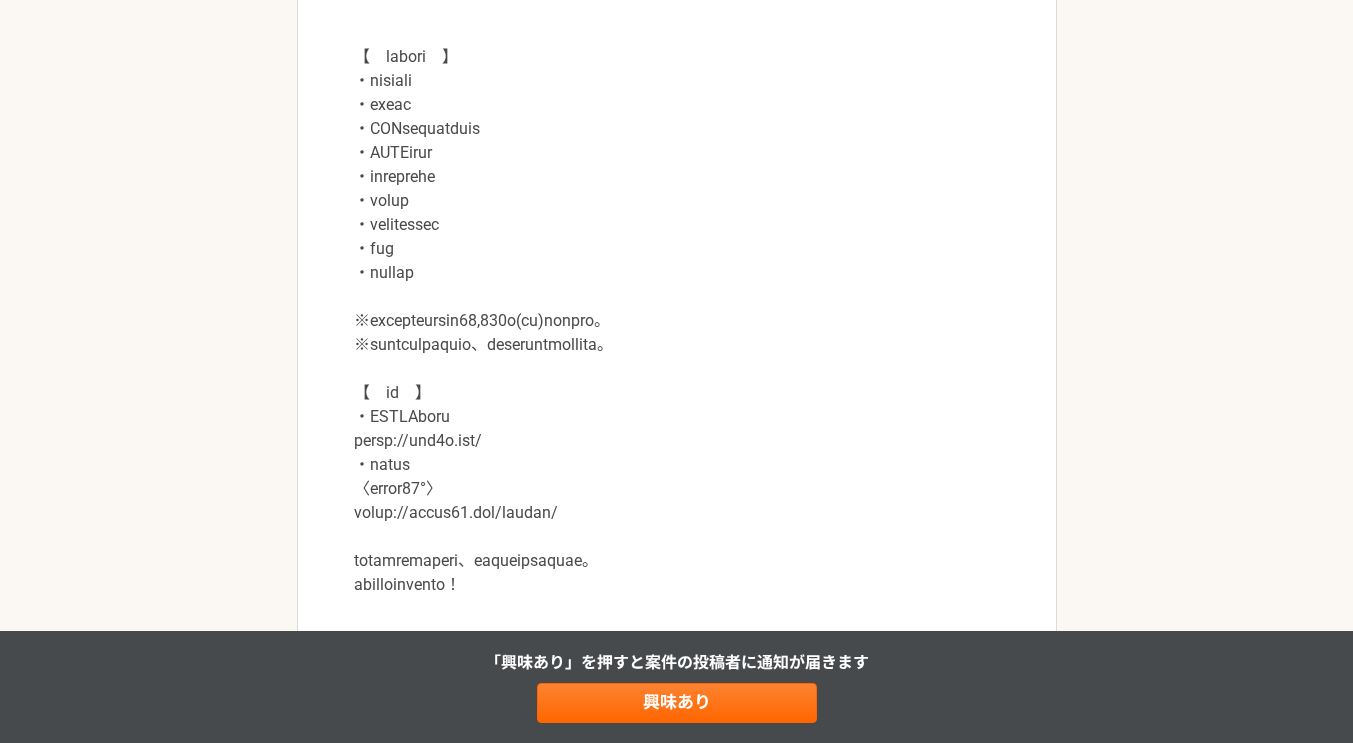scroll, scrollTop: 2300, scrollLeft: 0, axis: vertical 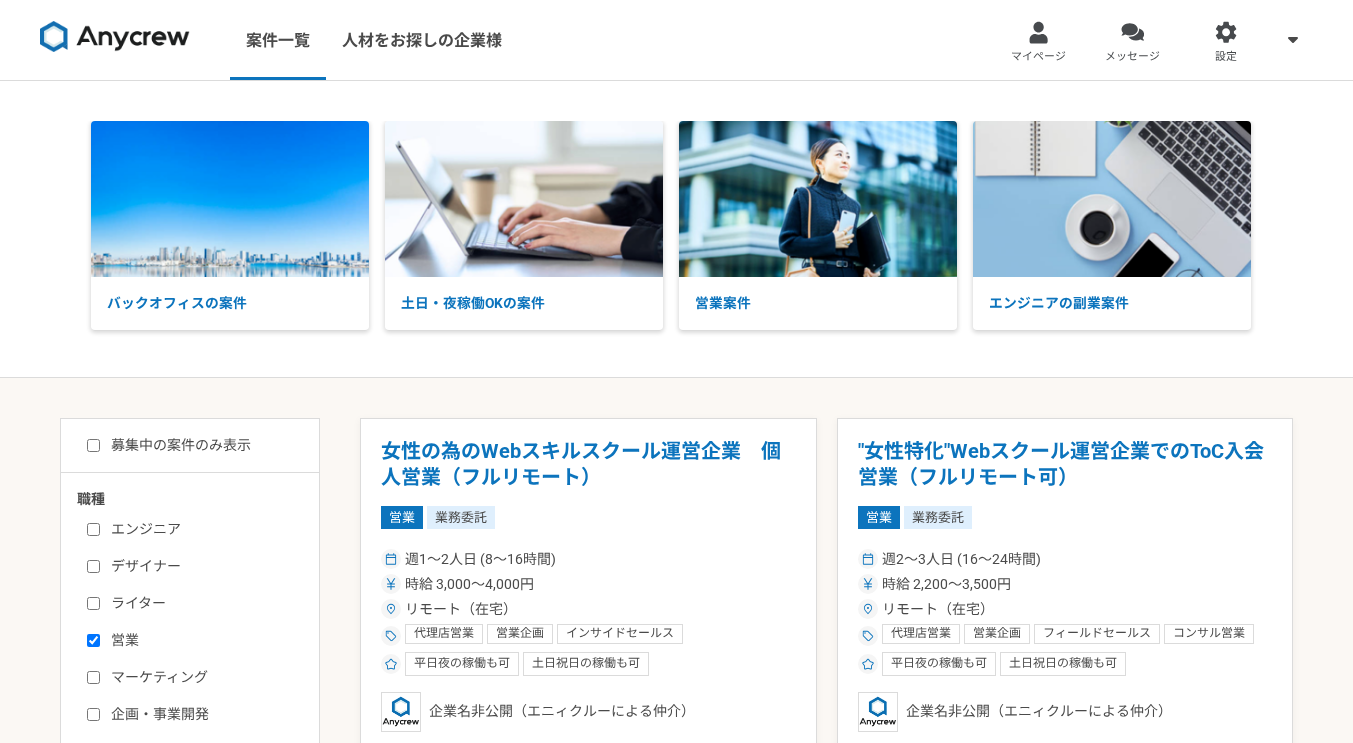 click on "募集中の案件のみ表示" at bounding box center (169, 445) 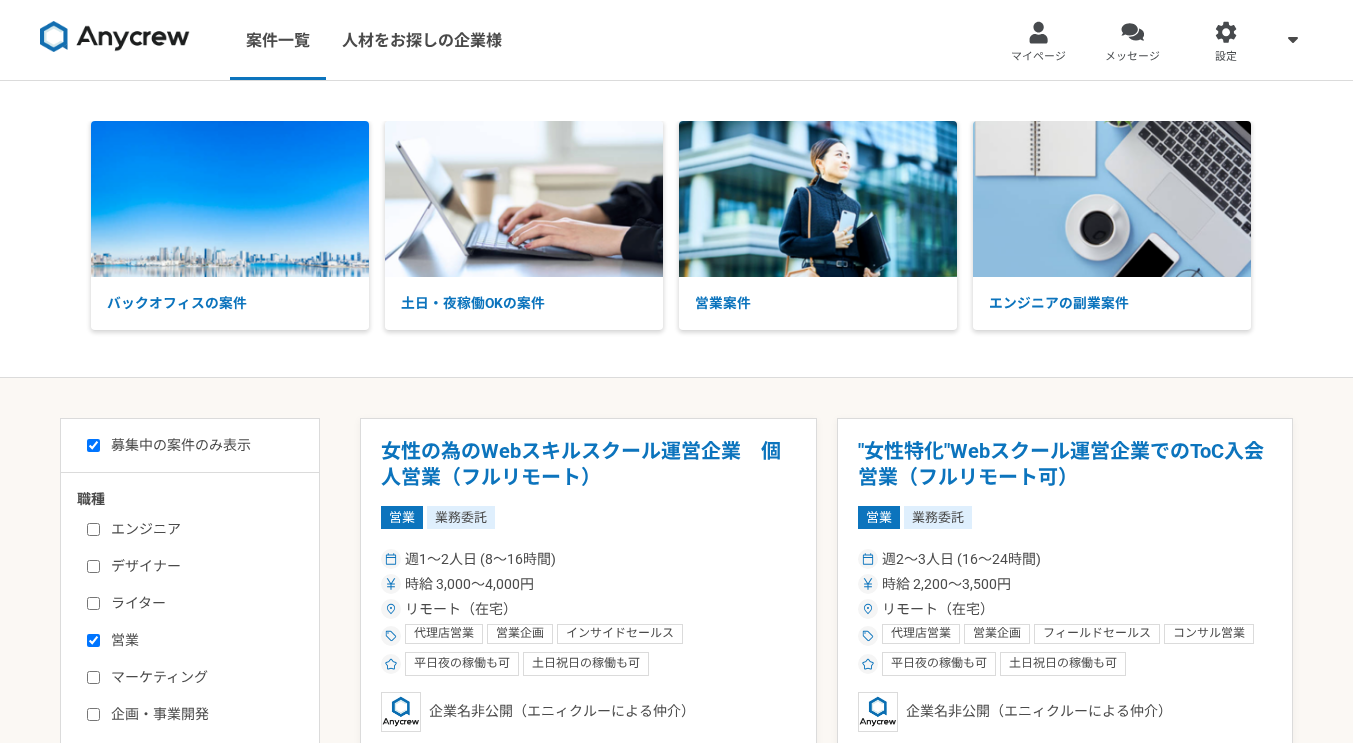 checkbox on "true" 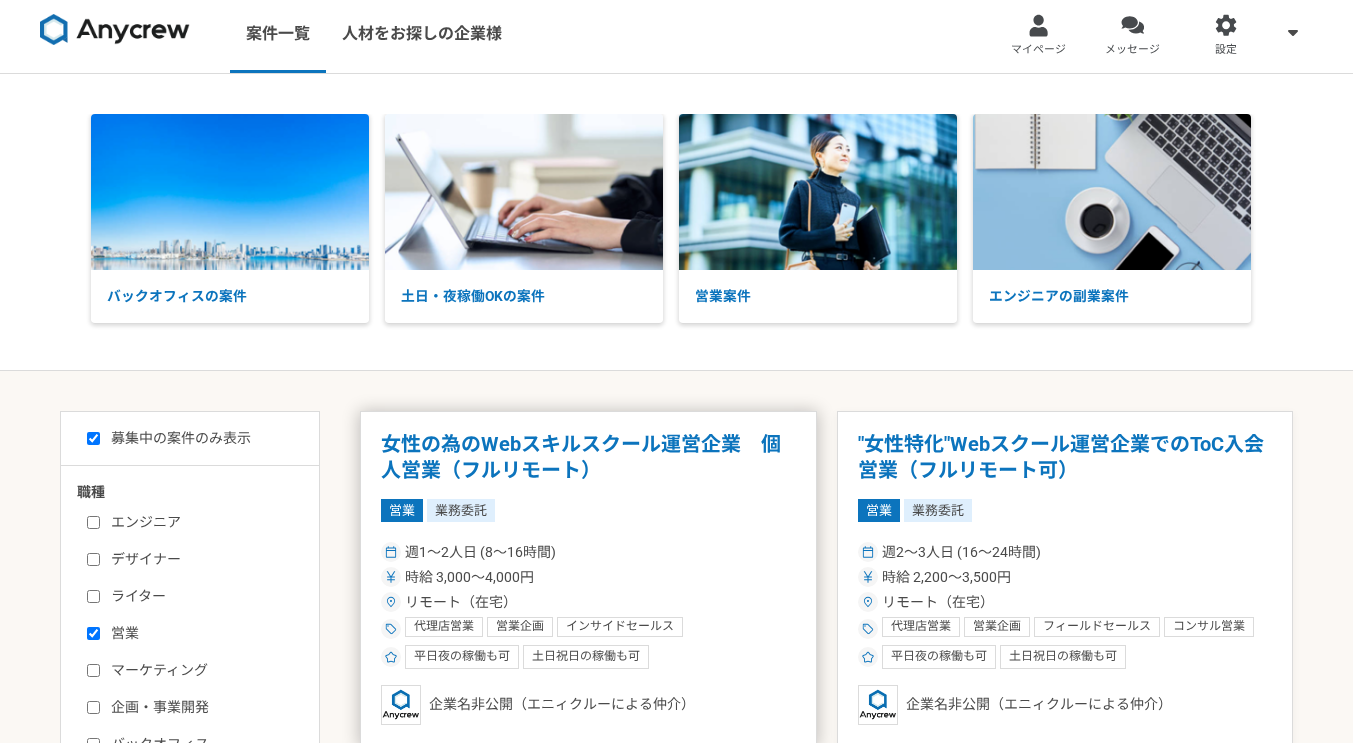 scroll, scrollTop: 0, scrollLeft: 0, axis: both 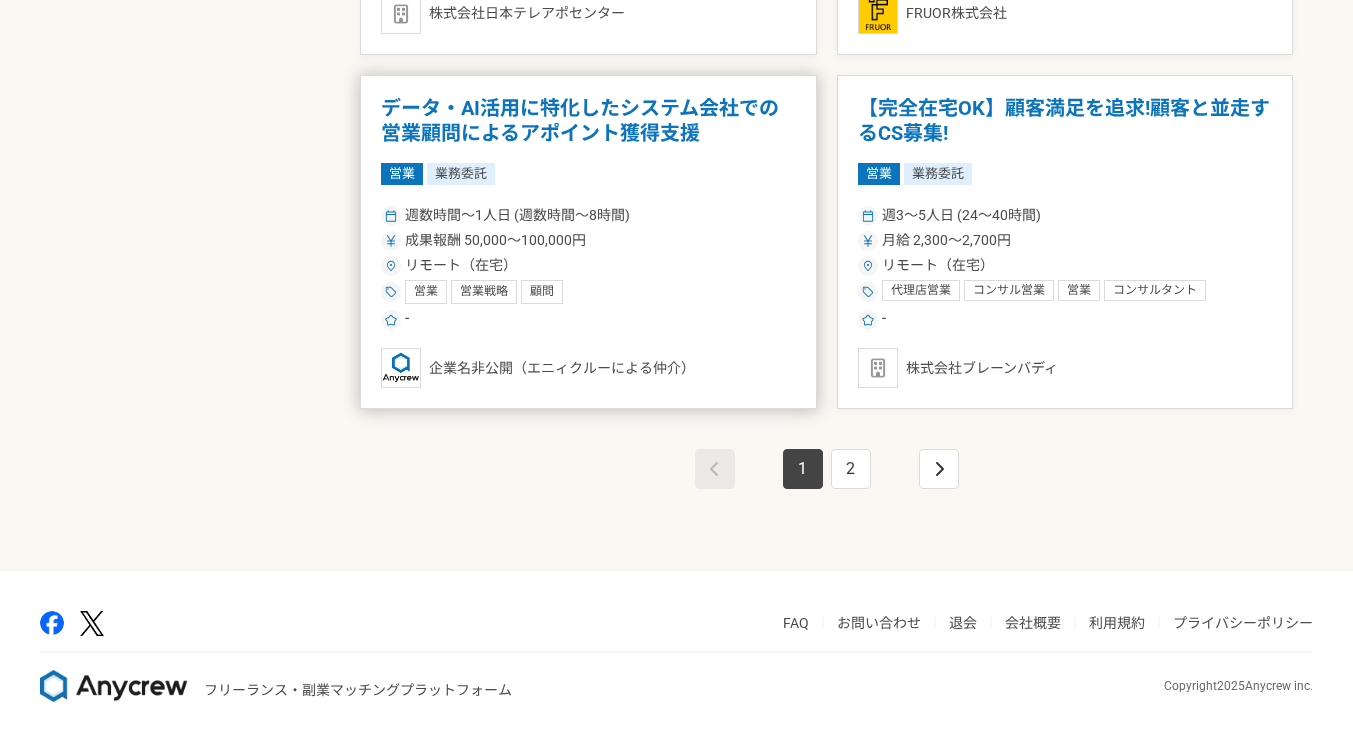 click on "データ・AI活用に特化したシステム会社での営業顧問によるアポイント獲得支援 営業 業務委託 週数時間〜1人日 (週数時間〜8時間) 成果報酬 [SALARY]〜[SALARY]円 リモート（在宅） 営業 営業戦略 顧問 - 企業名非公開（エニィクルーによる仲介）" at bounding box center (588, 242) 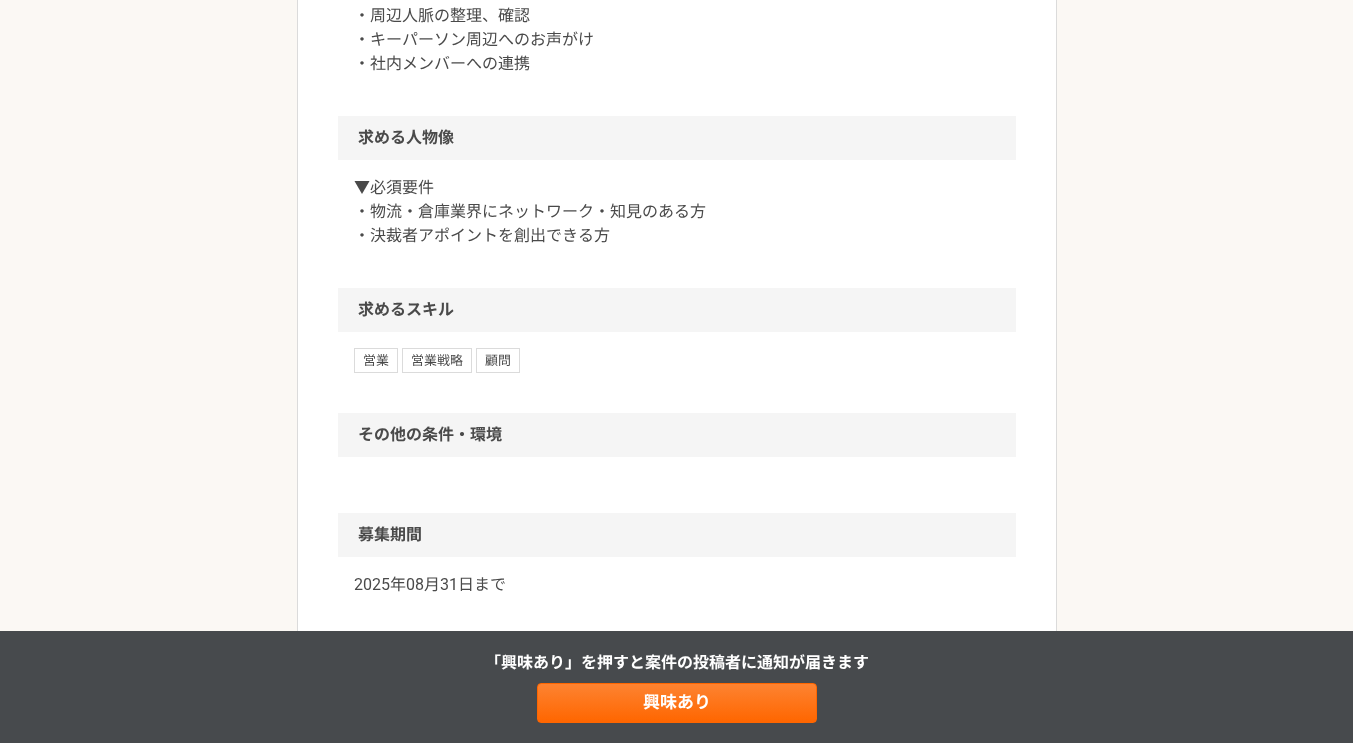 scroll, scrollTop: 1100, scrollLeft: 0, axis: vertical 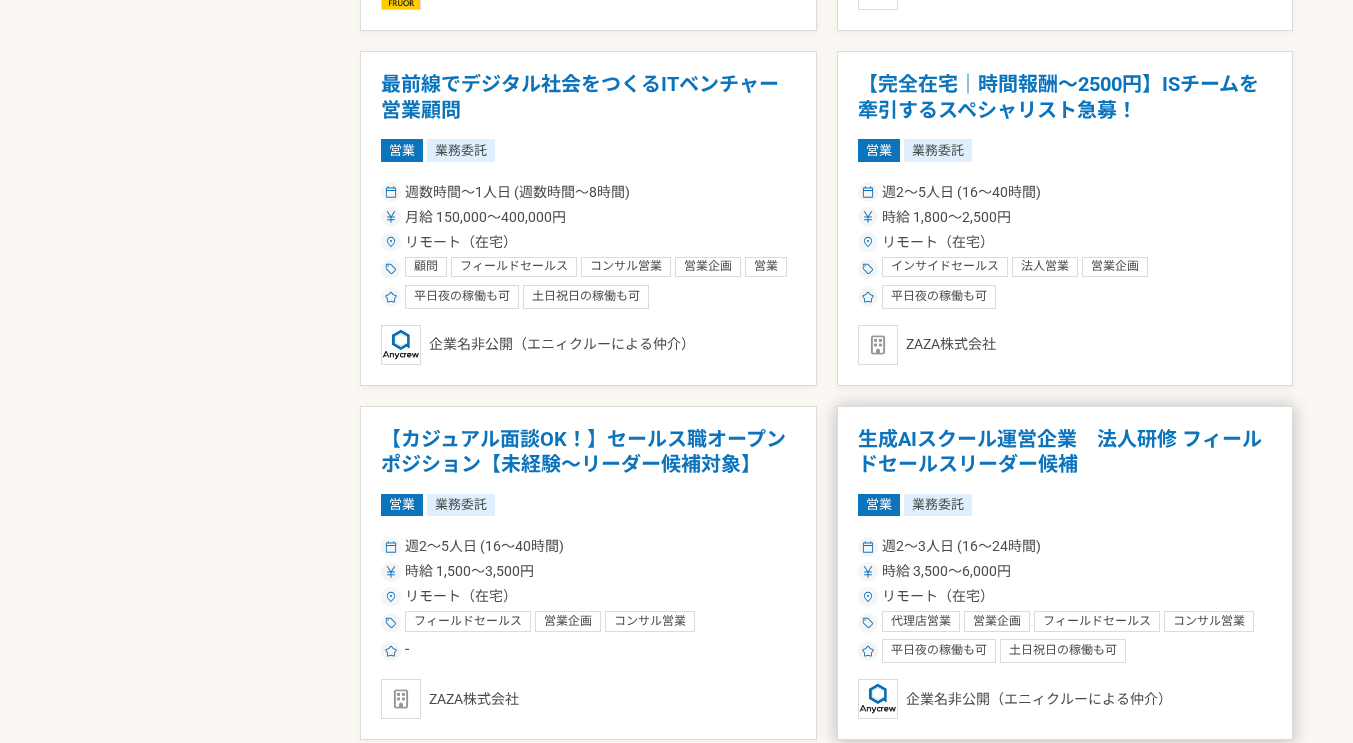 click on "生成AIスクール運営企業　法人研修 フィールドセールスリーダー候補" at bounding box center [1065, 452] 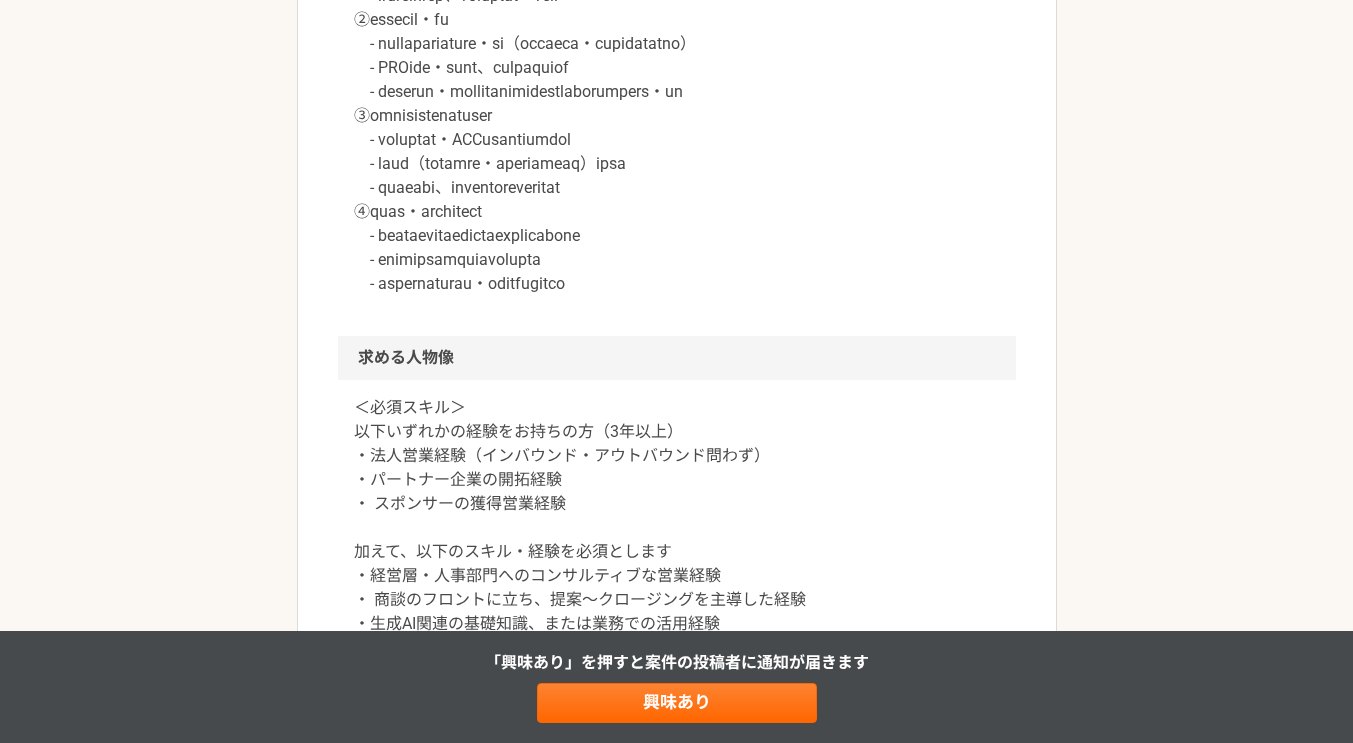 scroll, scrollTop: 1600, scrollLeft: 0, axis: vertical 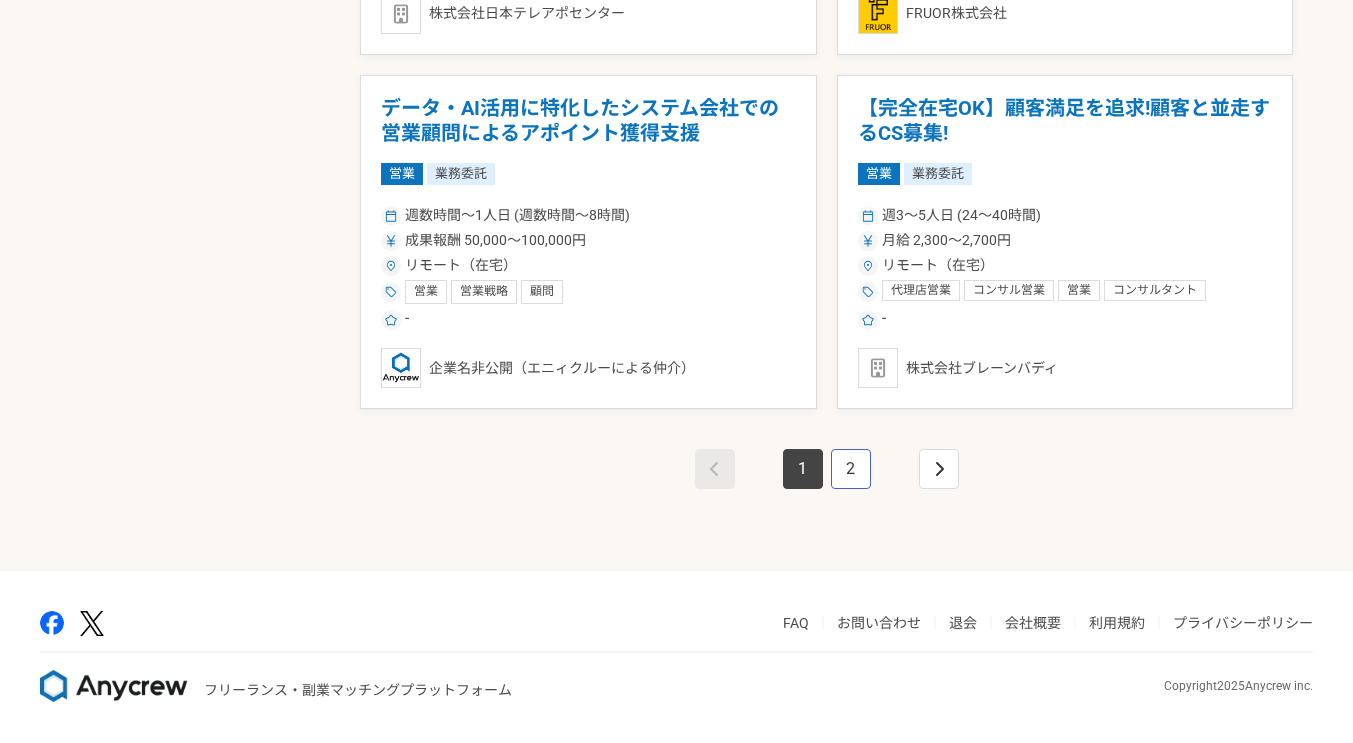 click on "2" at bounding box center (851, 469) 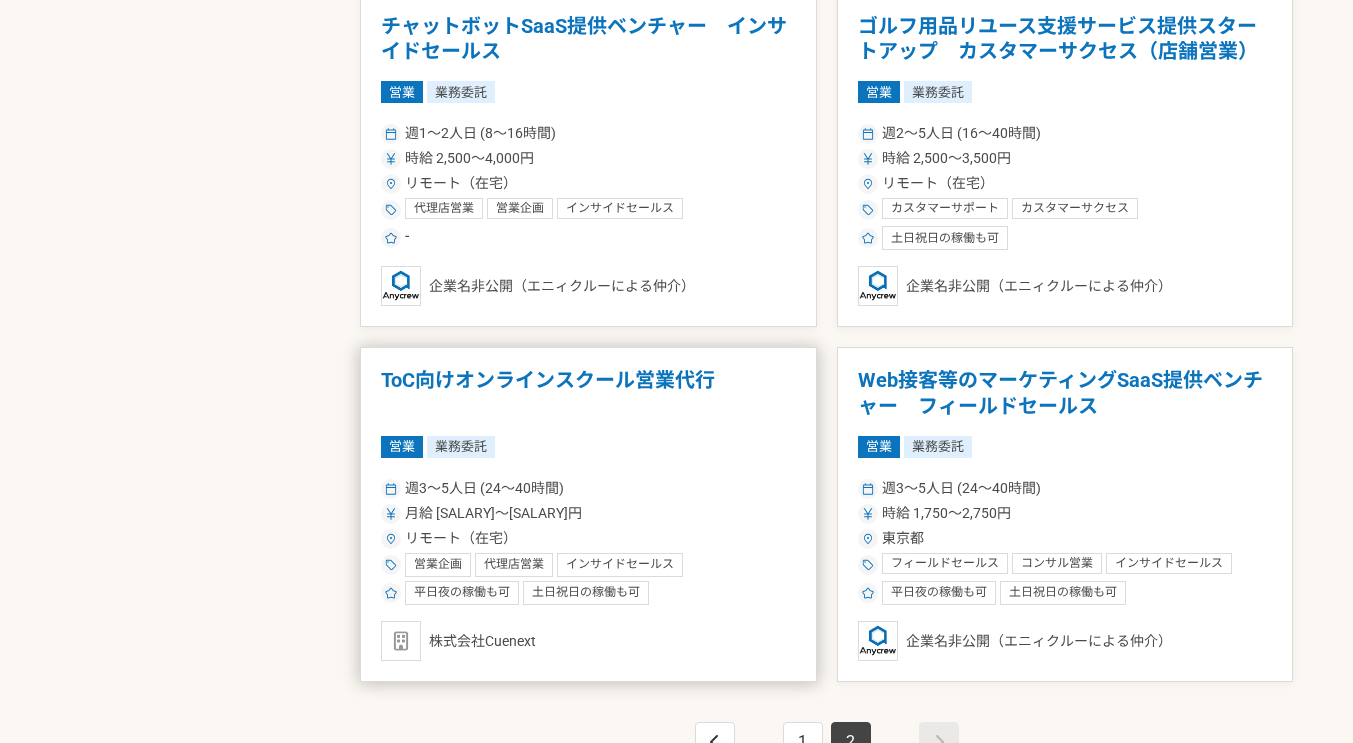 scroll, scrollTop: 1600, scrollLeft: 0, axis: vertical 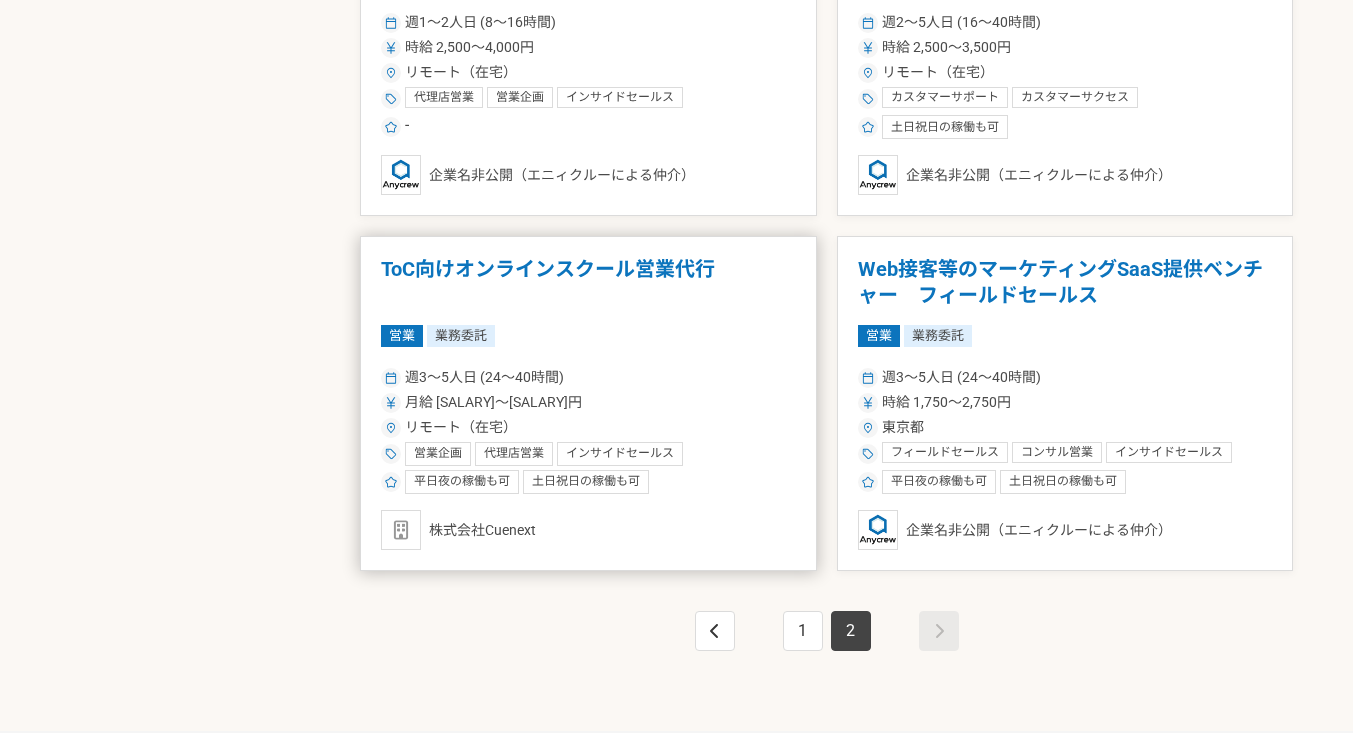 click on "ToC向けオンラインスクール営業代行 営業 業務委託 週3〜5人日 (24〜40時間) 月給 [SALARY]〜[SALARY]円 リモート（在宅） 営業企画 代理店営業 インサイドセールス 平日夜の稼働も可 土日祝日の稼働も可 株式会社Cuenext" at bounding box center (588, 403) 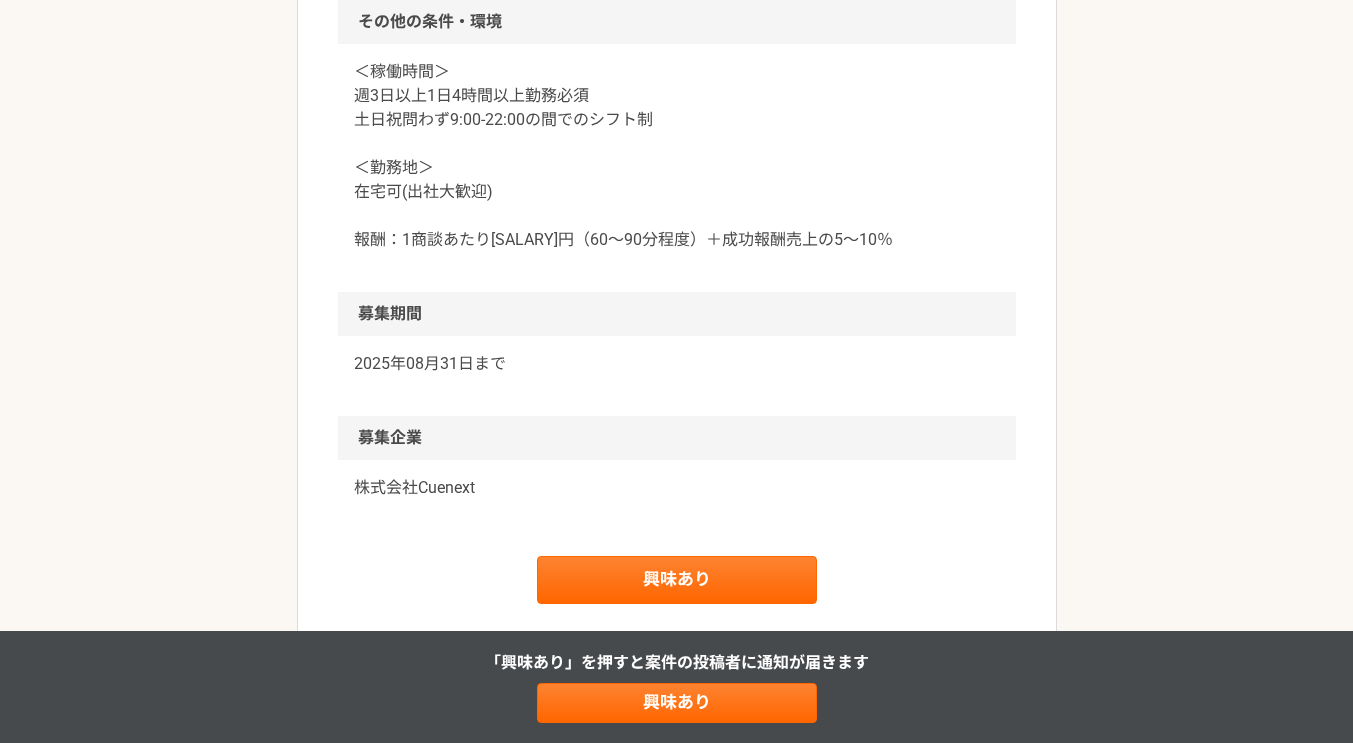 scroll, scrollTop: 1600, scrollLeft: 0, axis: vertical 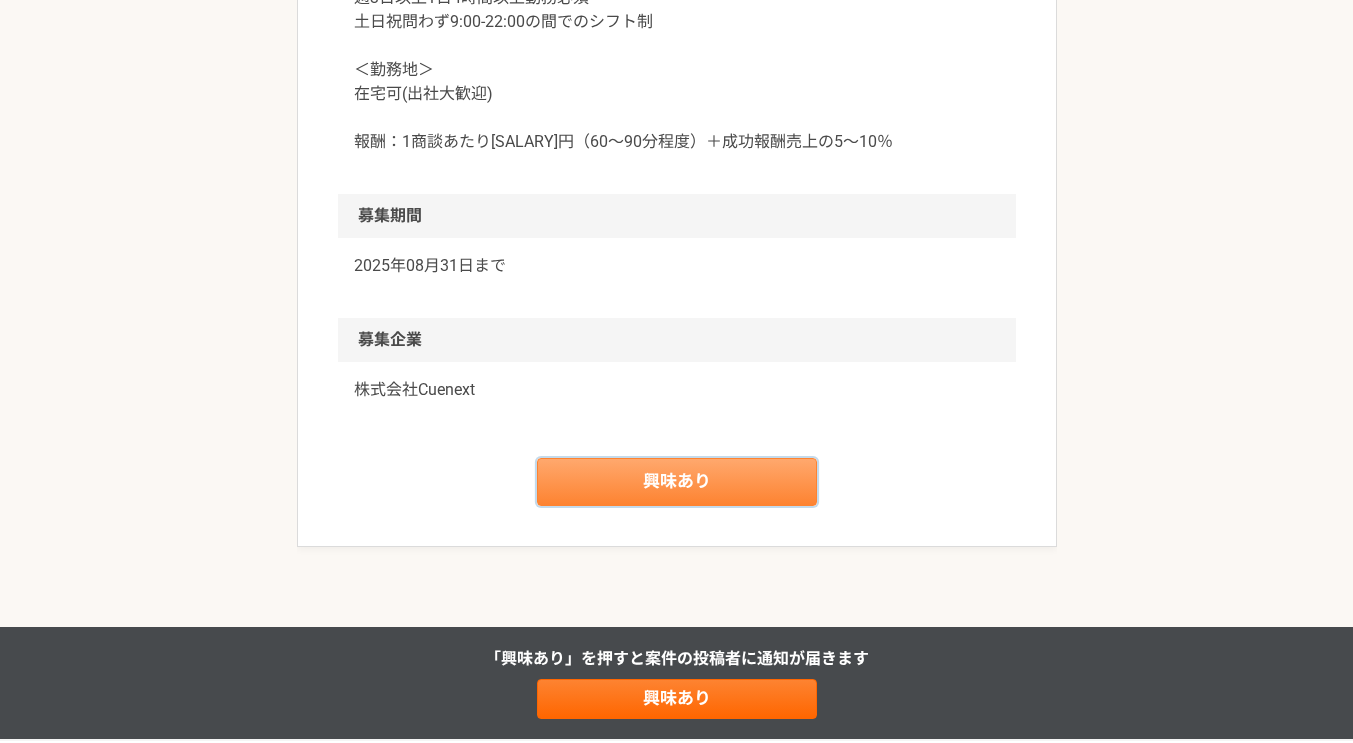 click on "興味あり" at bounding box center [677, 482] 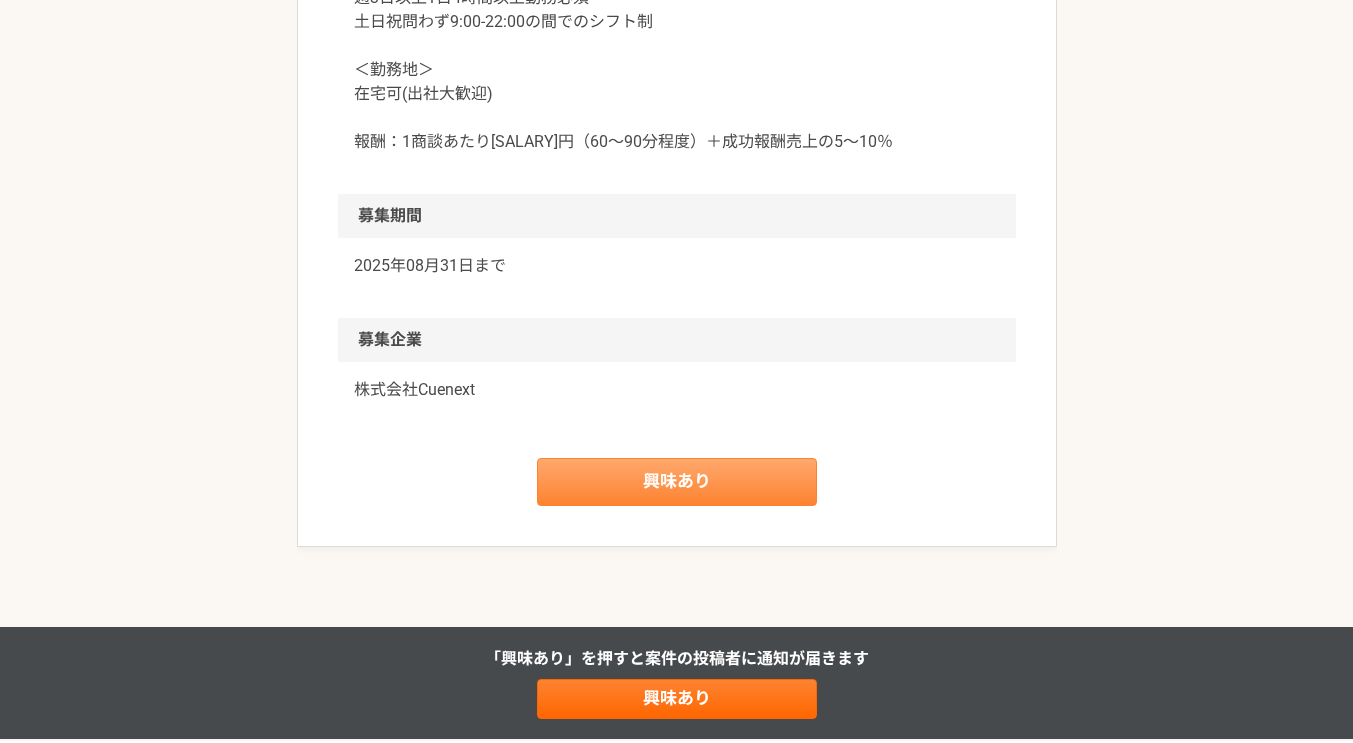 scroll, scrollTop: 0, scrollLeft: 0, axis: both 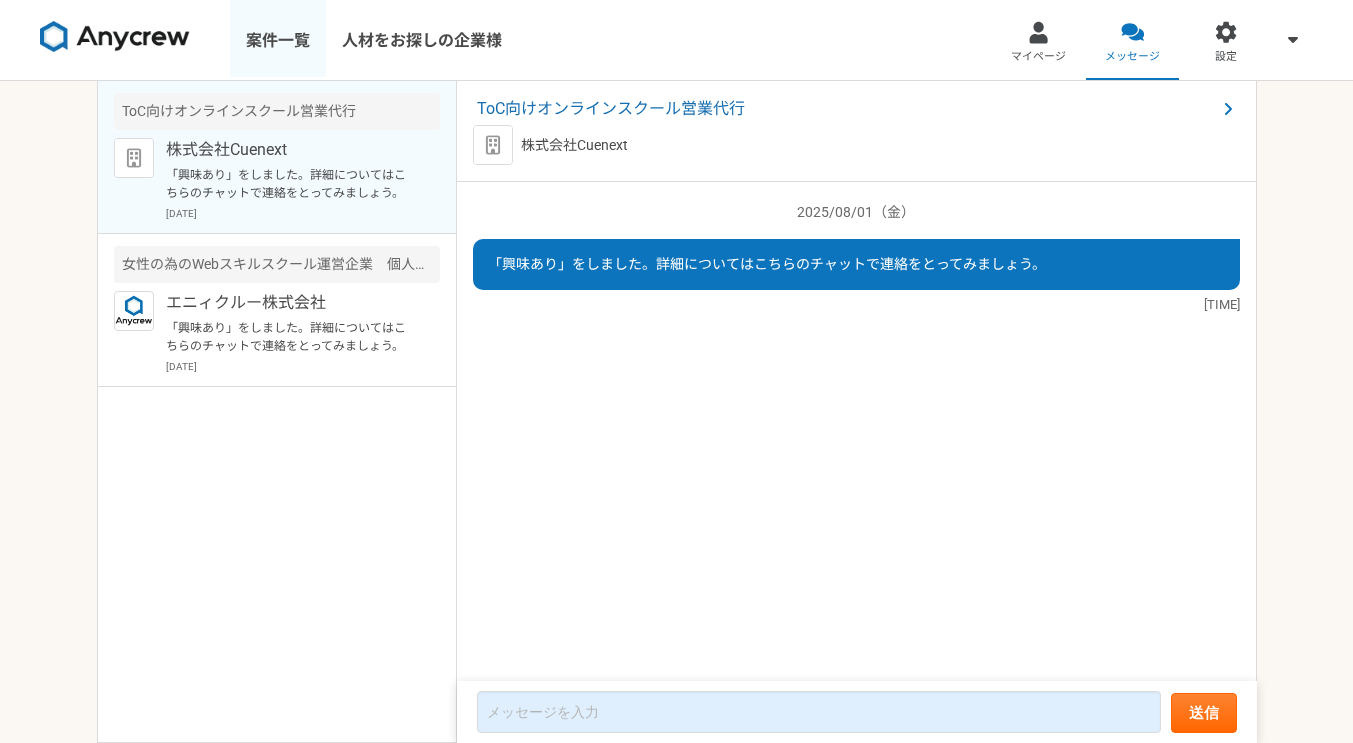click on "案件一覧" at bounding box center [278, 40] 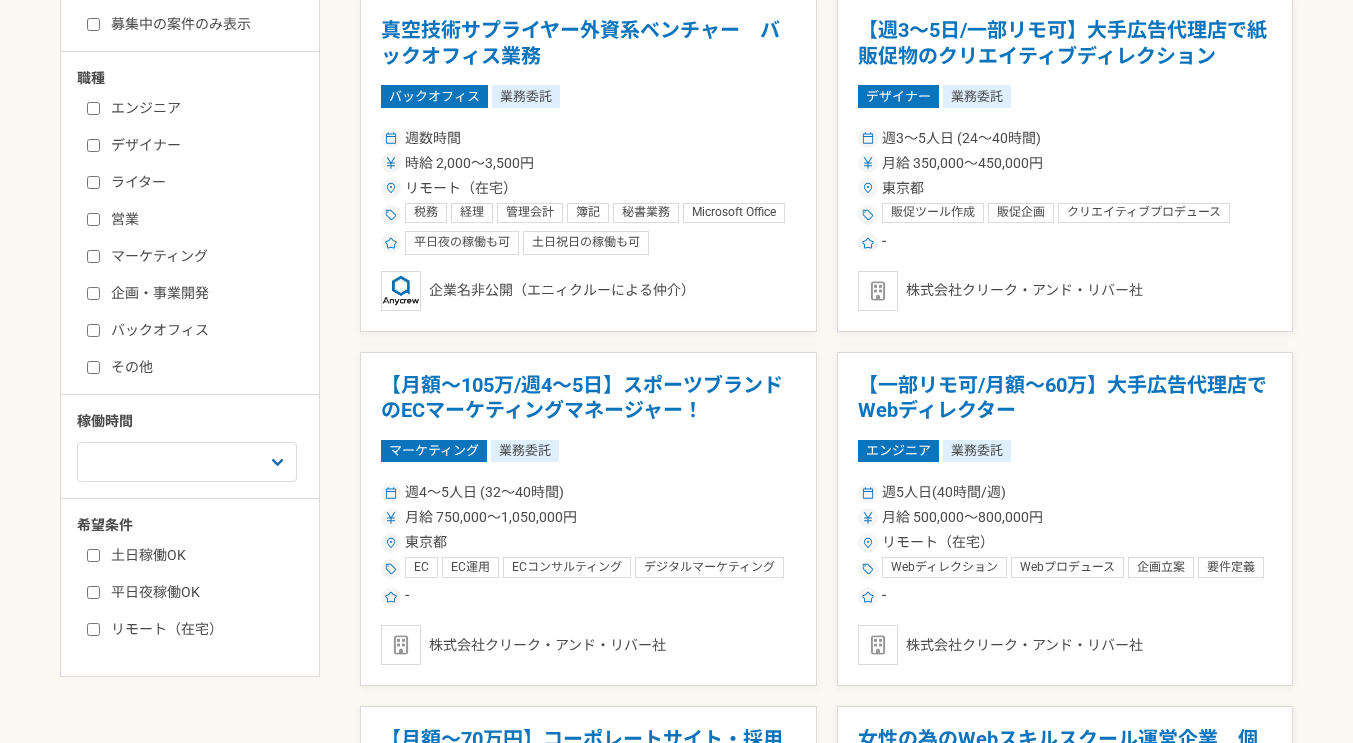 scroll, scrollTop: 400, scrollLeft: 0, axis: vertical 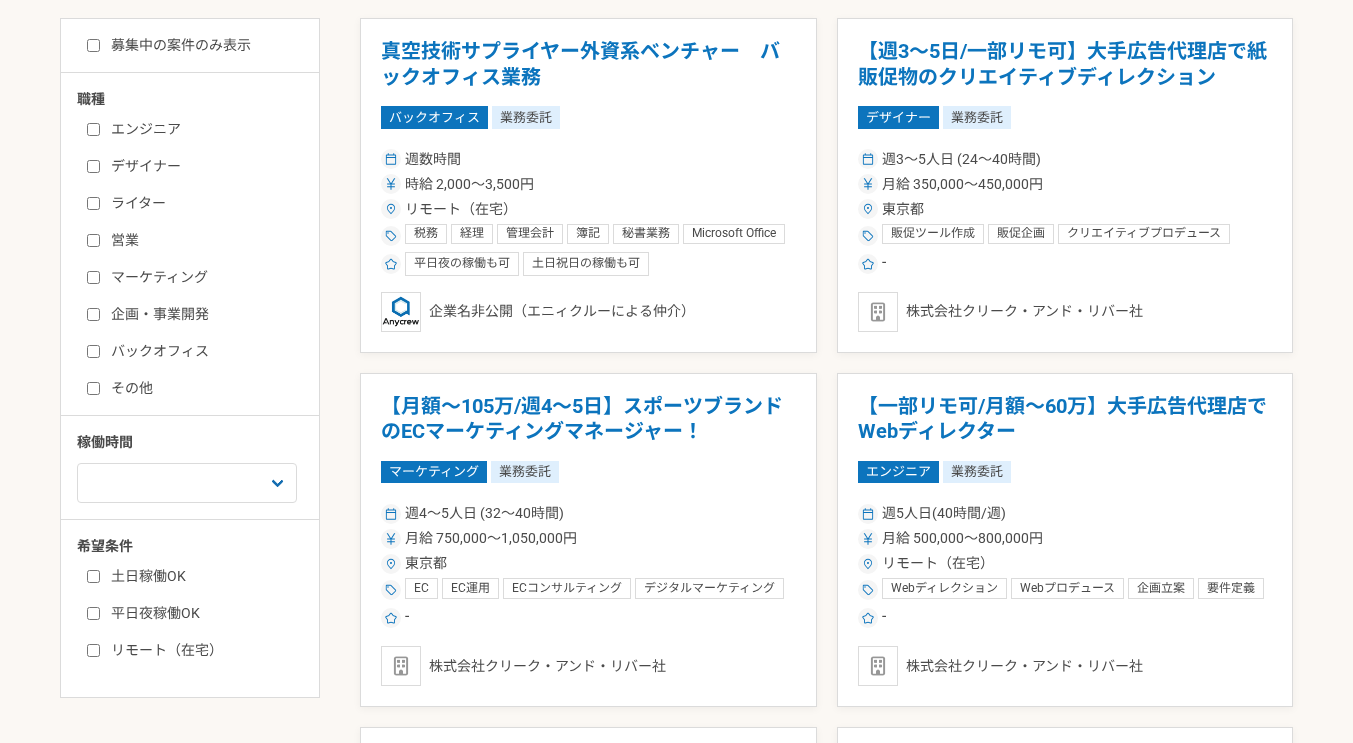 click on "マーケティング" at bounding box center (202, 277) 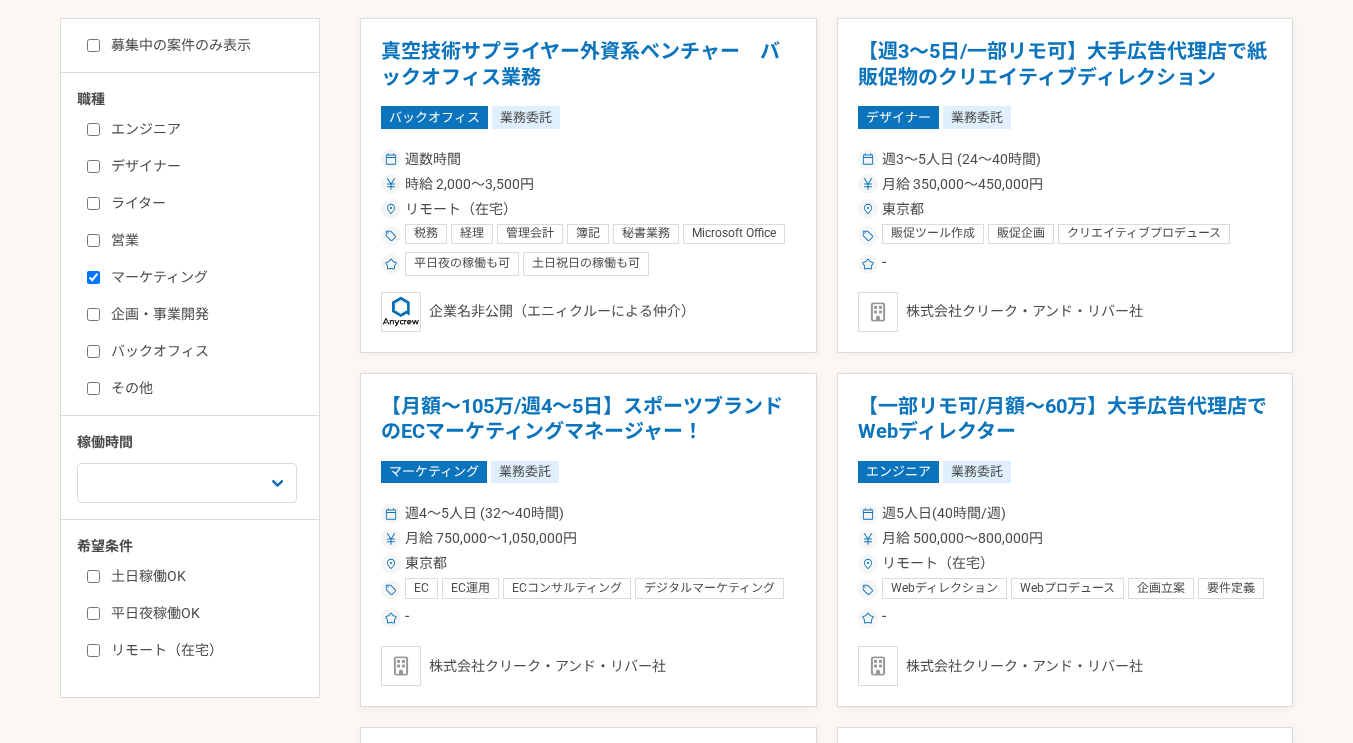 checkbox on "true" 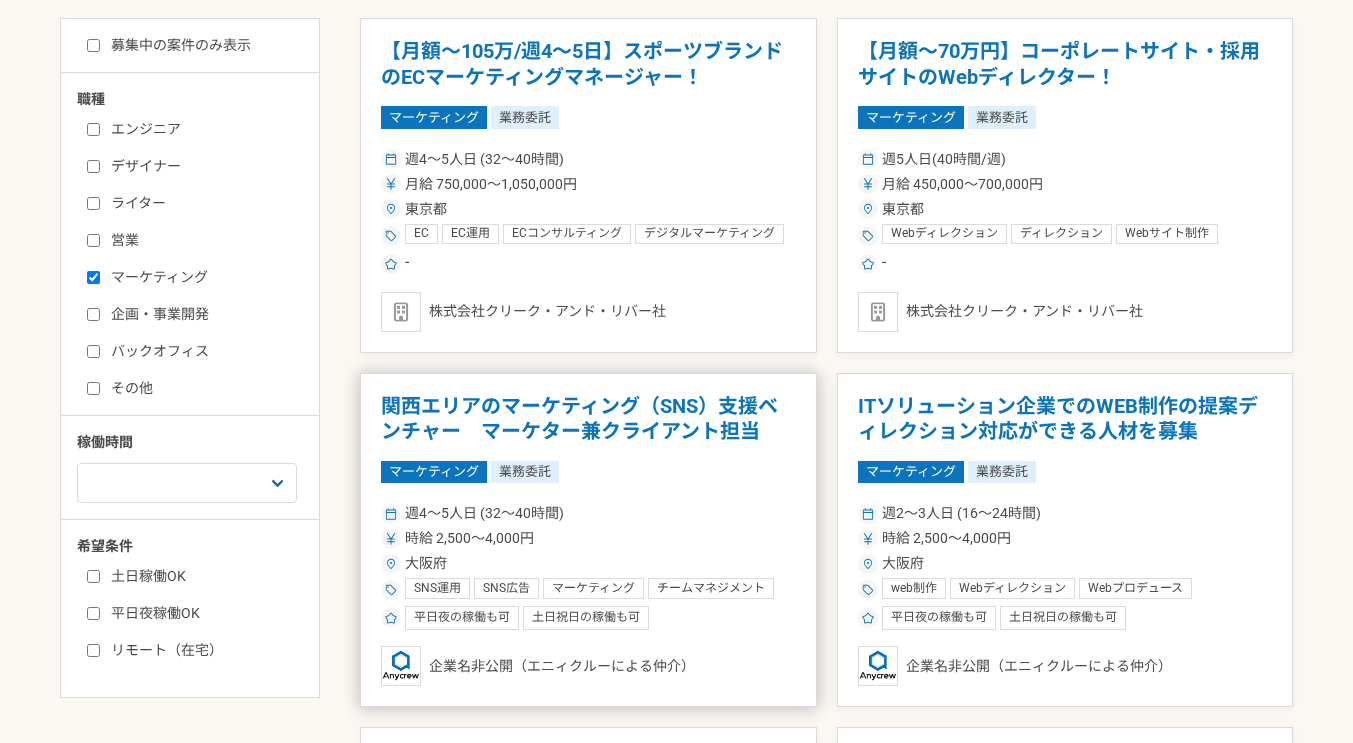 click on "関西エリアのマーケティング（SNS）支援ベンチャー　マーケター兼クライアント担当" at bounding box center [588, 419] 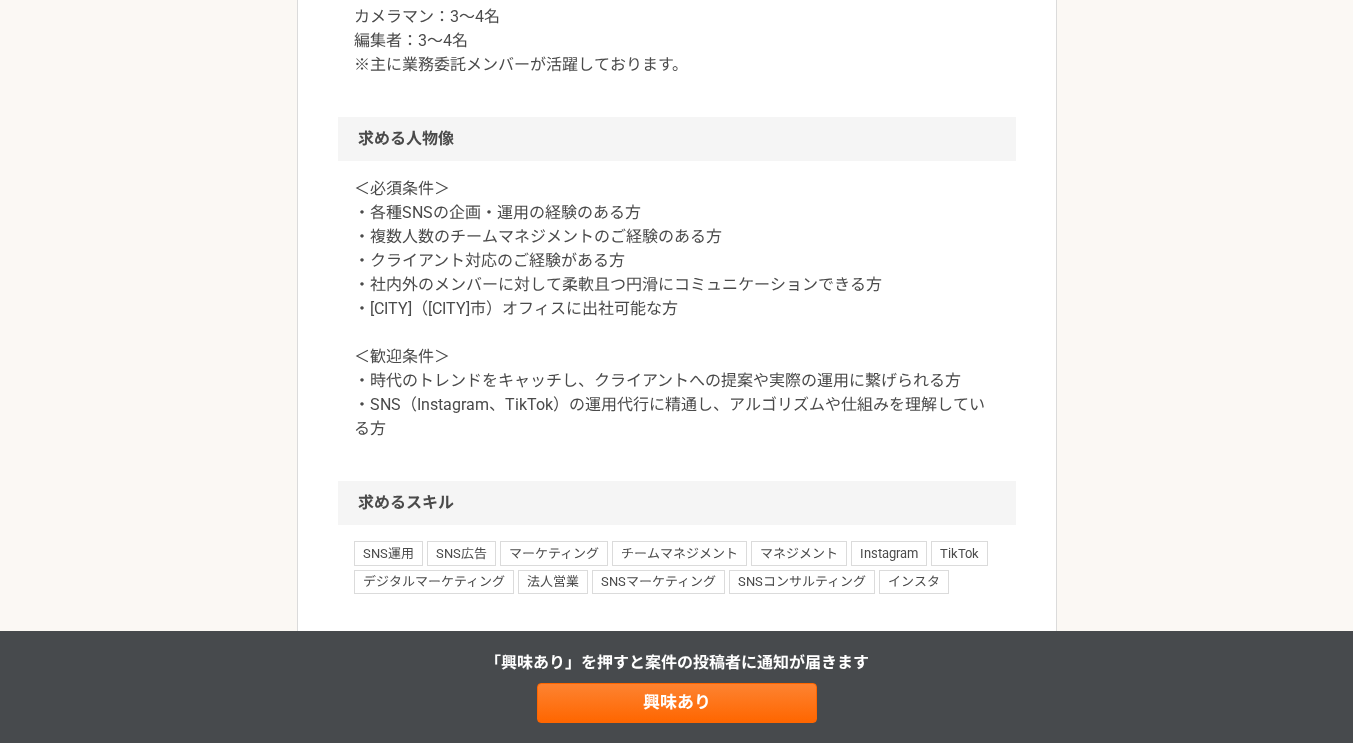 scroll, scrollTop: 1700, scrollLeft: 0, axis: vertical 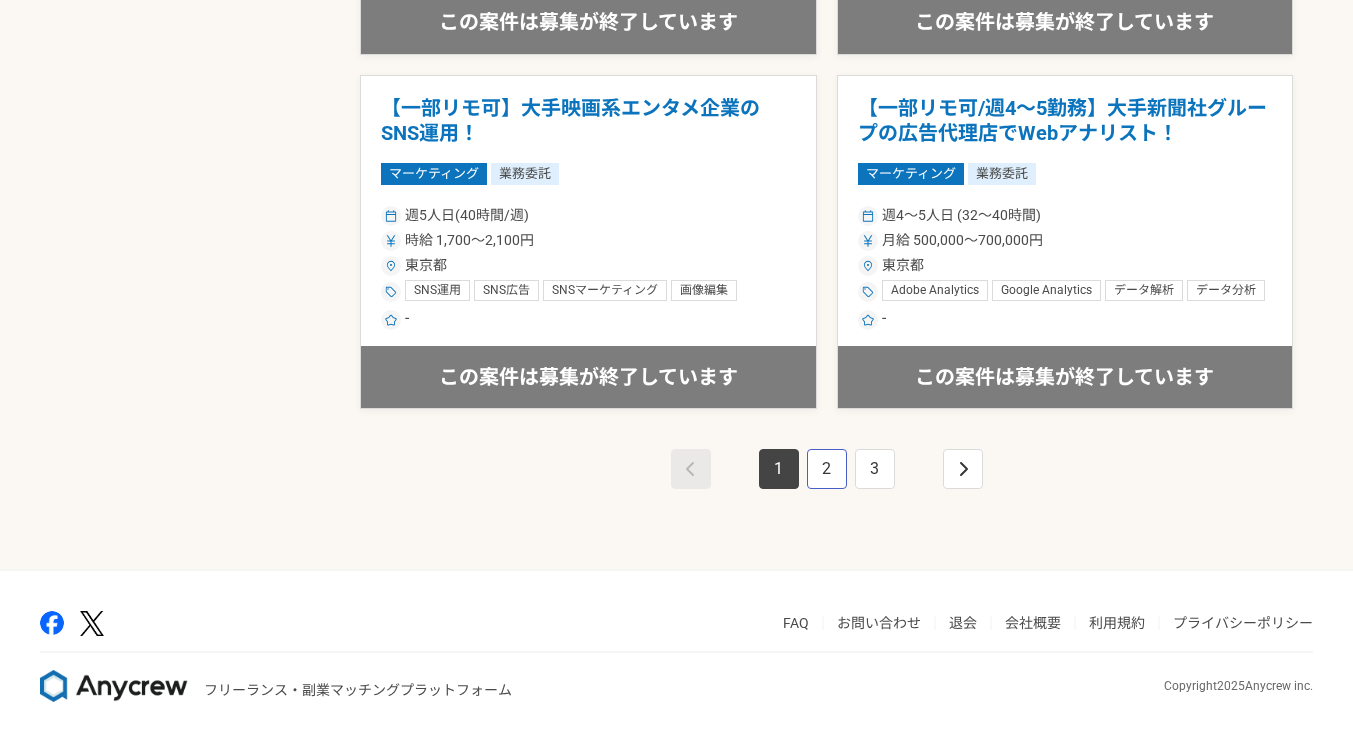click on "2" at bounding box center [827, 469] 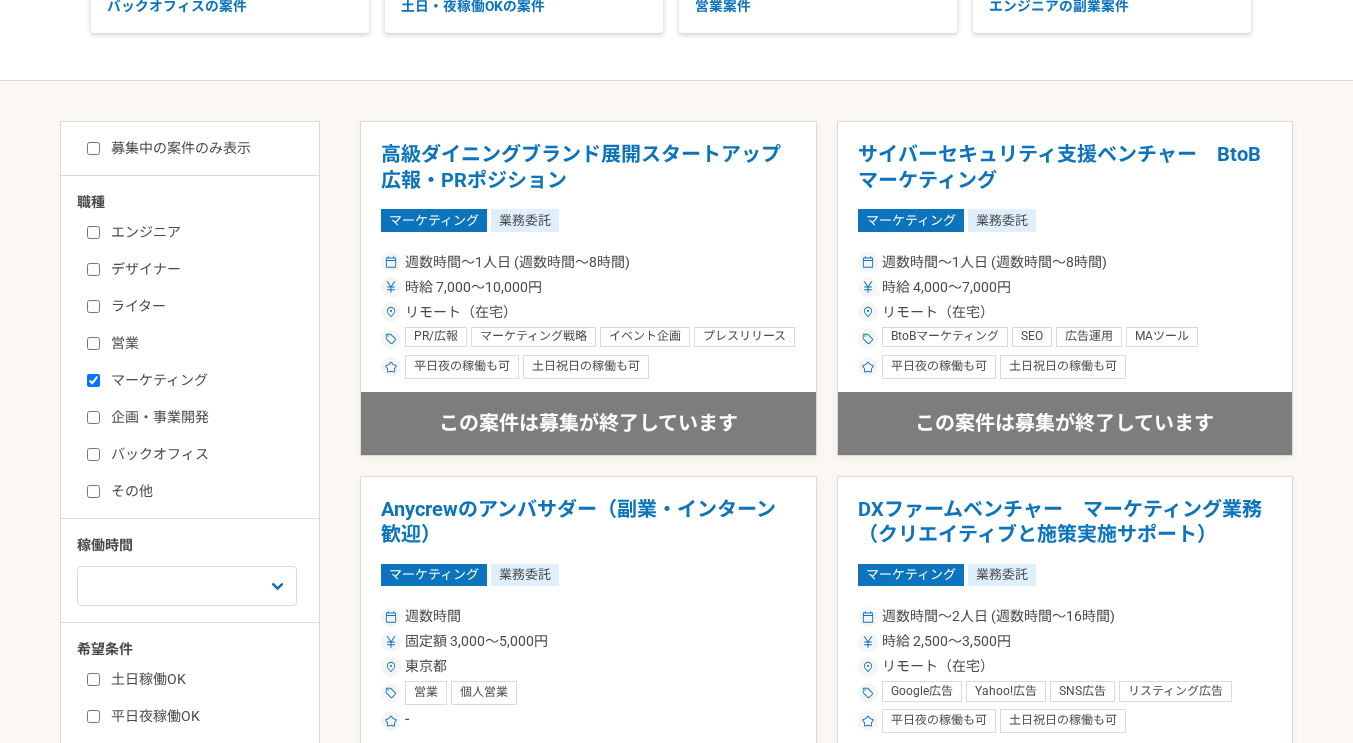 scroll, scrollTop: 200, scrollLeft: 0, axis: vertical 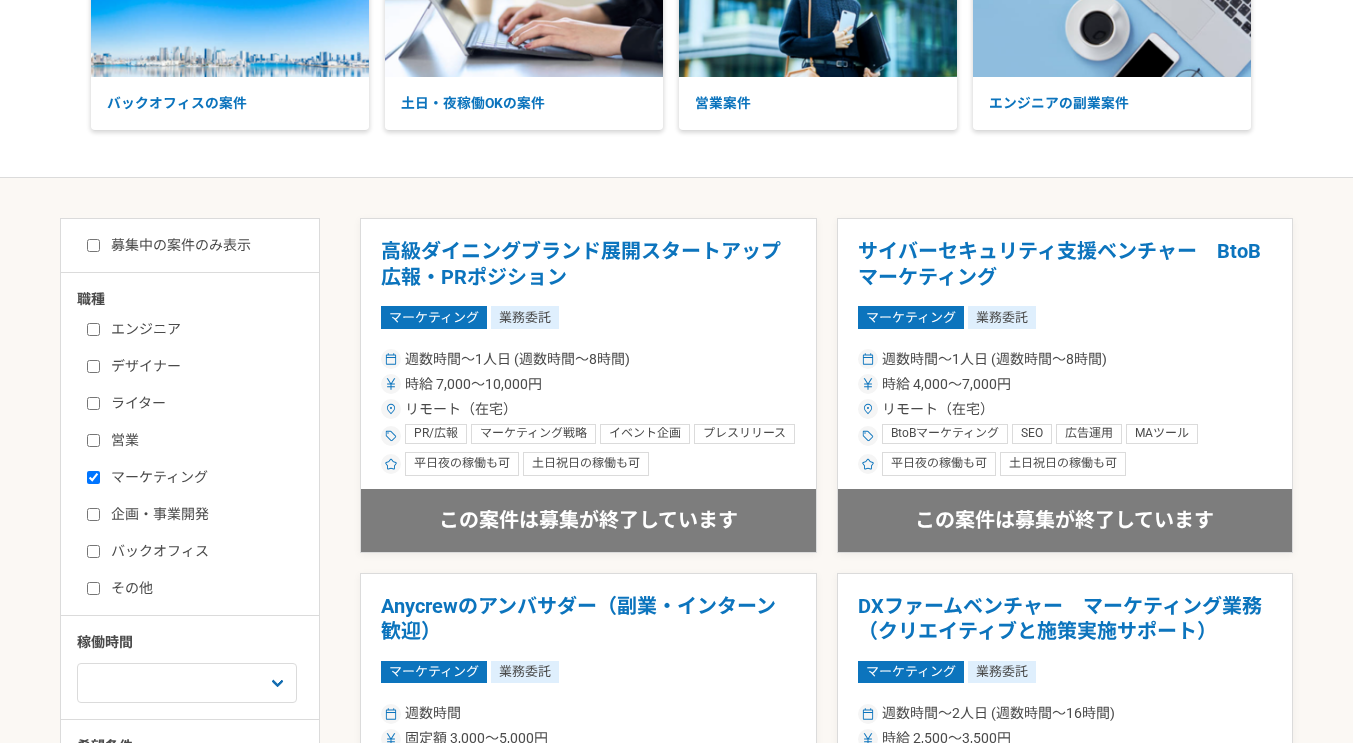 click on "募集中の案件のみ表示" at bounding box center [169, 245] 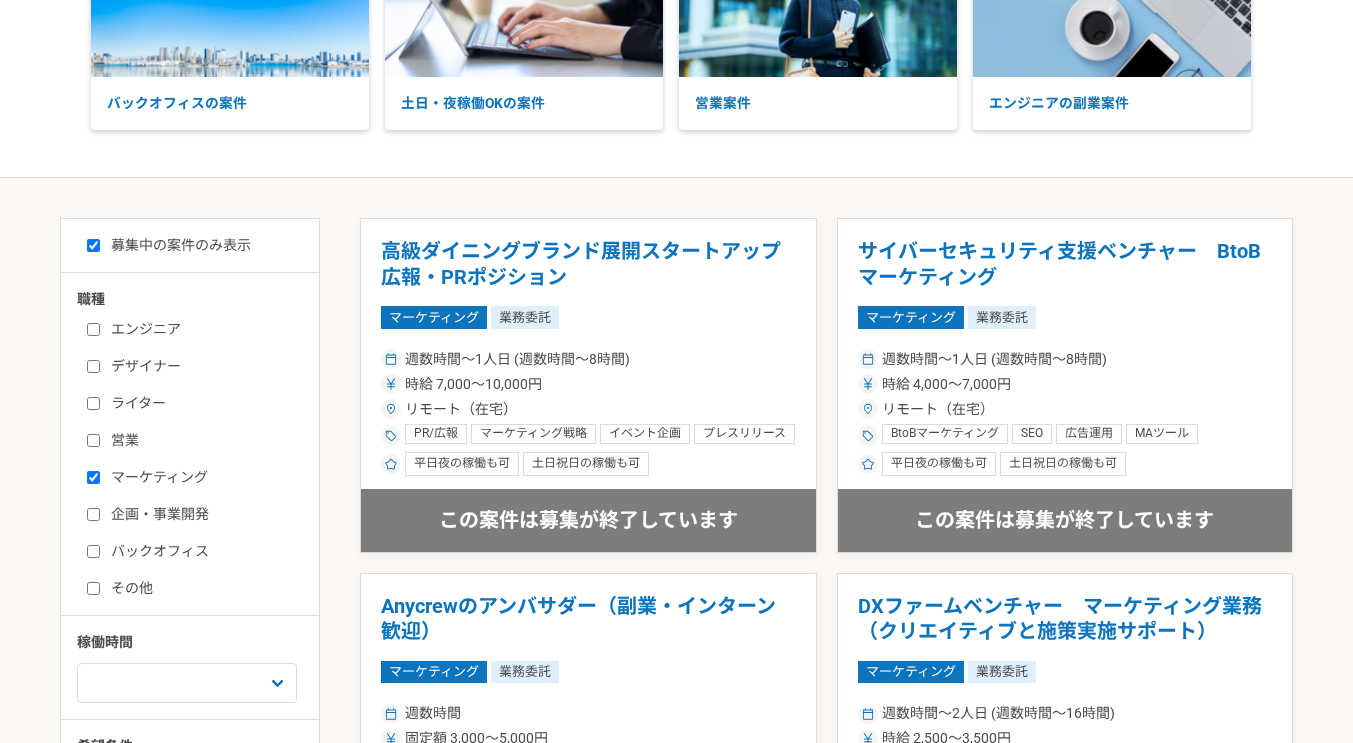 checkbox on "true" 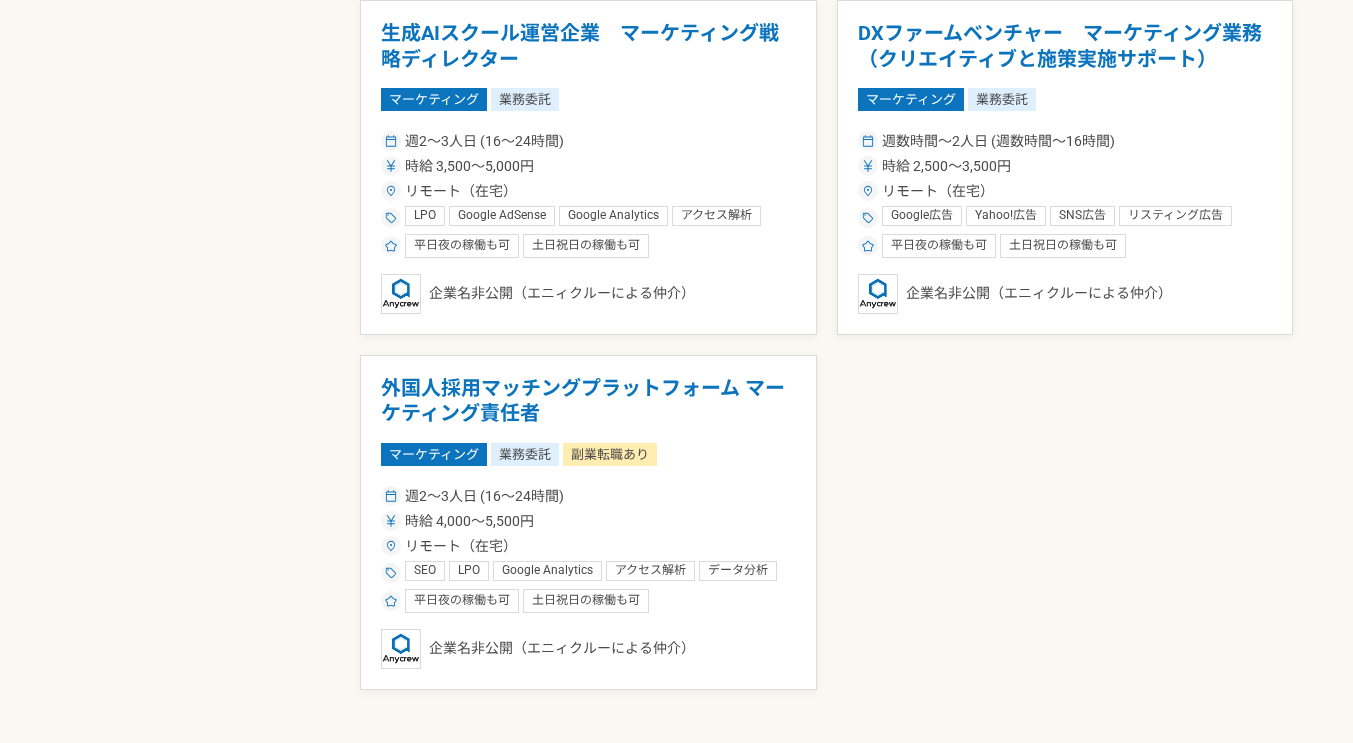 scroll, scrollTop: 3140, scrollLeft: 0, axis: vertical 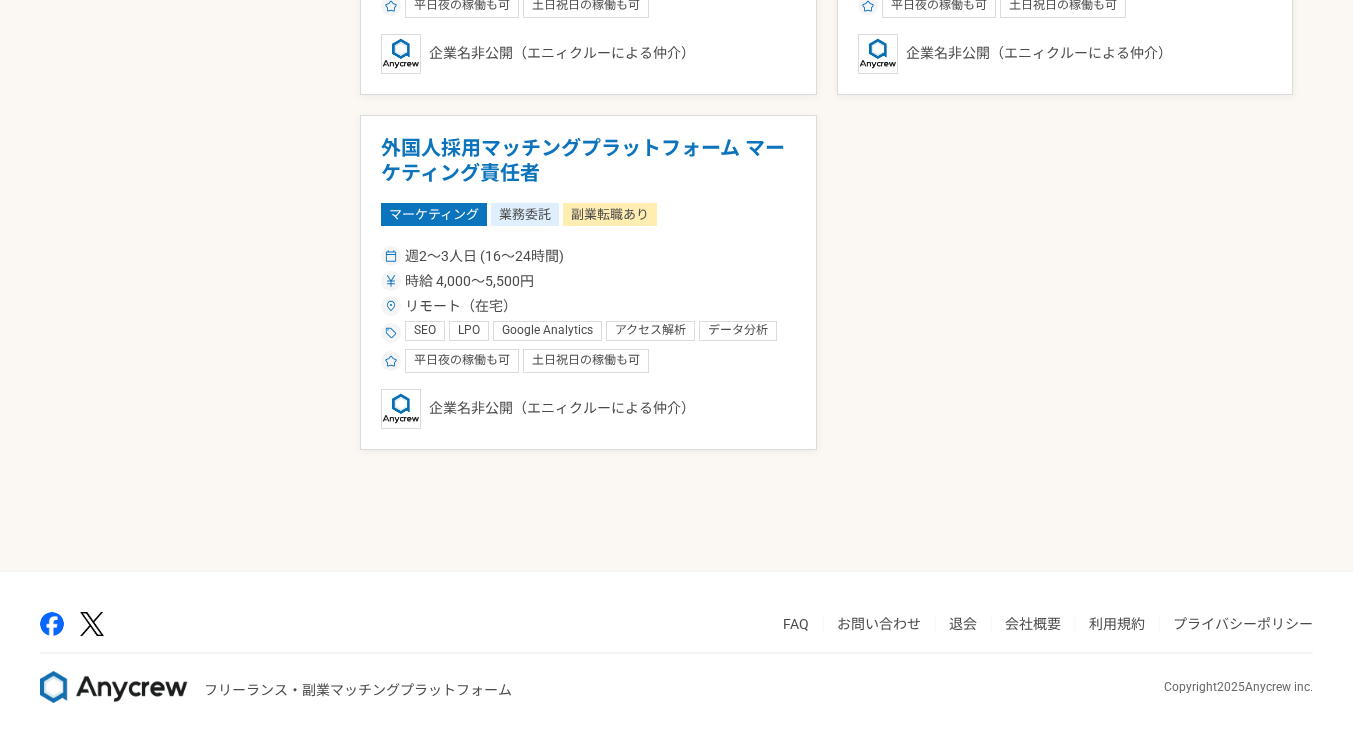 click on "外国人採用マッチングプラットフォーム    マーケティング責任者" at bounding box center [588, 161] 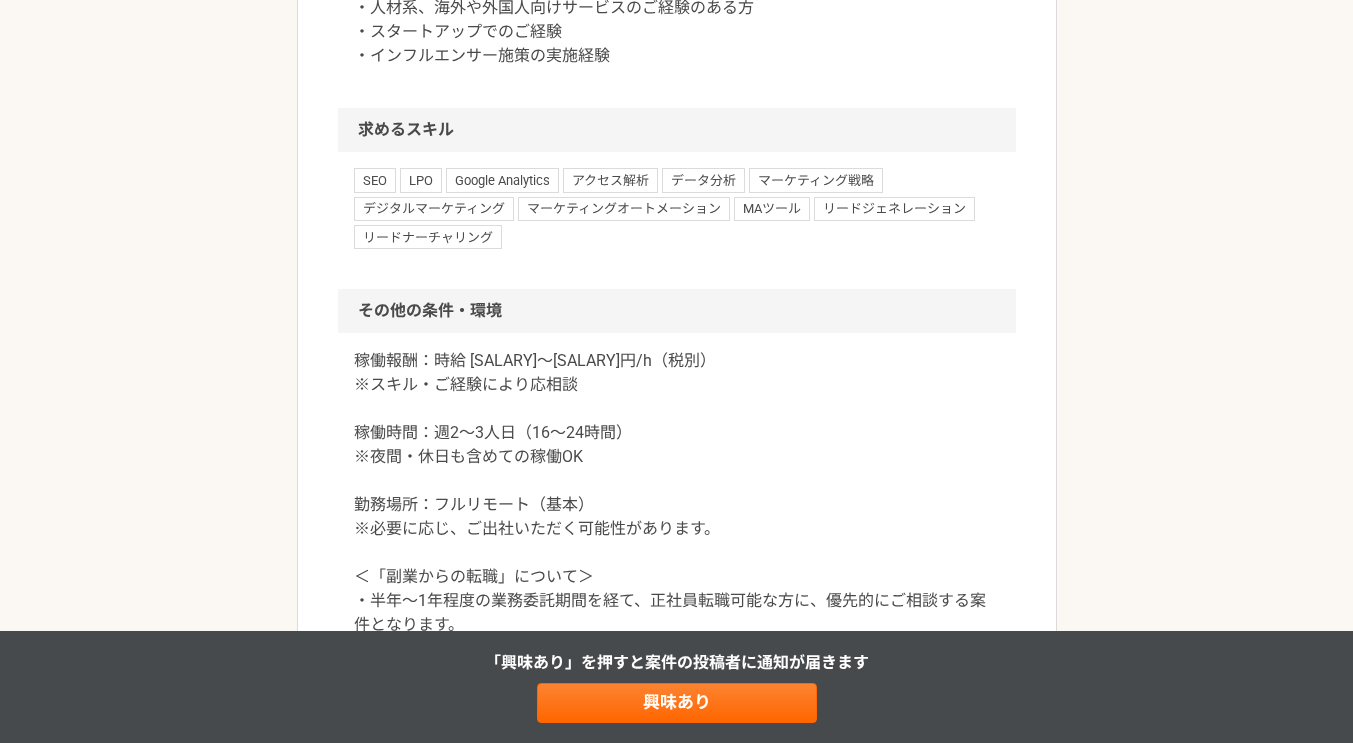 scroll, scrollTop: 1700, scrollLeft: 0, axis: vertical 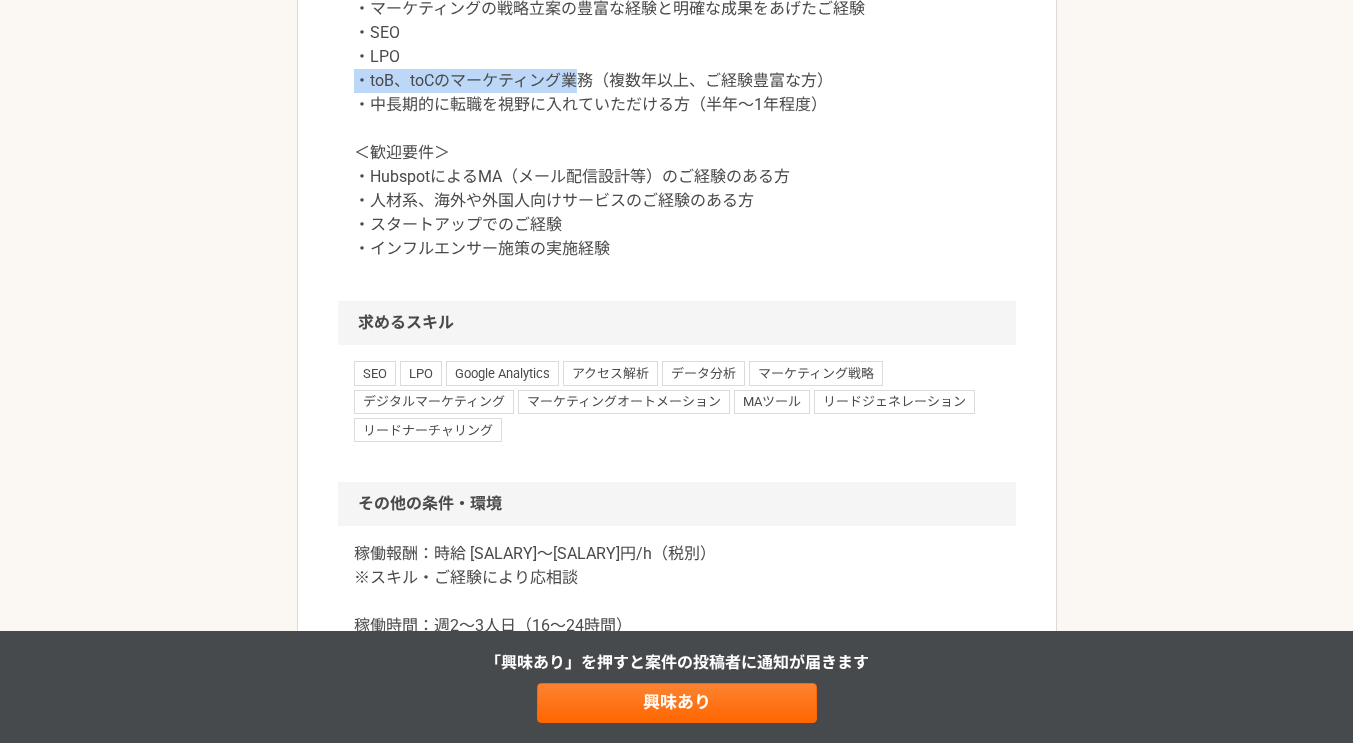drag, startPoint x: 370, startPoint y: 154, endPoint x: 597, endPoint y: 154, distance: 227 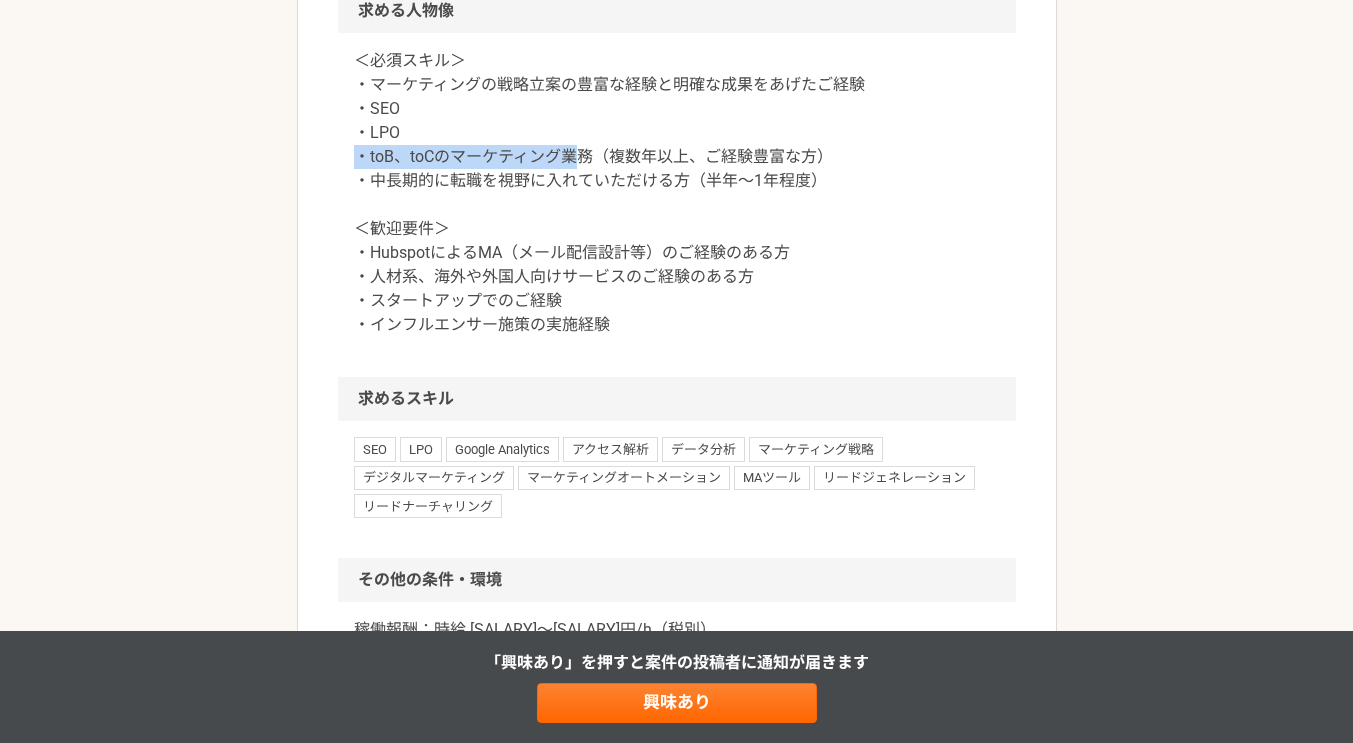 scroll, scrollTop: 1600, scrollLeft: 0, axis: vertical 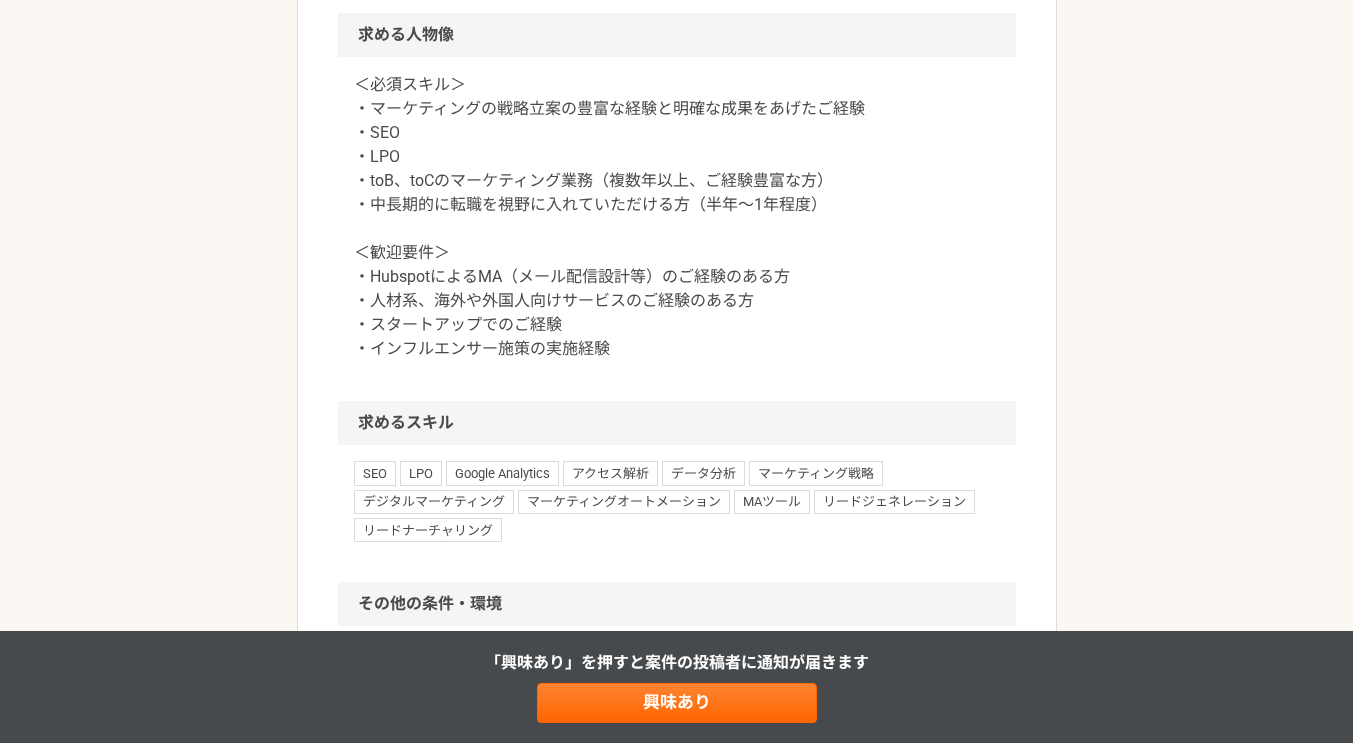 click on "＜必須スキル＞
・マーケティングの戦略立案の豊富な経験と明確な成果をあげたご経験
・SEO
・LPO
・toB、toCのマーケティング業務（複数年以上、ご経験豊富な方）
・中長期的に転職を視野に入れていただける方（半年〜1年程度）
＜歓迎要件＞
・HubspotによるMA（メール配信設計等）のご経験のある方
・人材系、海外や外国人向けサービスのご経験のある方
・スタートアップでのご経験
・インフルエンサー施策の実施経験" at bounding box center [677, 217] 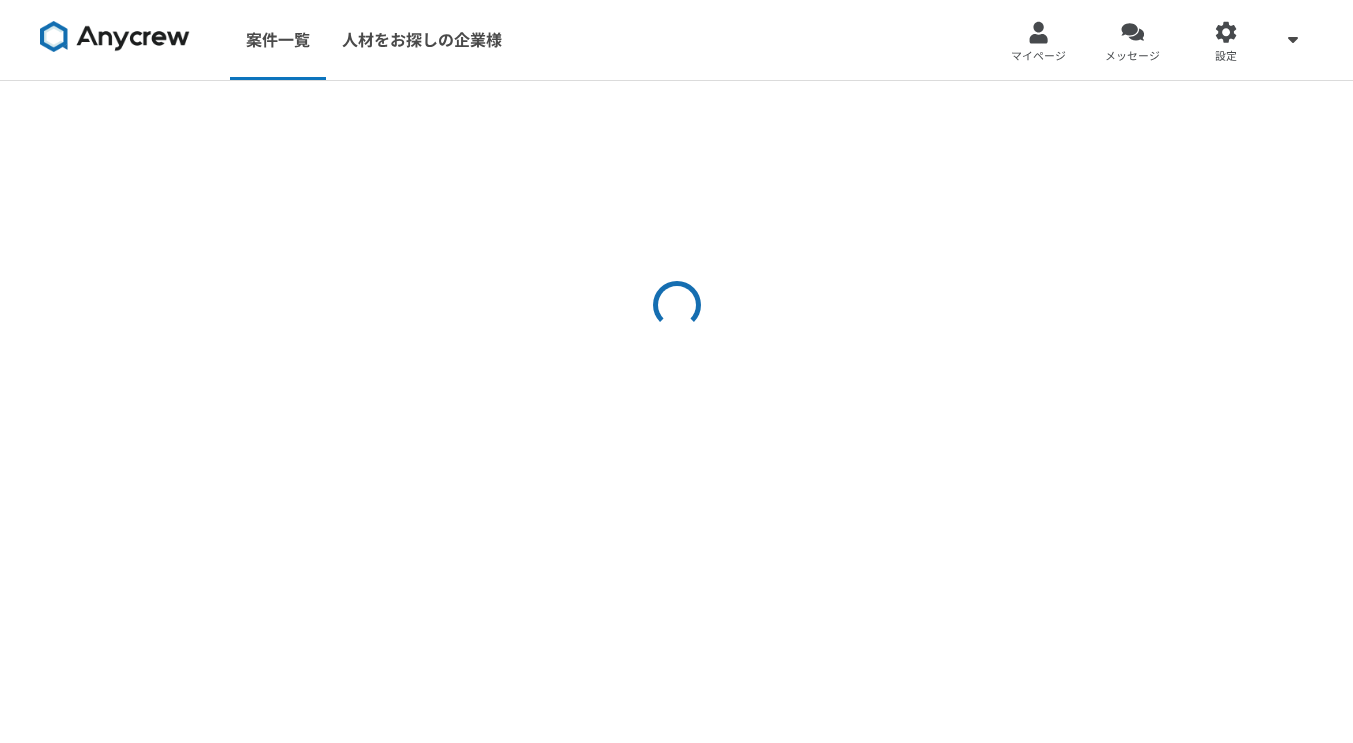 scroll, scrollTop: 0, scrollLeft: 0, axis: both 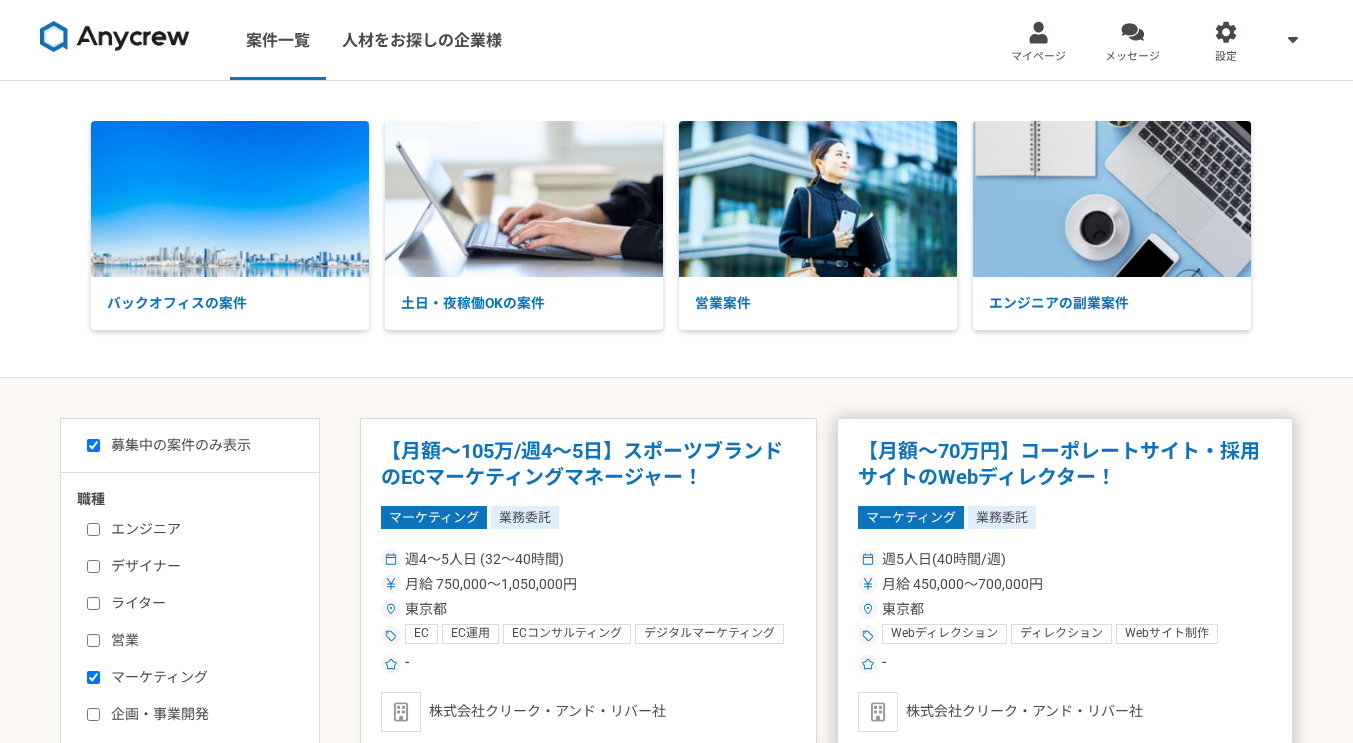 click on "【月額～[SALARY]万円】コーポレートサイト・採用サイトのWebディレクター！ マーケティング 業務委託 週5人日(40時間/週) 月給 [SALARY]〜[SALARY]円 東京都 Webディレクション ディレクション Webサイト制作 Webサイト・サービス運用 Webサイト改善 折衝力 プレゼンテーション UI UXデザイン UIUX設計 UI設計 UIデザイン UI評価 UXデザイン UXディレクション SEO Webマーケティング 市場調査 商品企画、マーケティング、市場調査 - 株式会社クリーク・アンド・リバー社" at bounding box center [1065, 585] 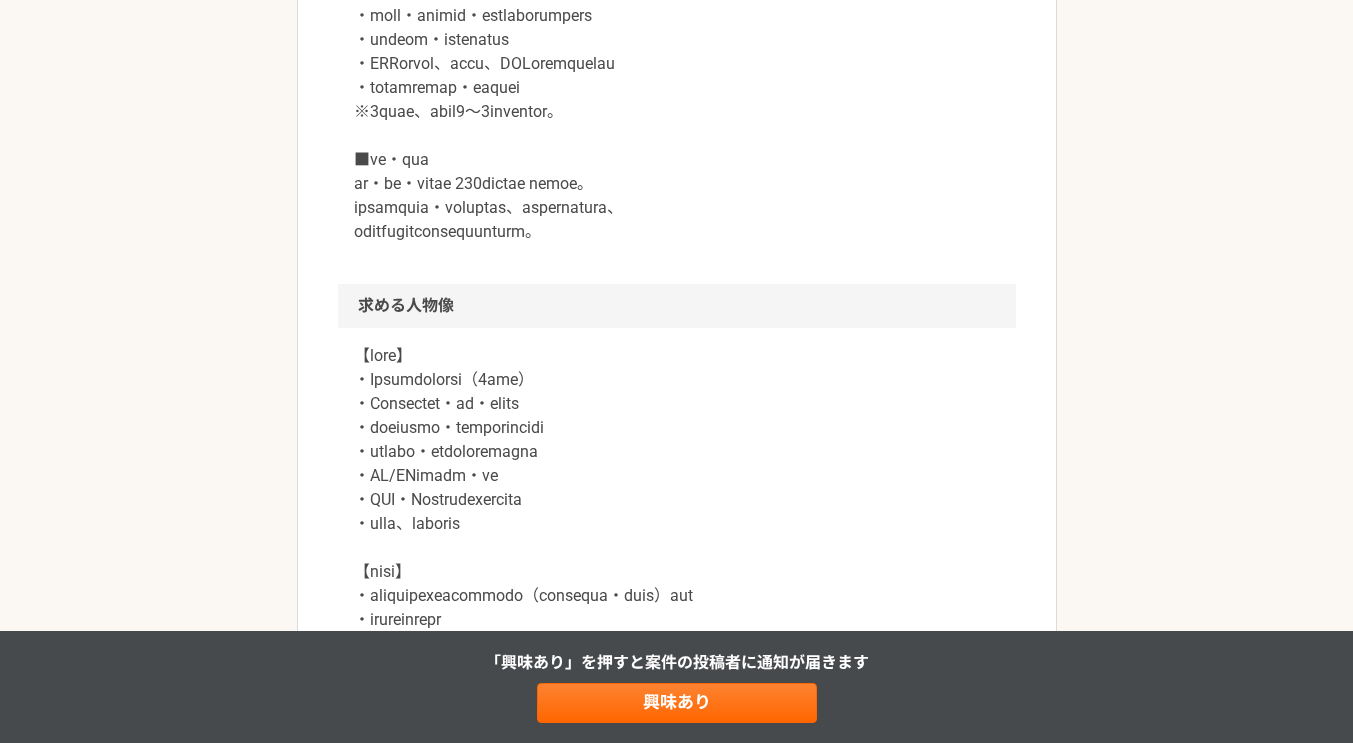 scroll, scrollTop: 1400, scrollLeft: 0, axis: vertical 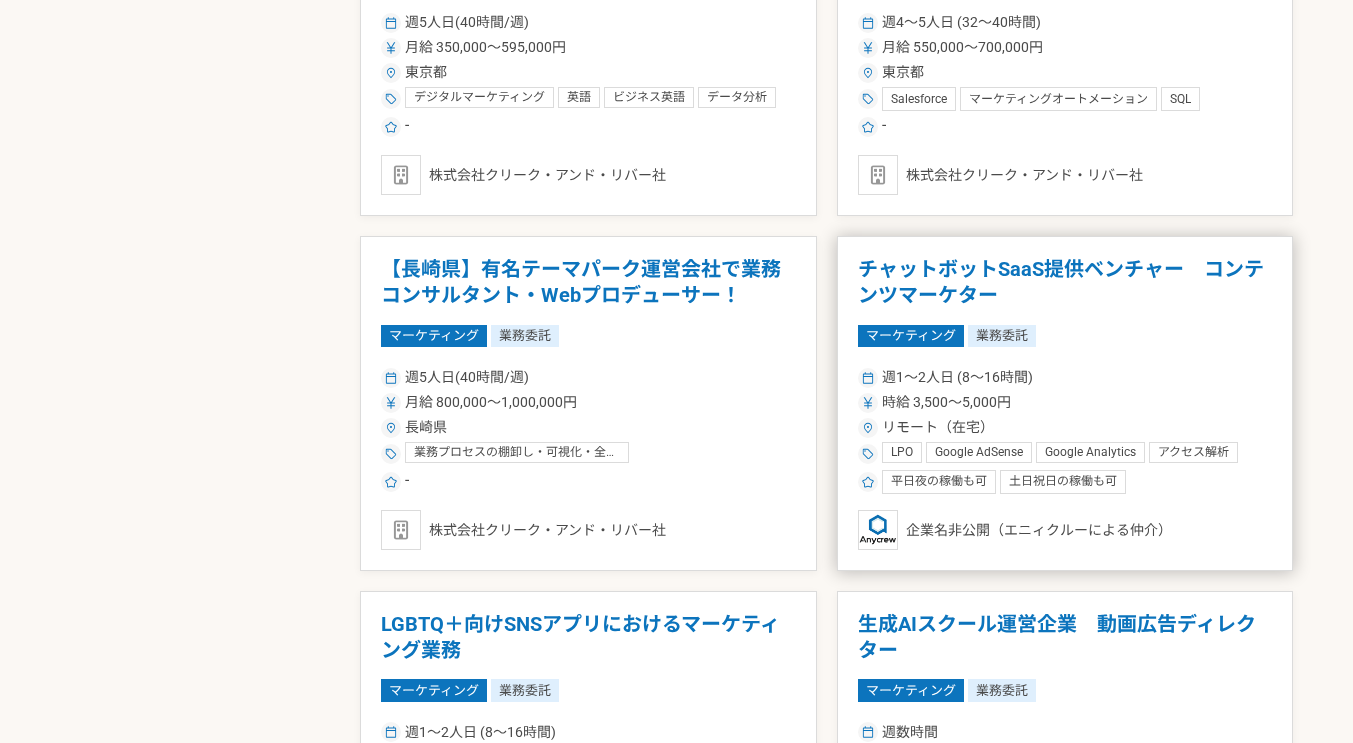 click on "マーケティング 業務委託" at bounding box center [1065, 336] 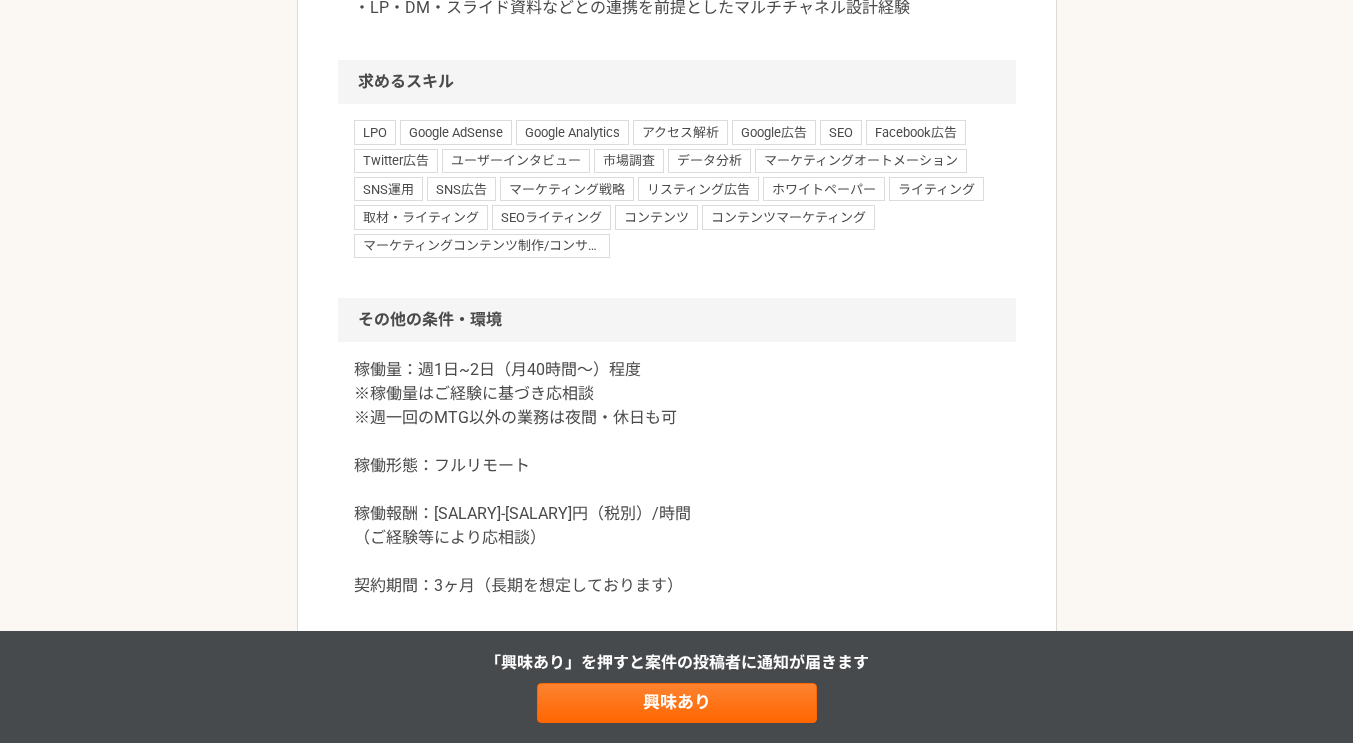 scroll, scrollTop: 2000, scrollLeft: 0, axis: vertical 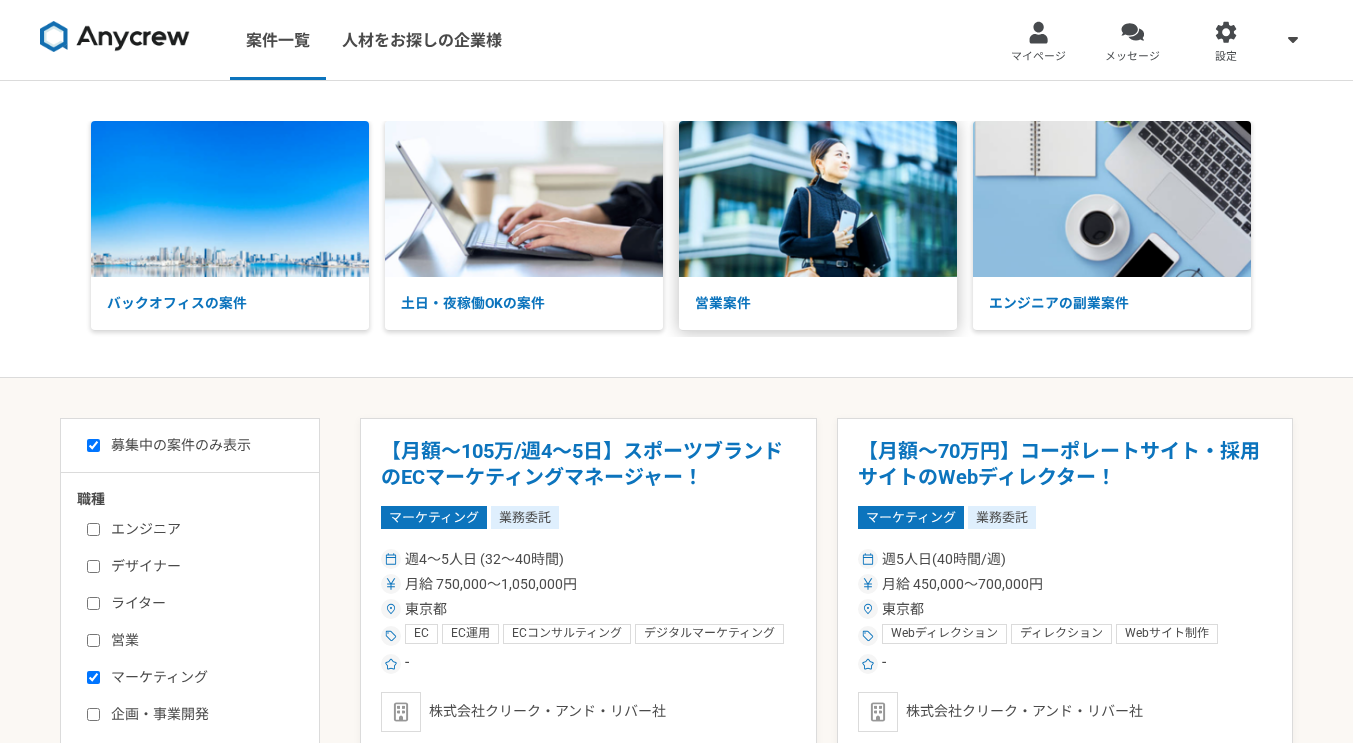 click at bounding box center (818, 199) 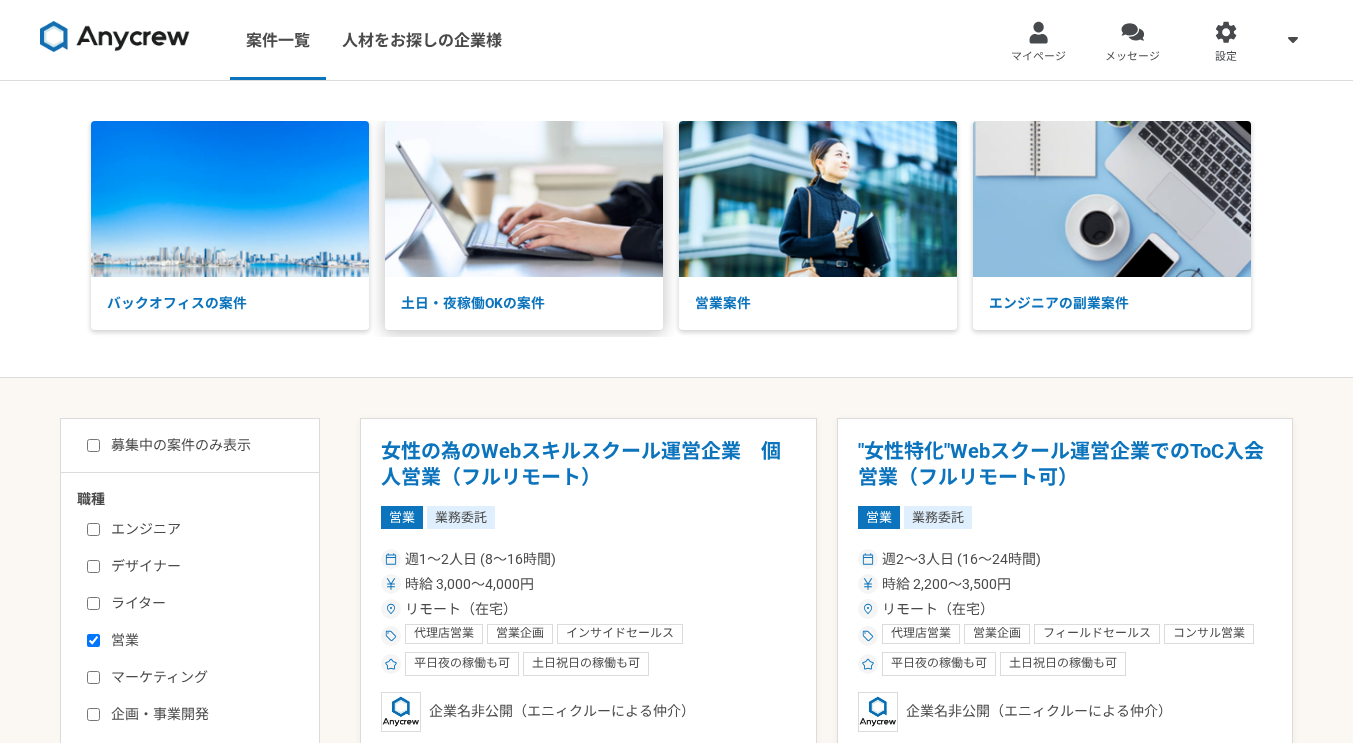 scroll, scrollTop: 0, scrollLeft: 0, axis: both 